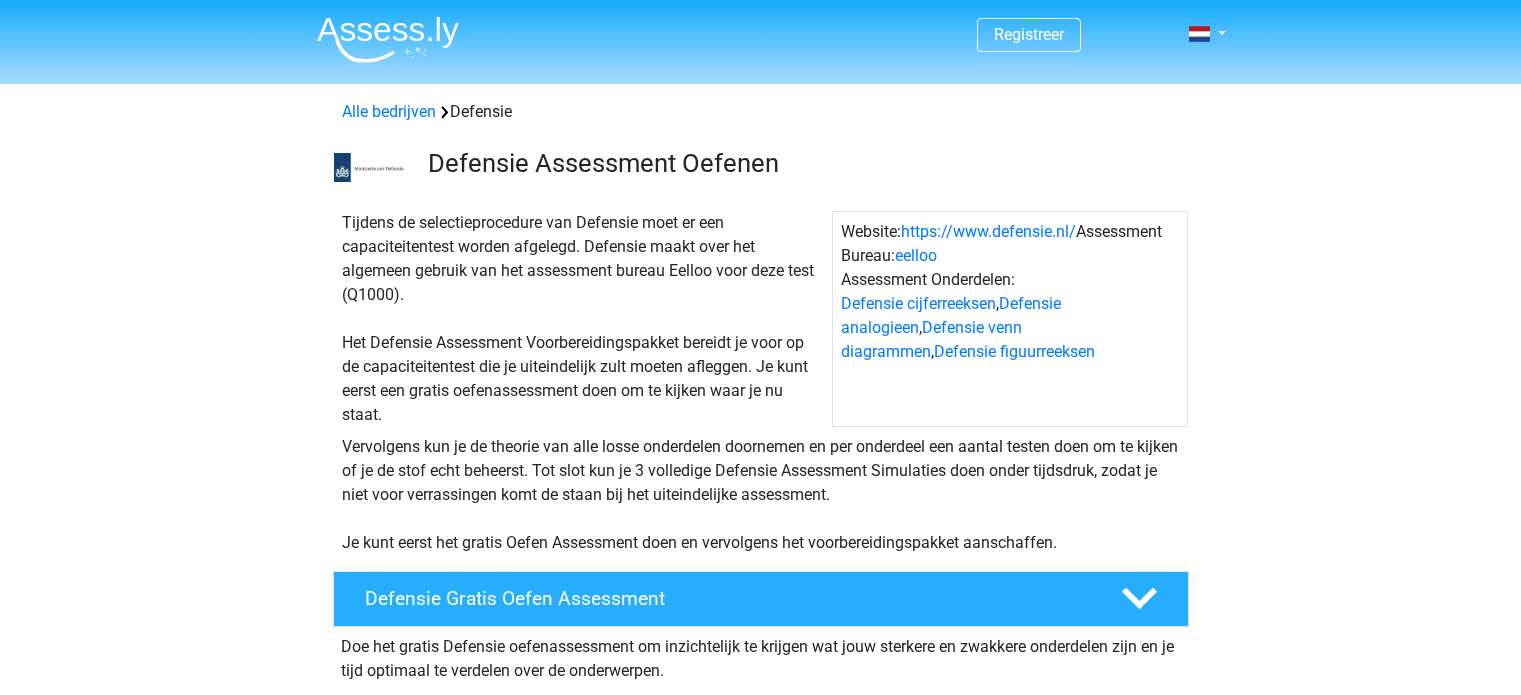 scroll, scrollTop: 1784, scrollLeft: 0, axis: vertical 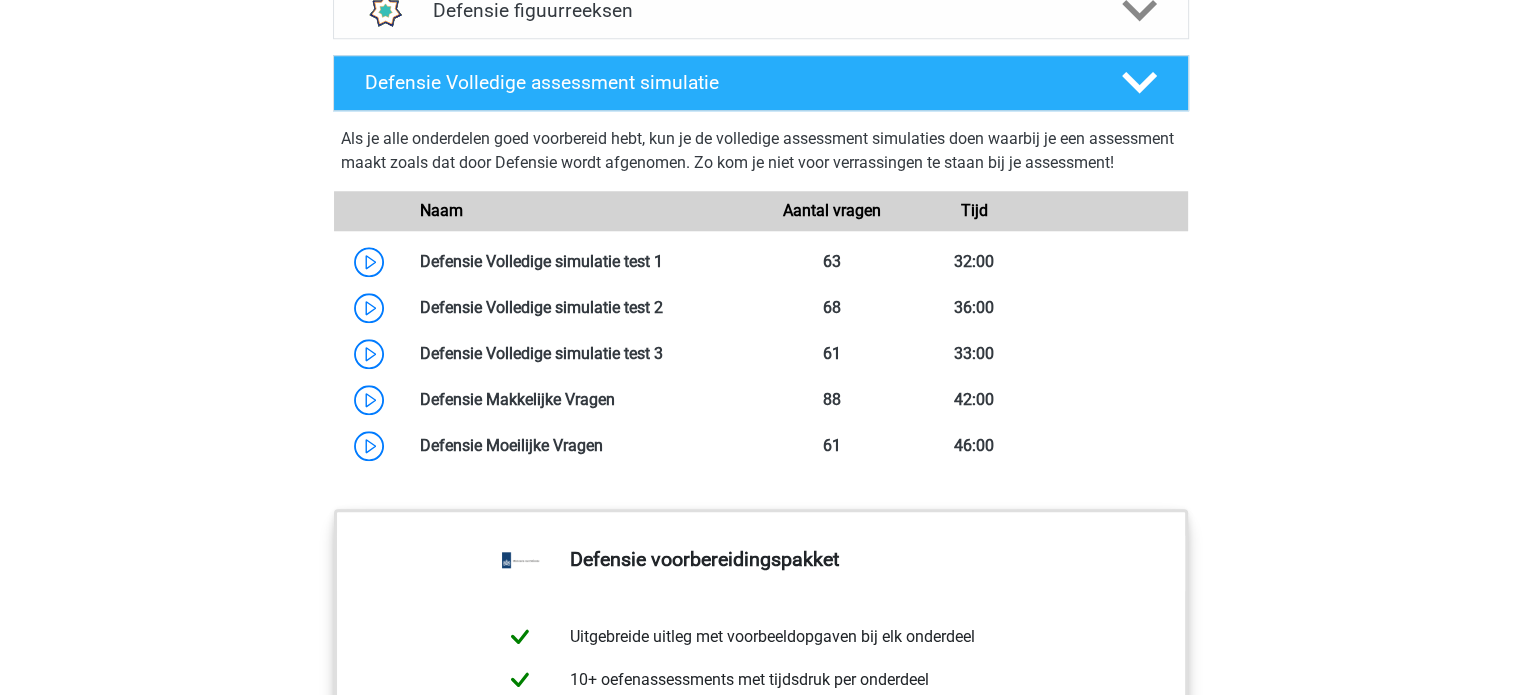 click at bounding box center (663, 353) 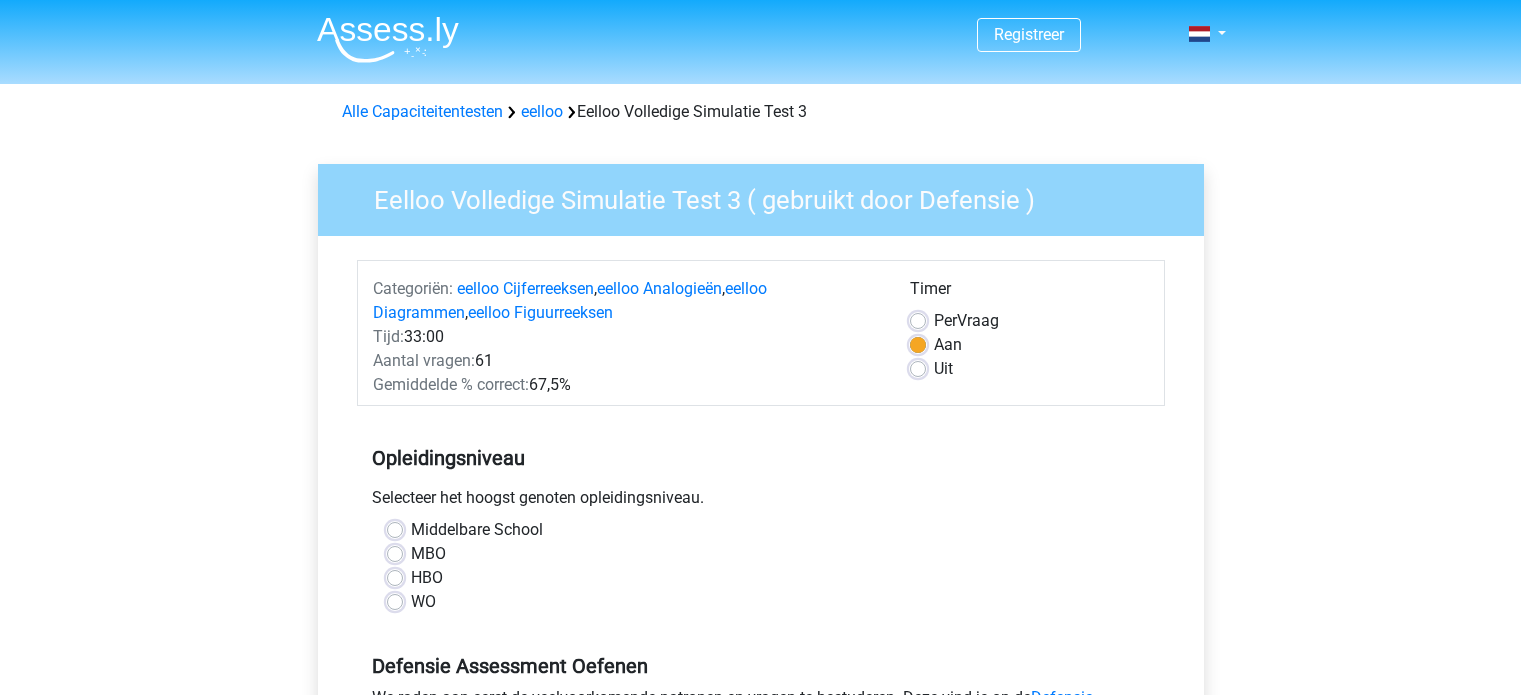 scroll, scrollTop: 0, scrollLeft: 0, axis: both 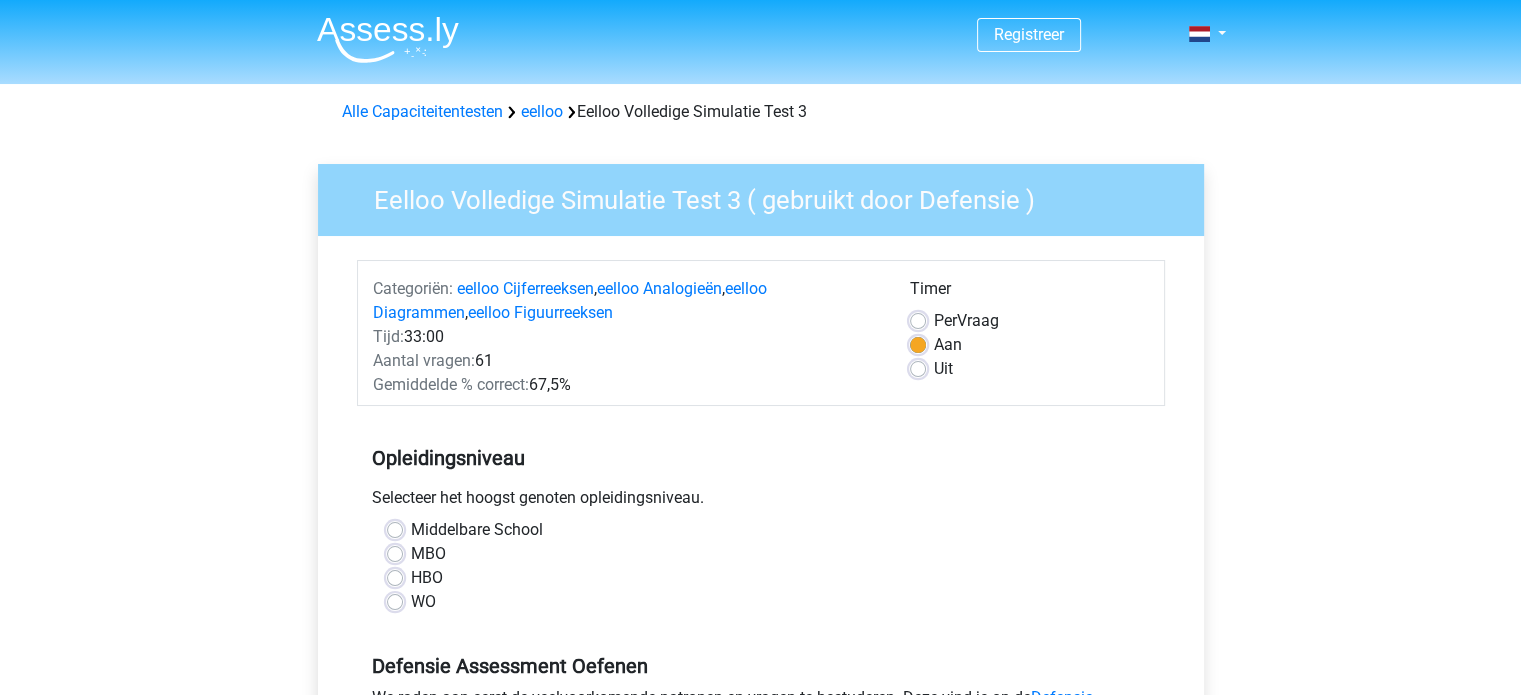 click on "HBO" at bounding box center [427, 578] 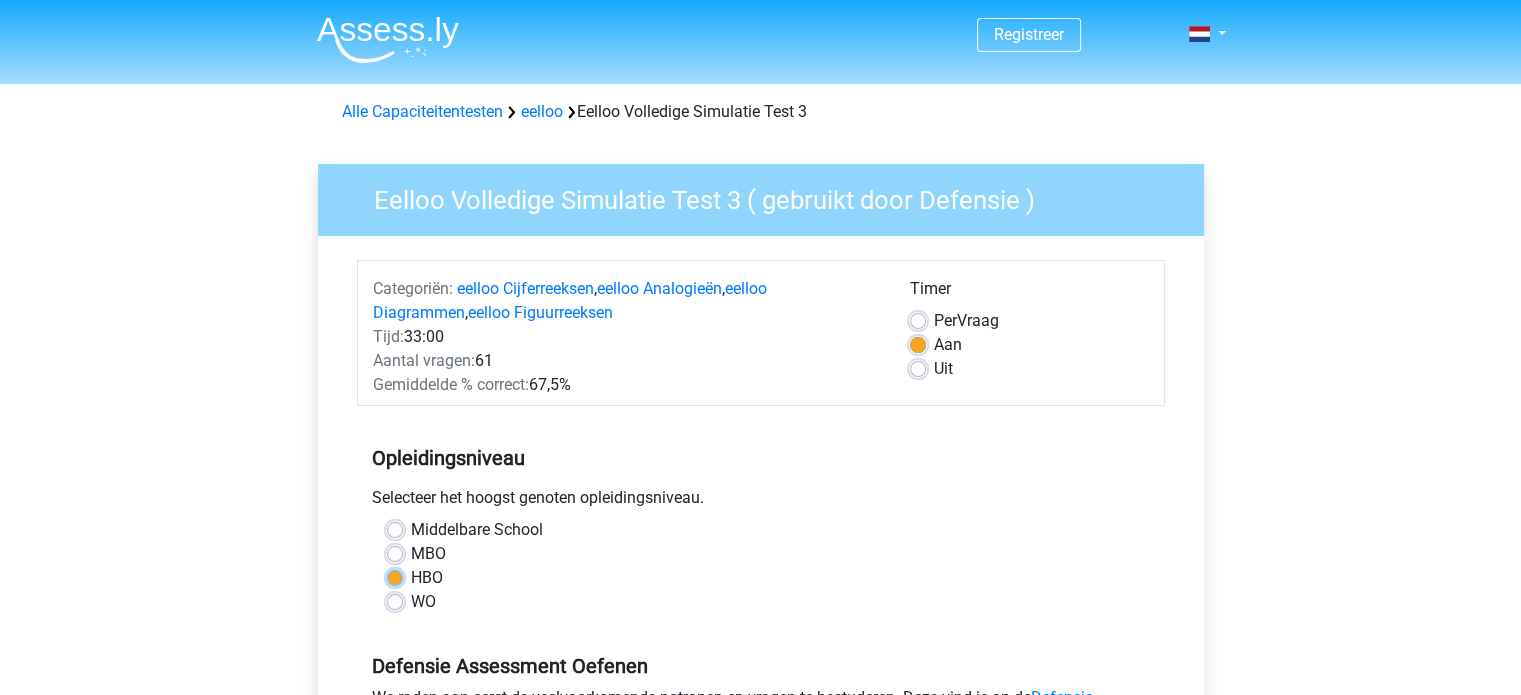 click on "HBO" at bounding box center (395, 576) 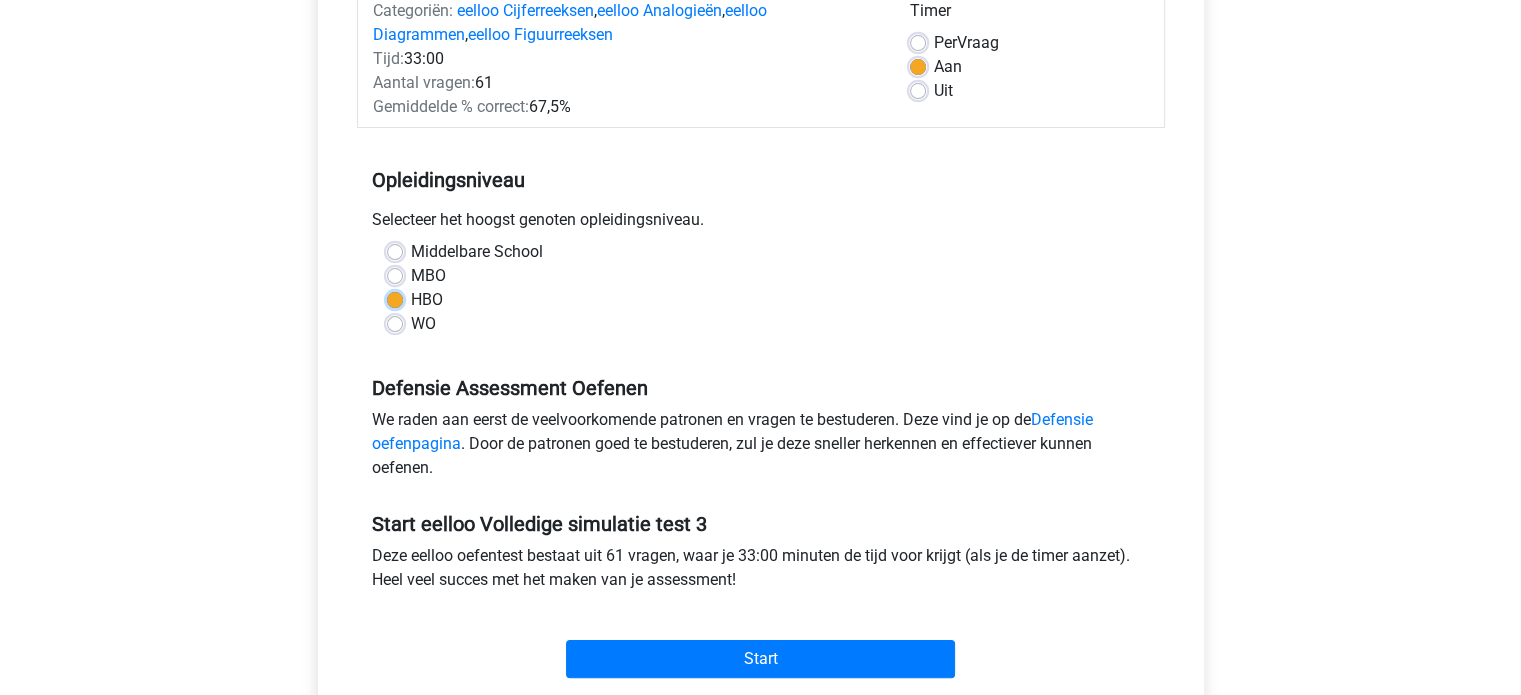 scroll, scrollTop: 400, scrollLeft: 0, axis: vertical 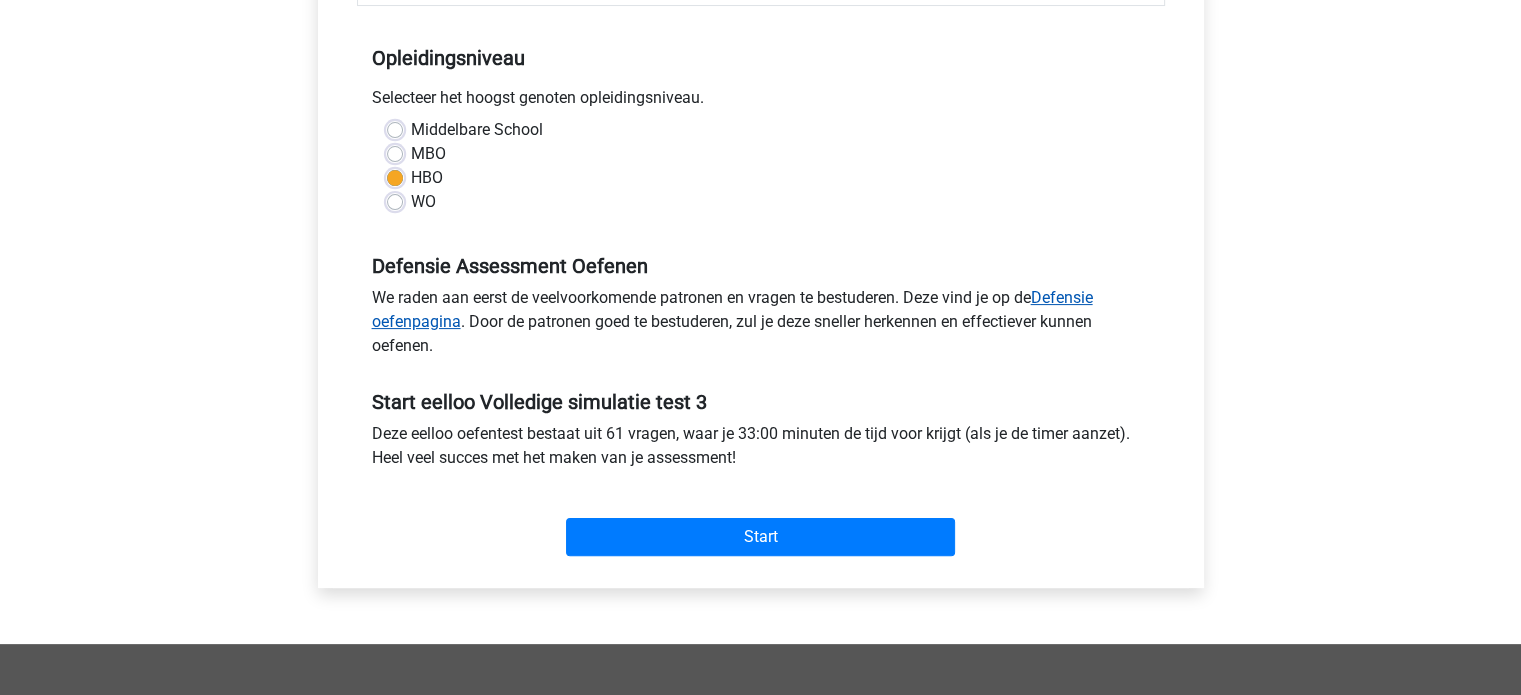 click on "Defensie
oefenpagina" at bounding box center (732, 309) 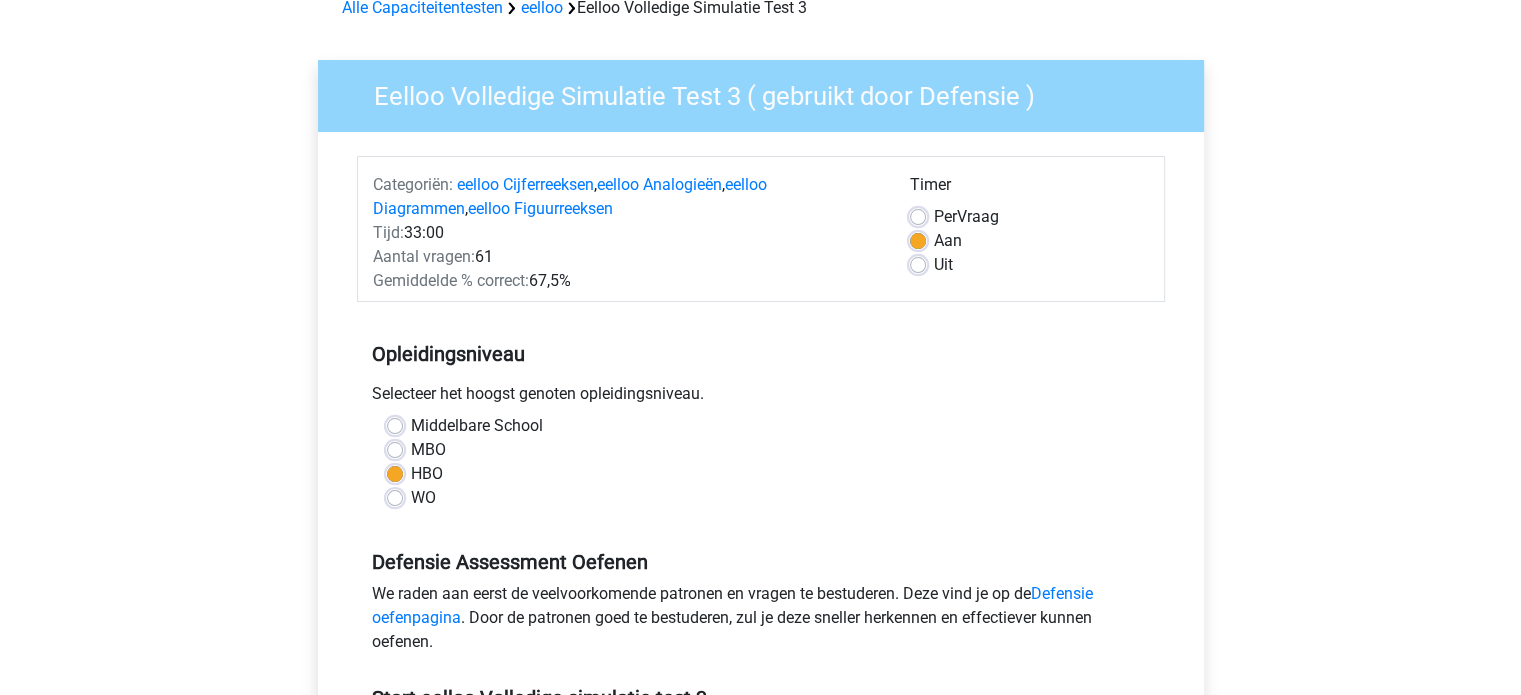 scroll, scrollTop: 100, scrollLeft: 0, axis: vertical 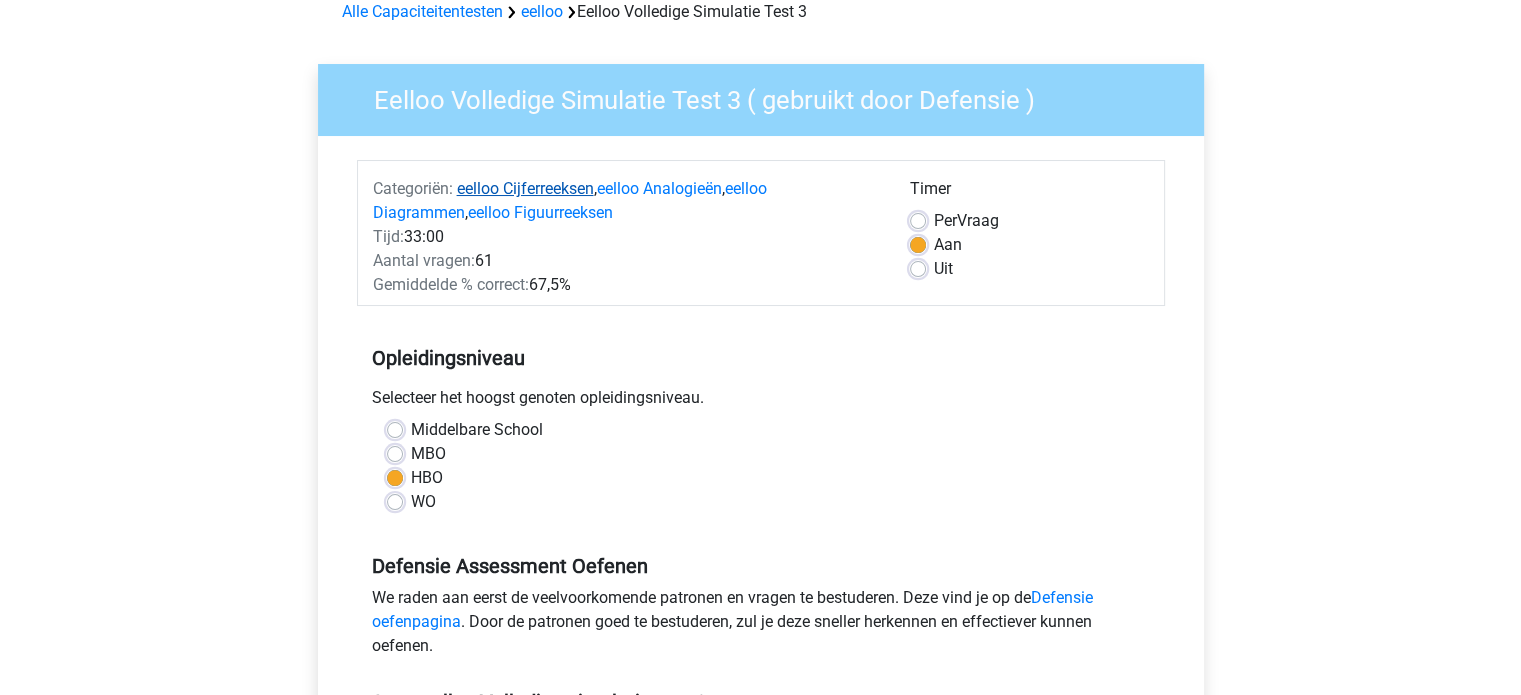 click on "eelloo Cijferreeksen" at bounding box center (525, 188) 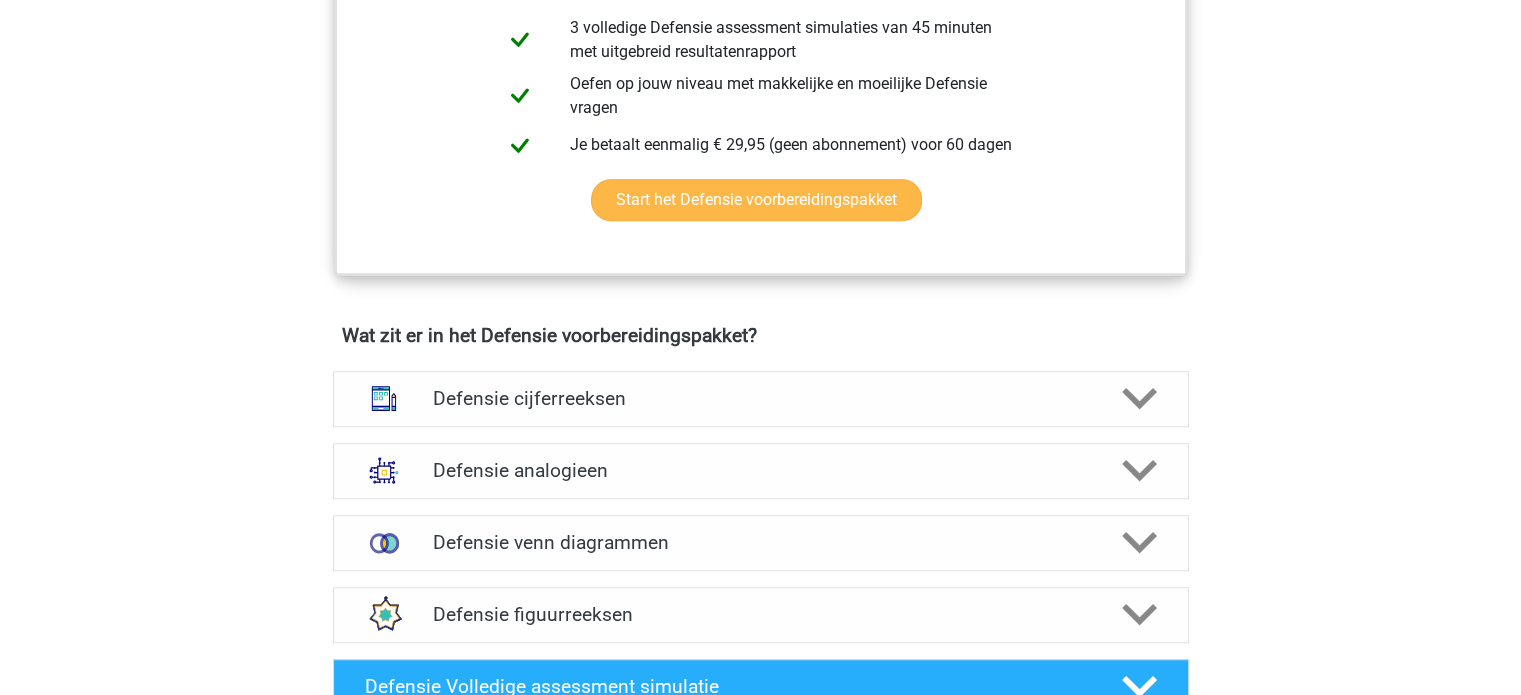 scroll, scrollTop: 1200, scrollLeft: 0, axis: vertical 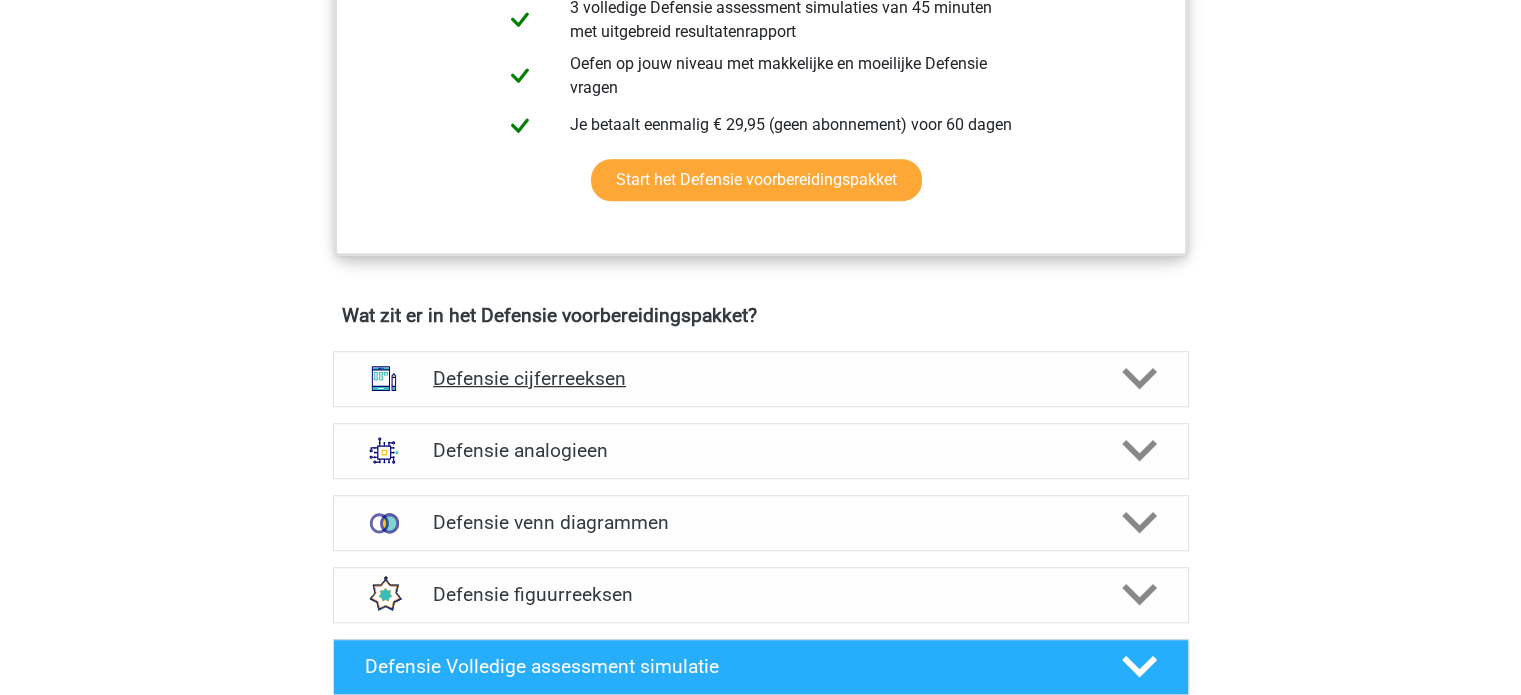 click on "Defensie cijferreeksen" at bounding box center [760, 378] 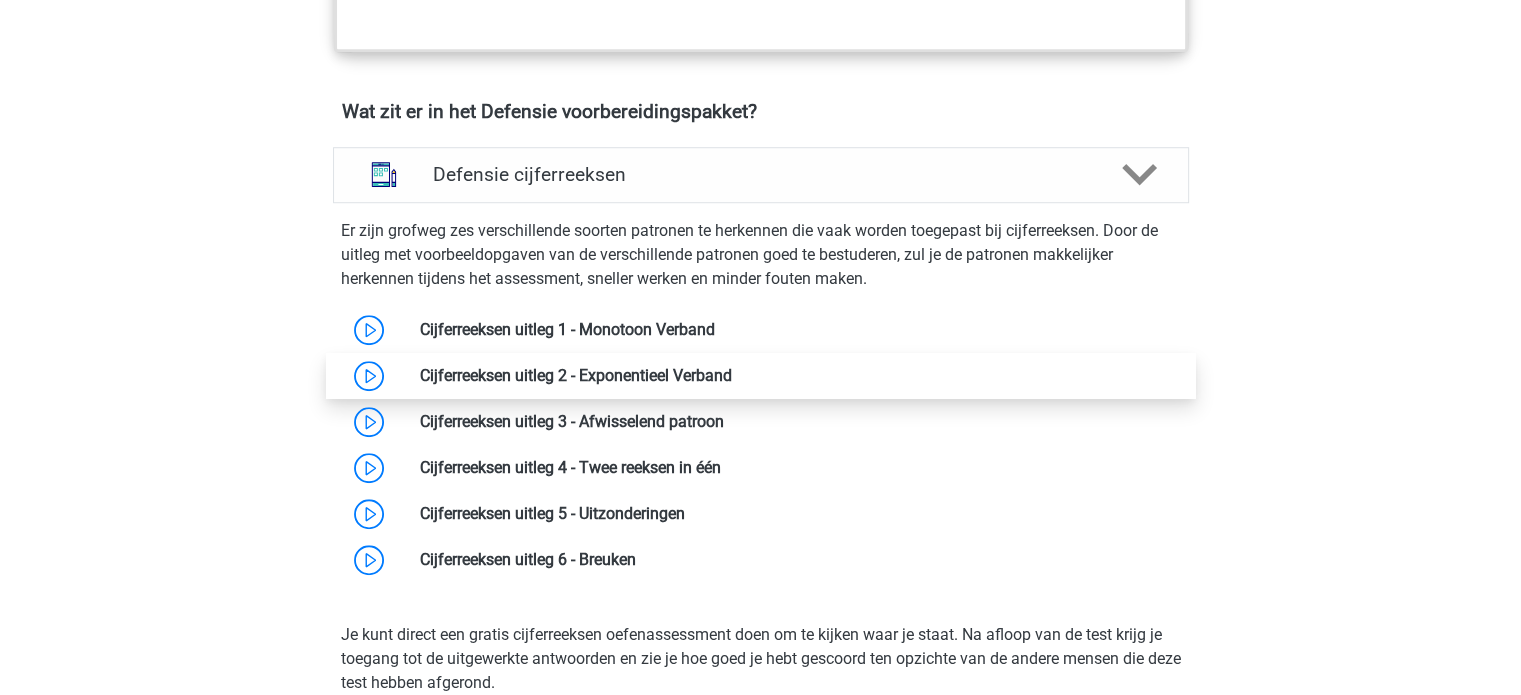 scroll, scrollTop: 1400, scrollLeft: 0, axis: vertical 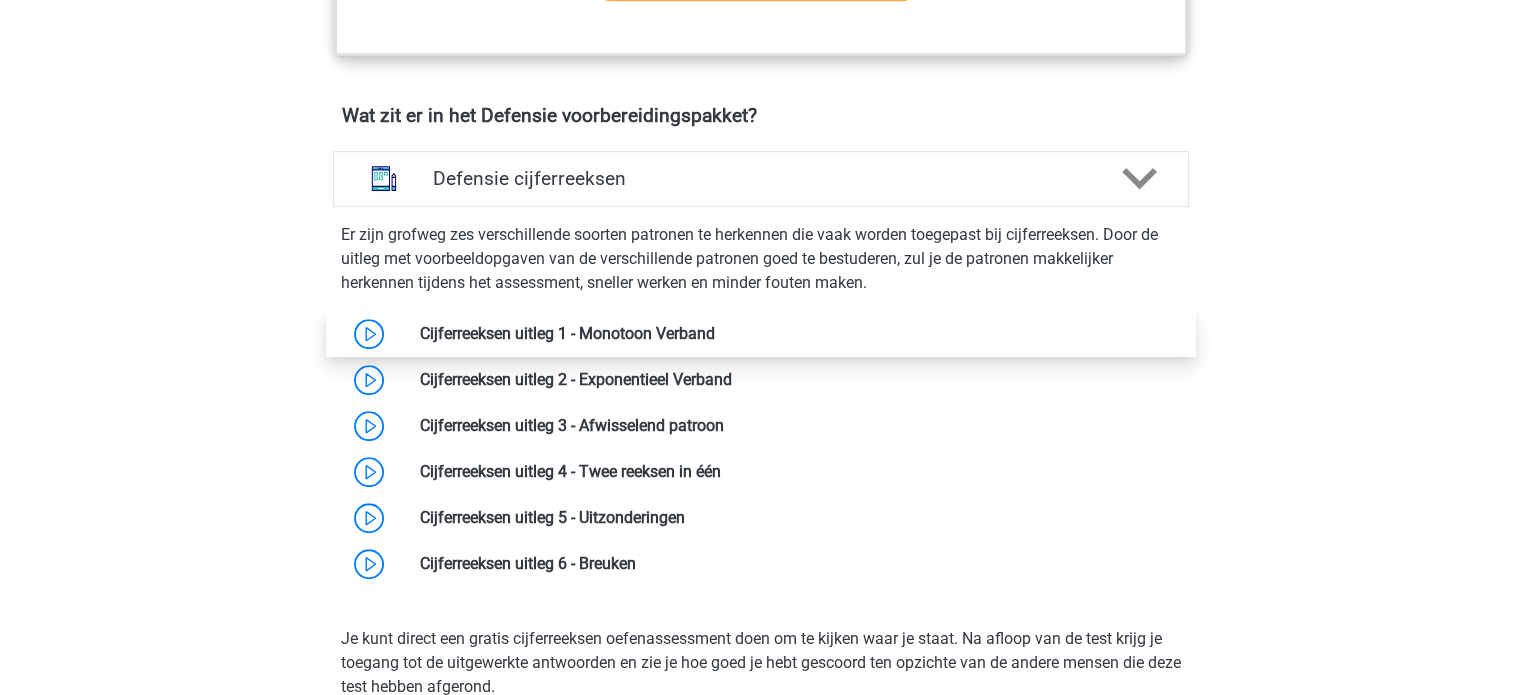 click at bounding box center [715, 333] 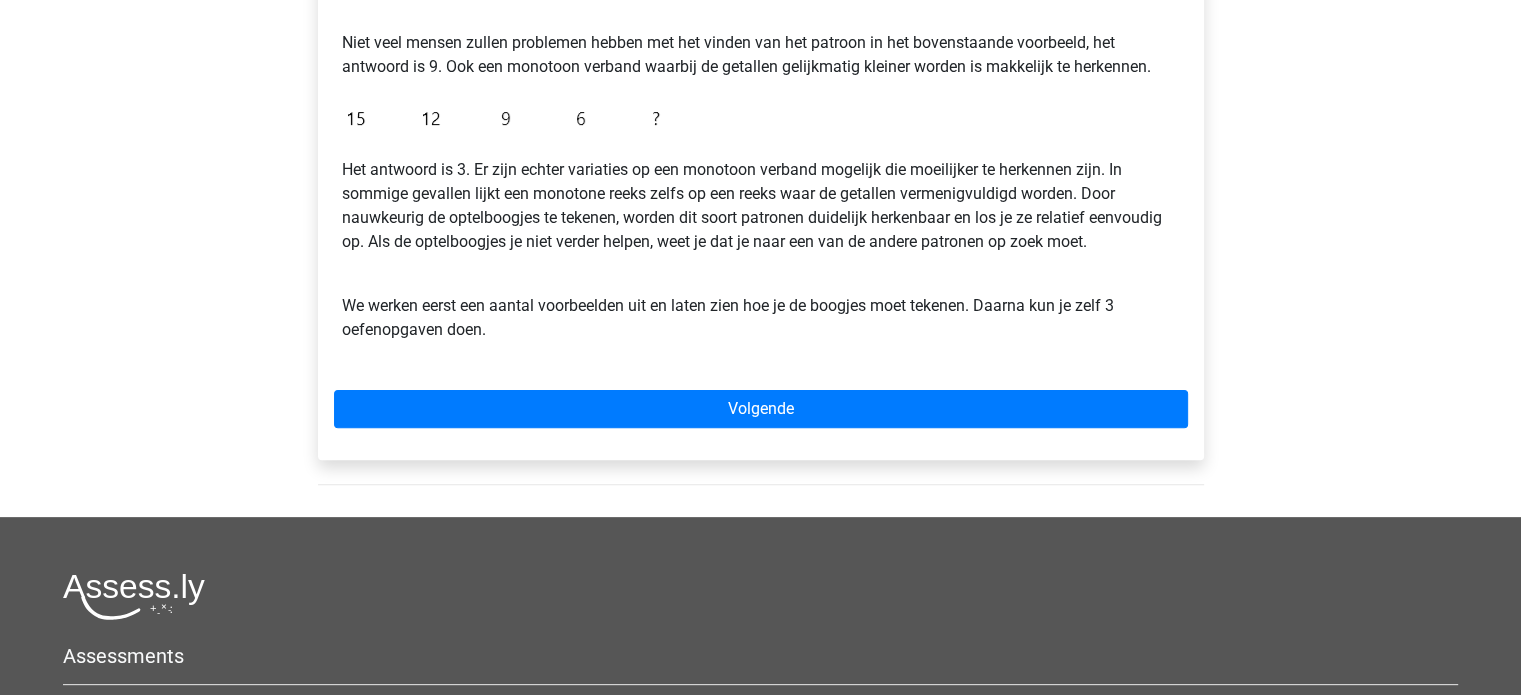 scroll, scrollTop: 600, scrollLeft: 0, axis: vertical 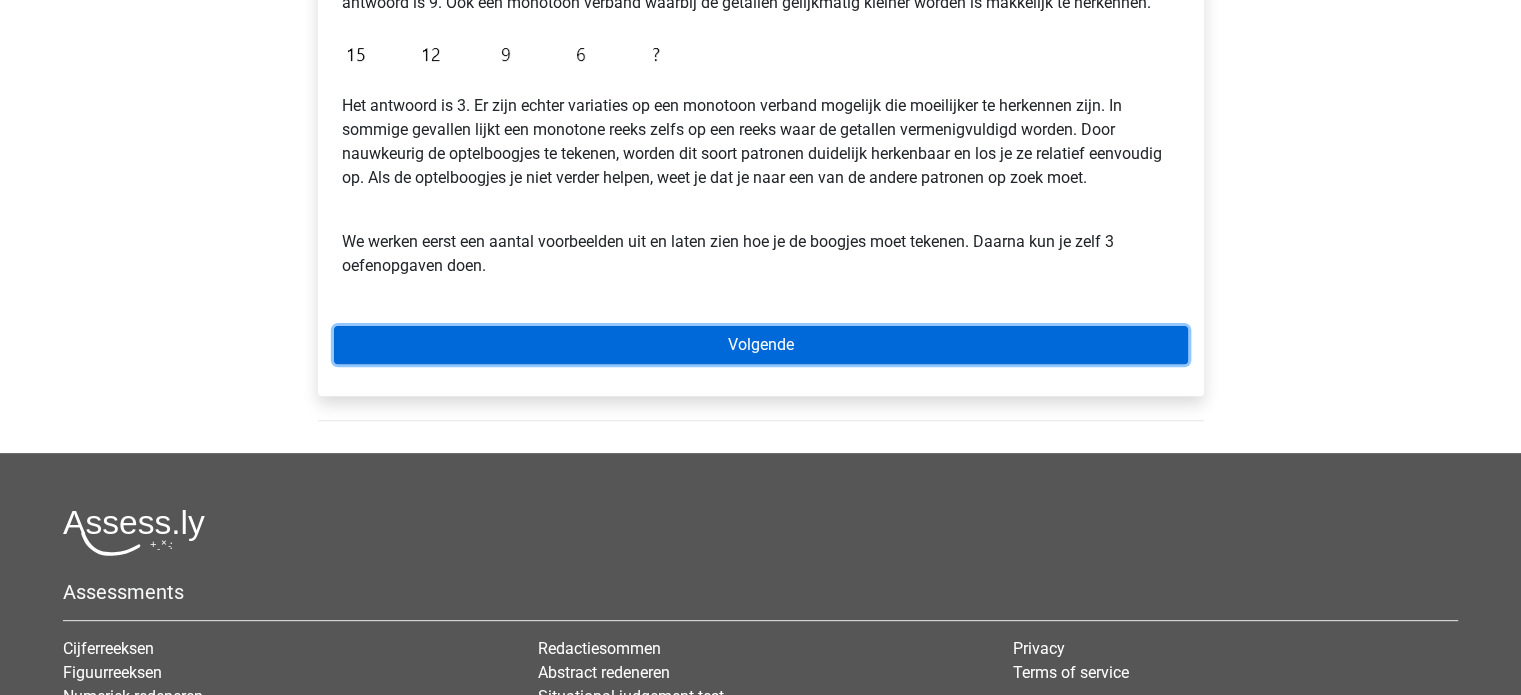 click on "Volgende" at bounding box center (761, 345) 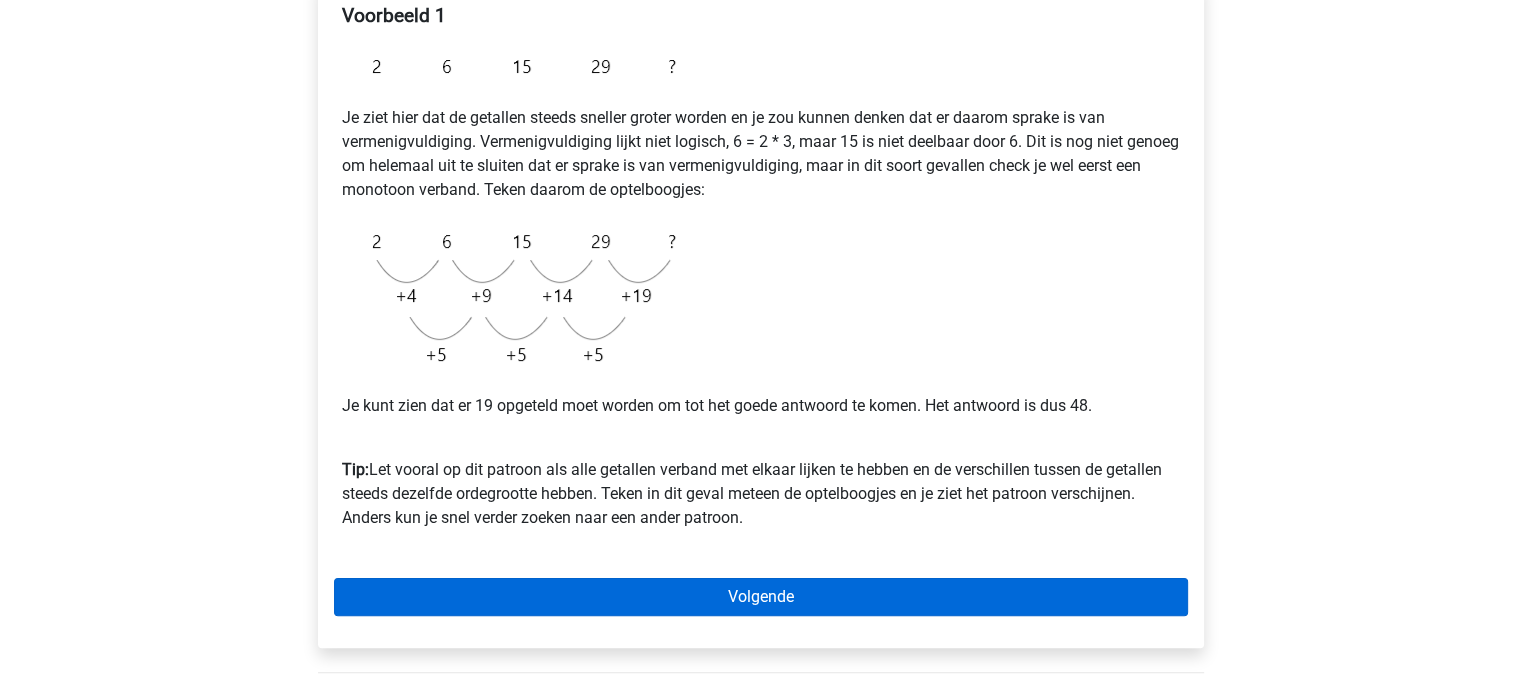 scroll, scrollTop: 400, scrollLeft: 0, axis: vertical 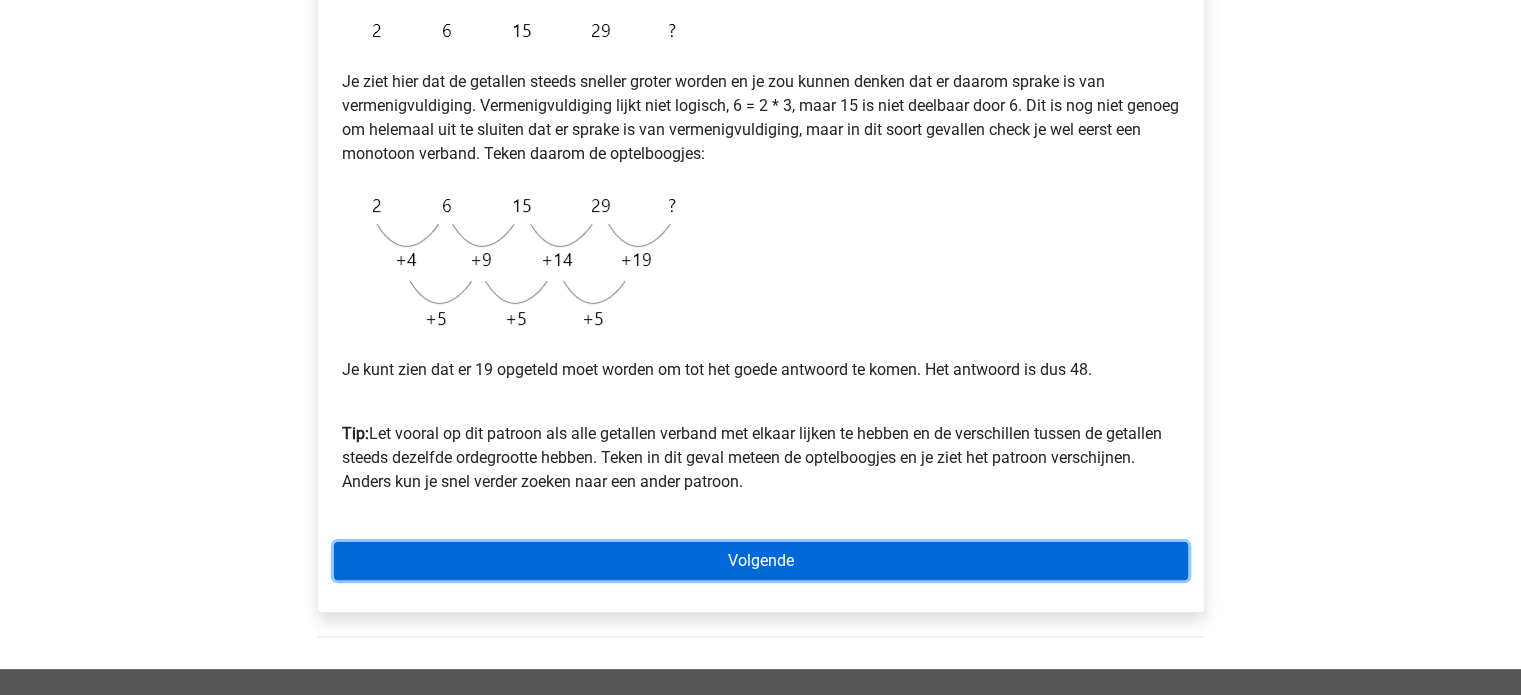 click on "Volgende" at bounding box center [761, 561] 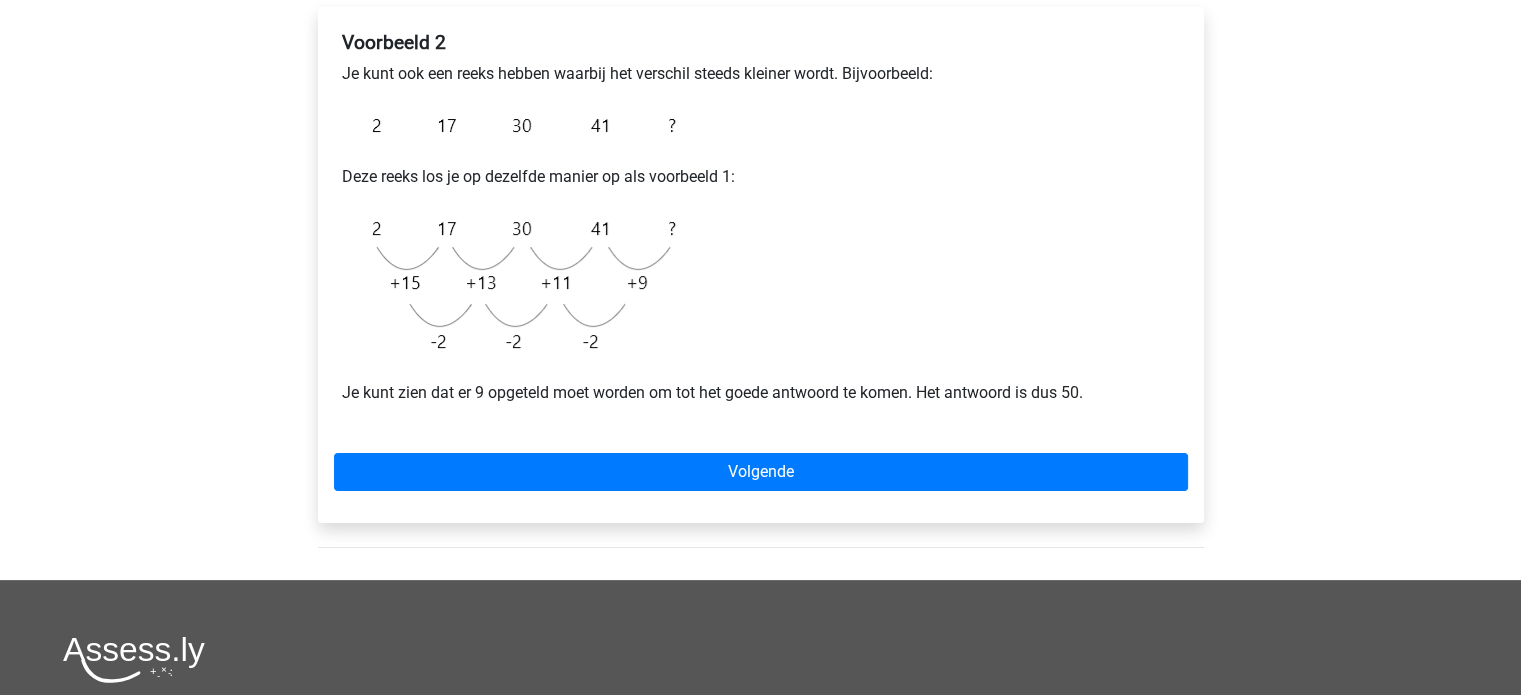 scroll, scrollTop: 400, scrollLeft: 0, axis: vertical 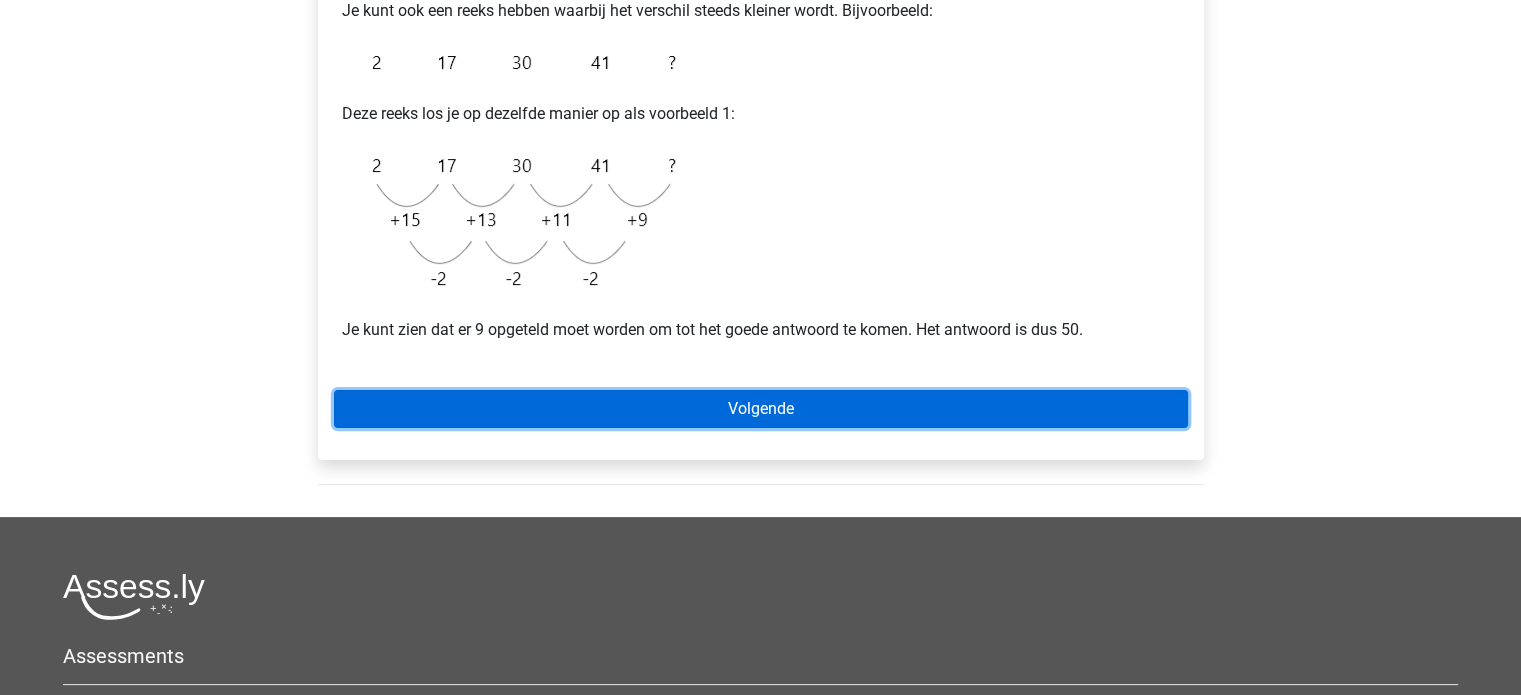 click on "Volgende" at bounding box center [761, 409] 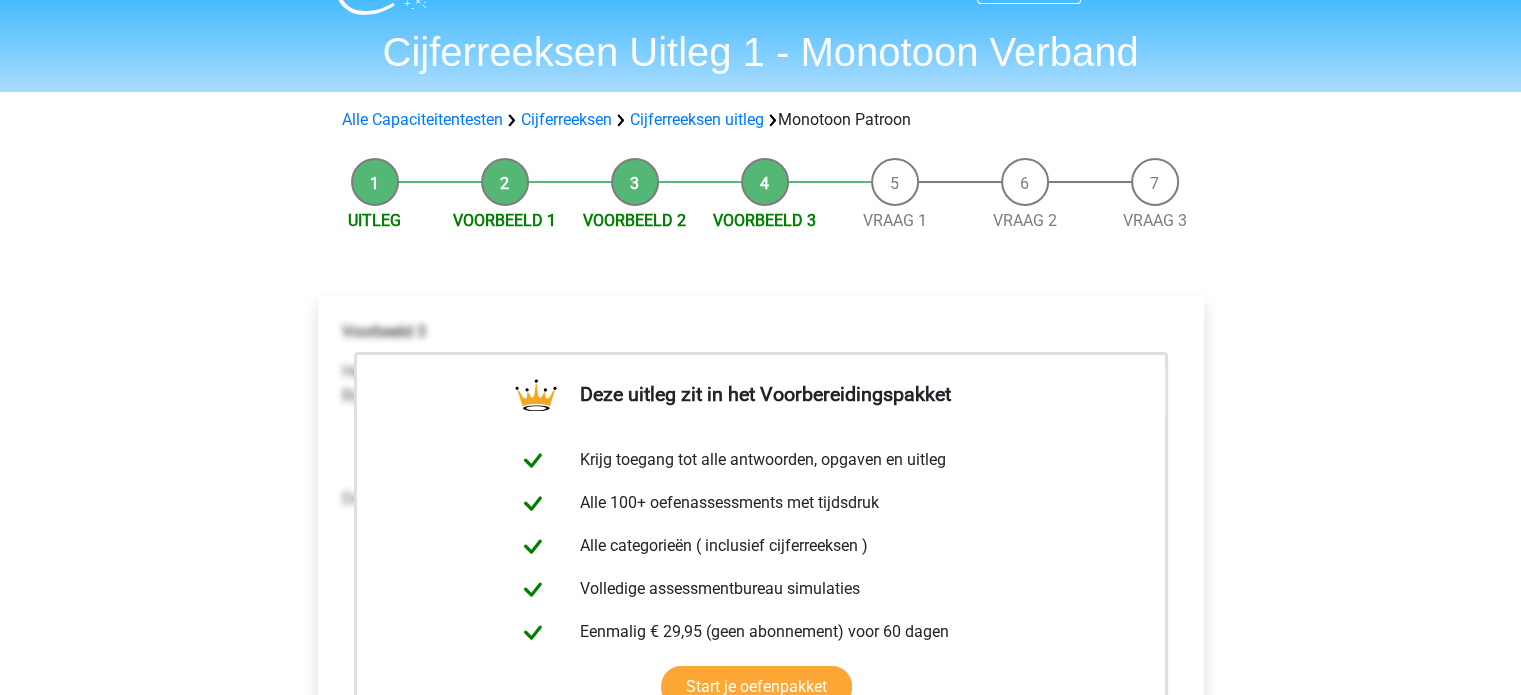scroll, scrollTop: 0, scrollLeft: 0, axis: both 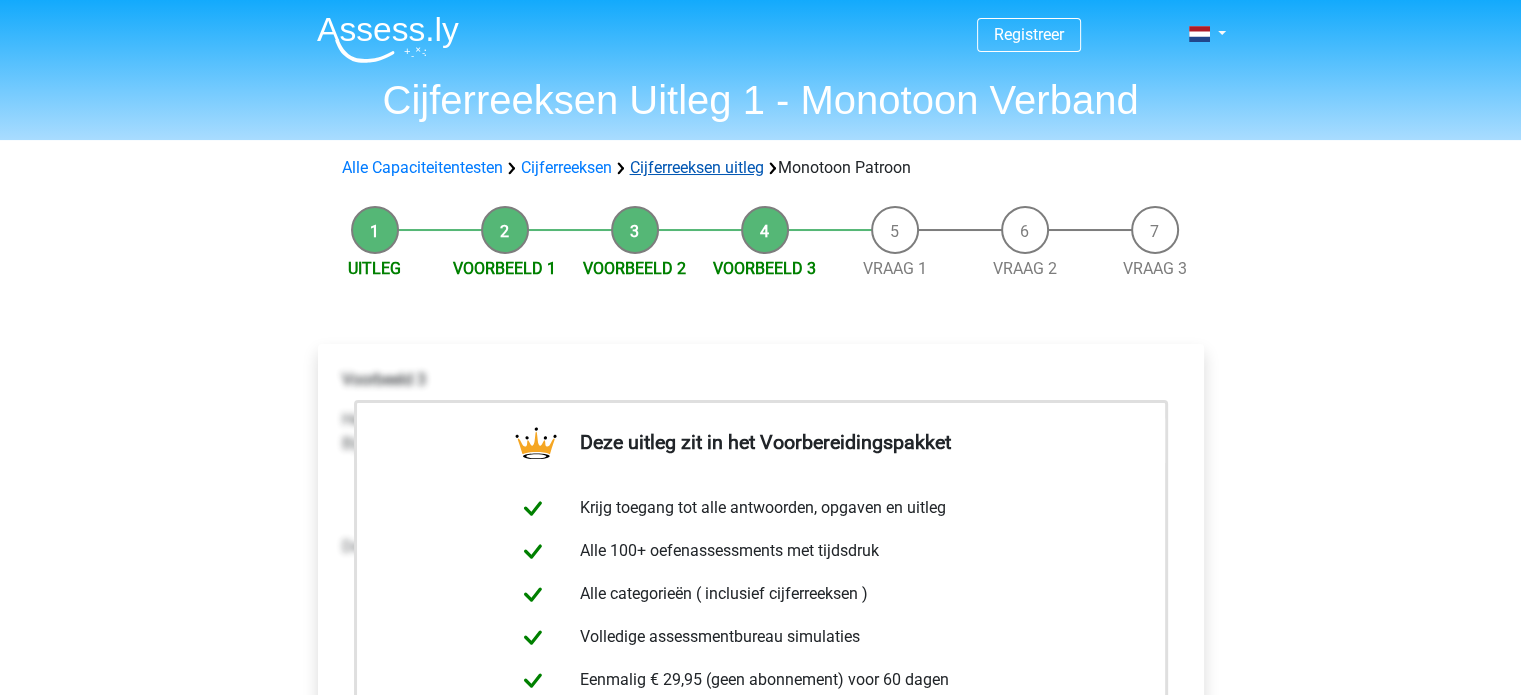 click on "Cijferreeksen uitleg" at bounding box center [697, 167] 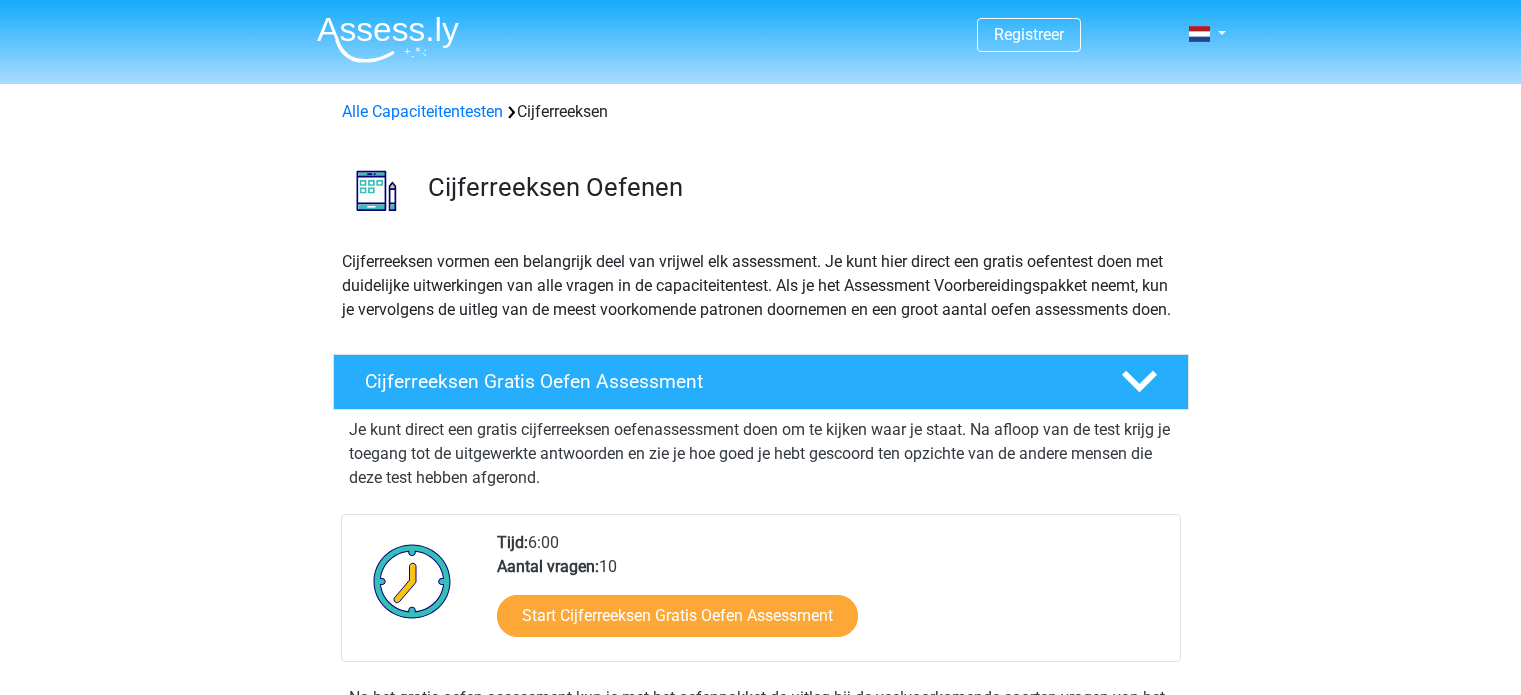 scroll, scrollTop: 1284, scrollLeft: 0, axis: vertical 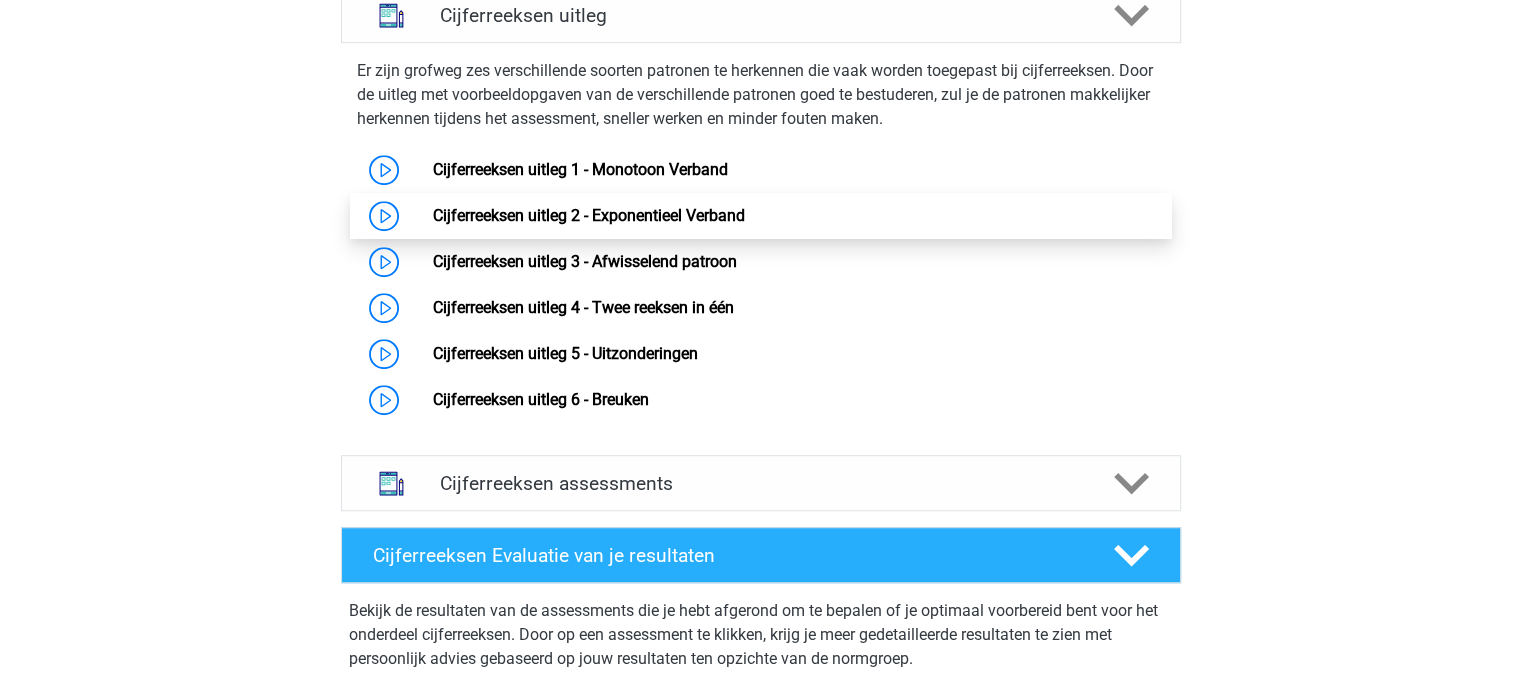 click on "Cijferreeksen uitleg 2 - Exponentieel Verband" at bounding box center (589, 215) 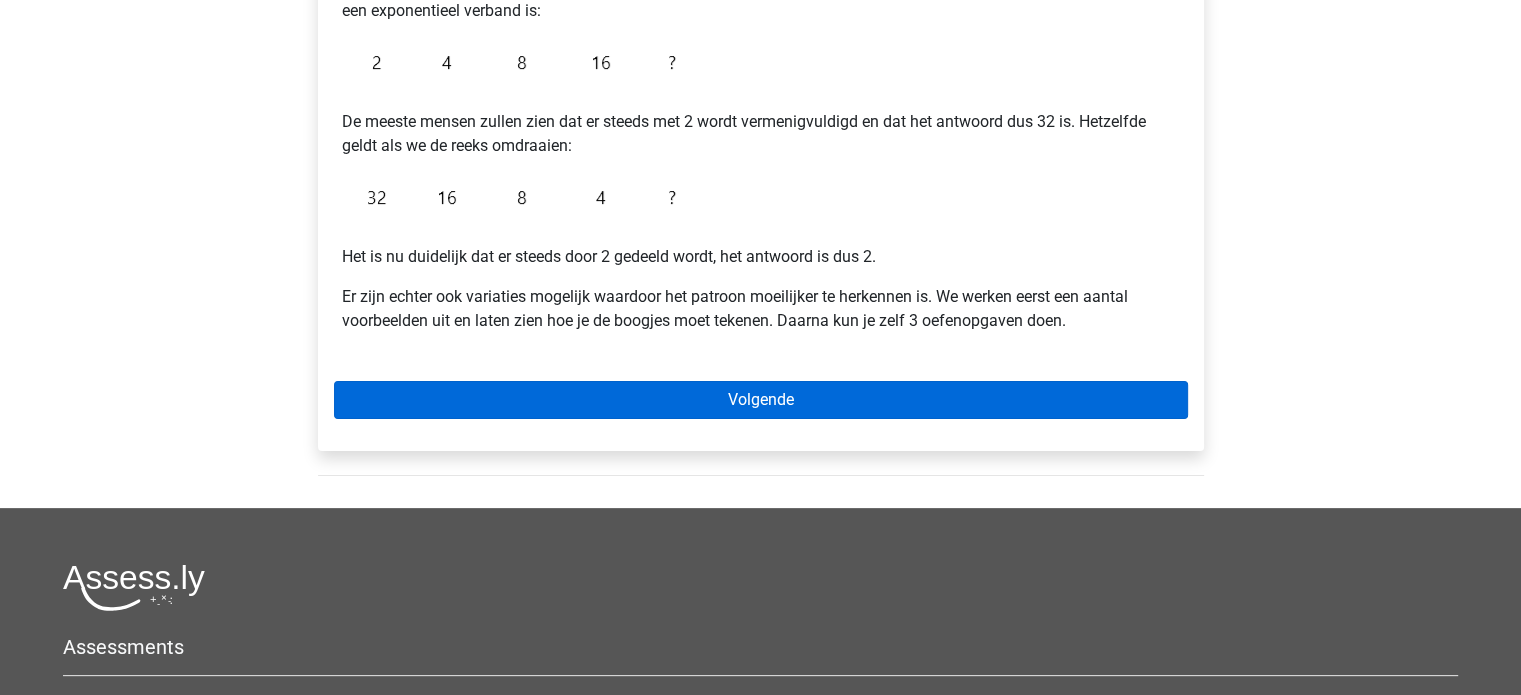 scroll, scrollTop: 500, scrollLeft: 0, axis: vertical 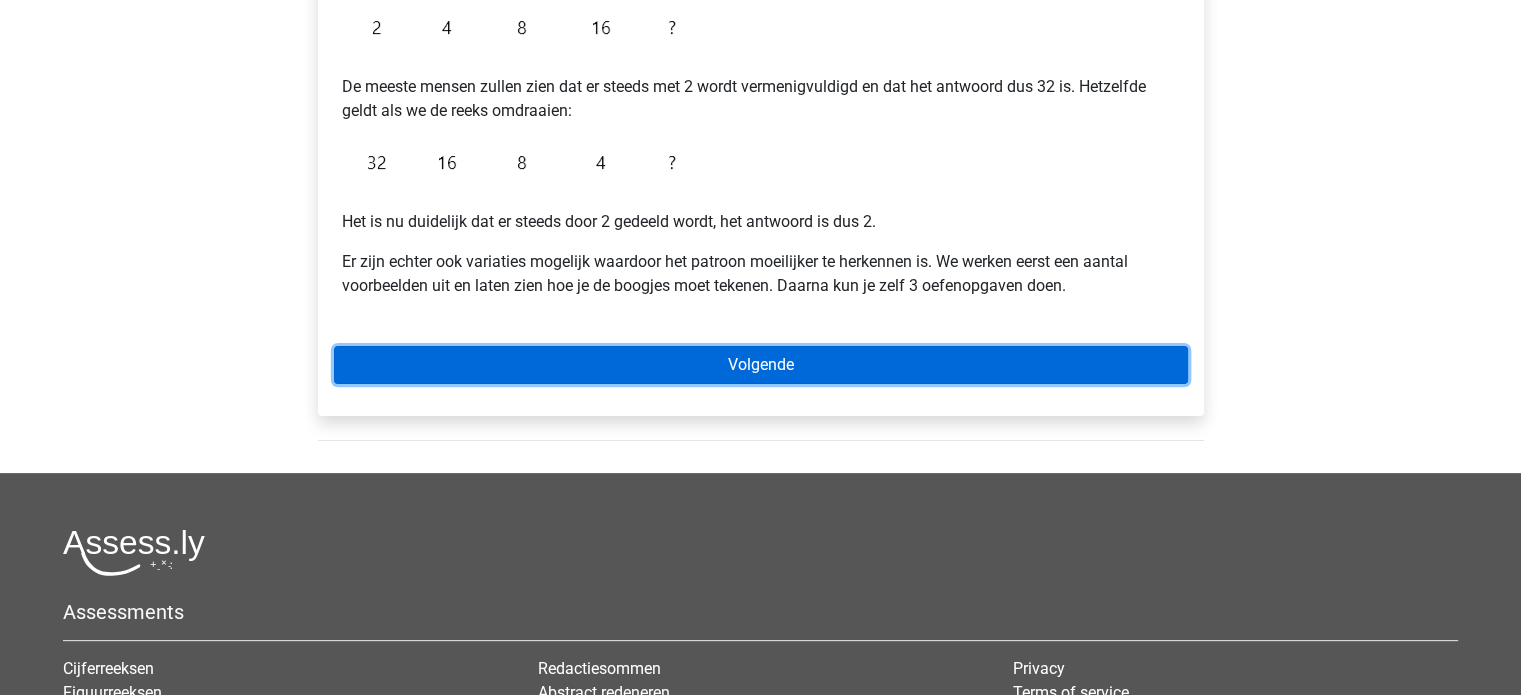 click on "Volgende" at bounding box center [761, 365] 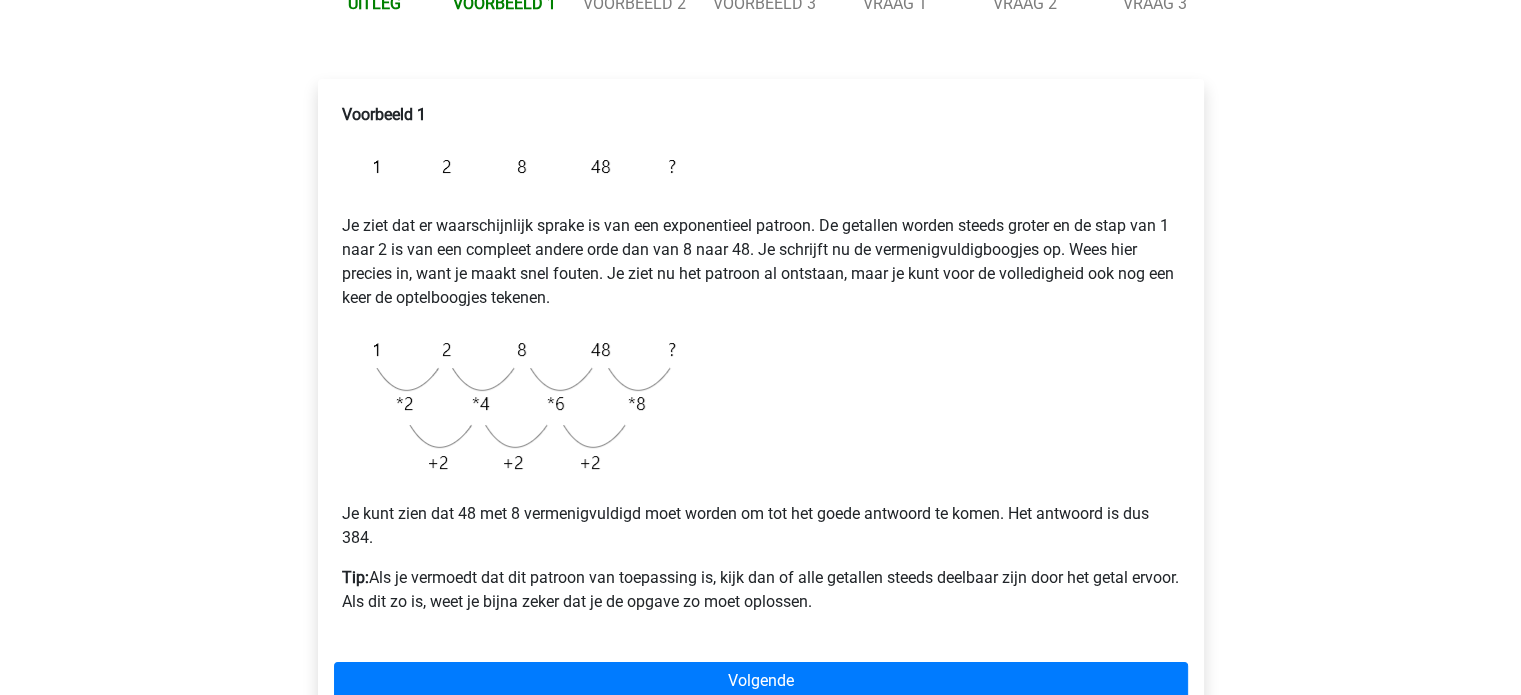 scroll, scrollTop: 300, scrollLeft: 0, axis: vertical 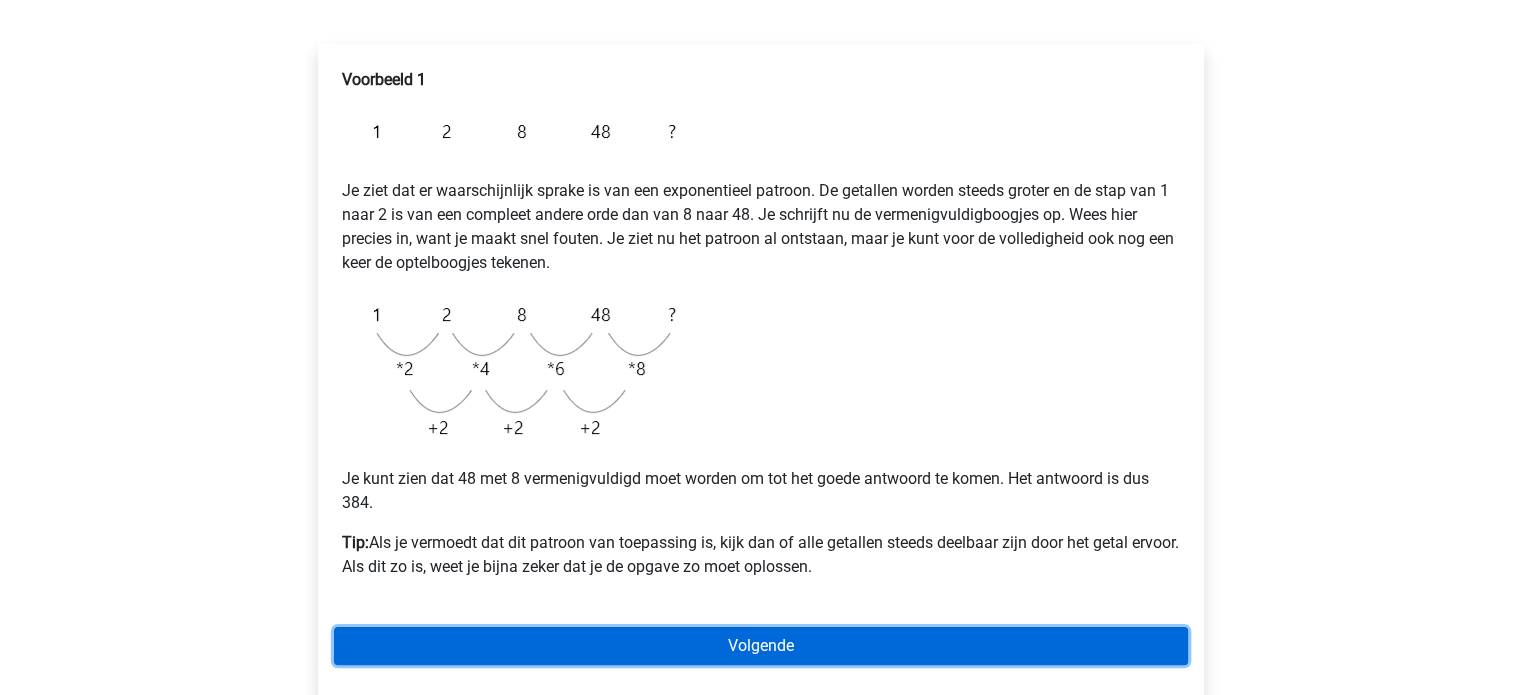 click on "Volgende" at bounding box center (761, 646) 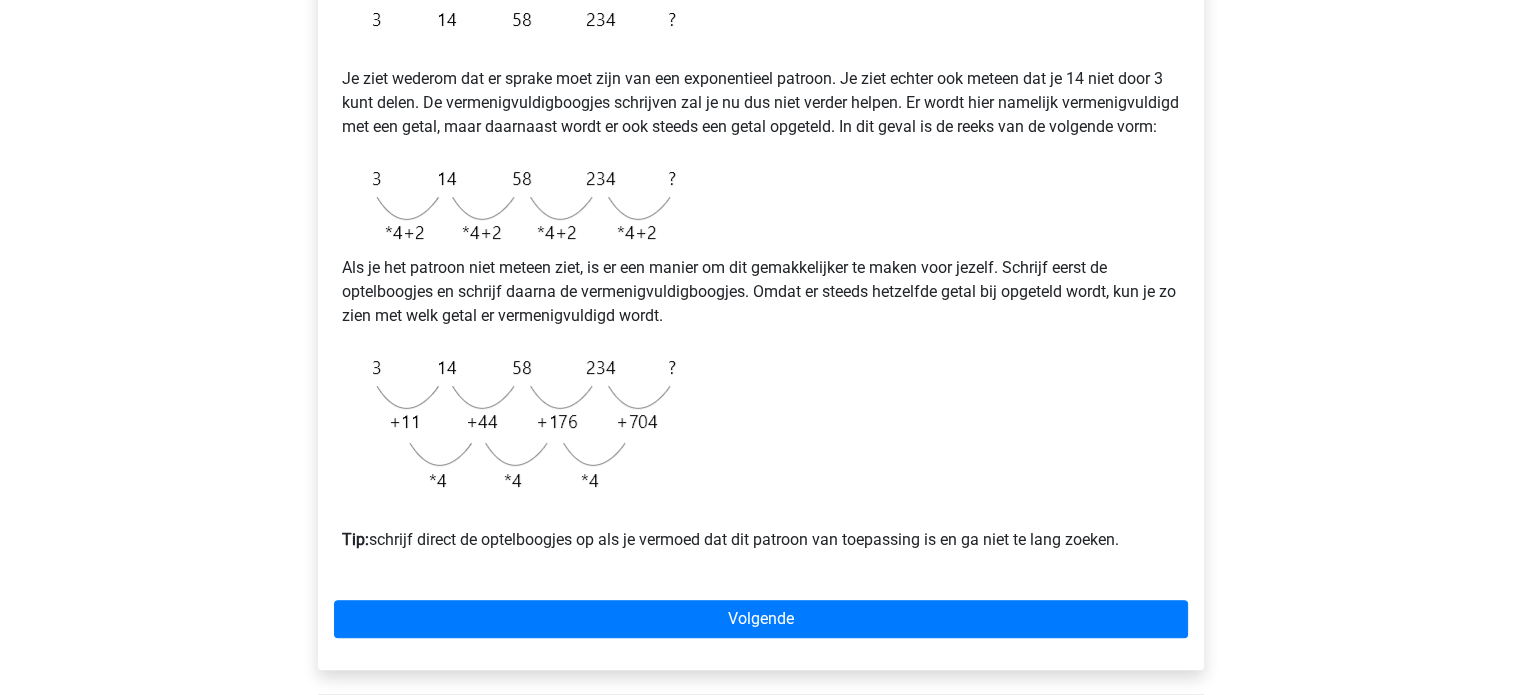 scroll, scrollTop: 400, scrollLeft: 0, axis: vertical 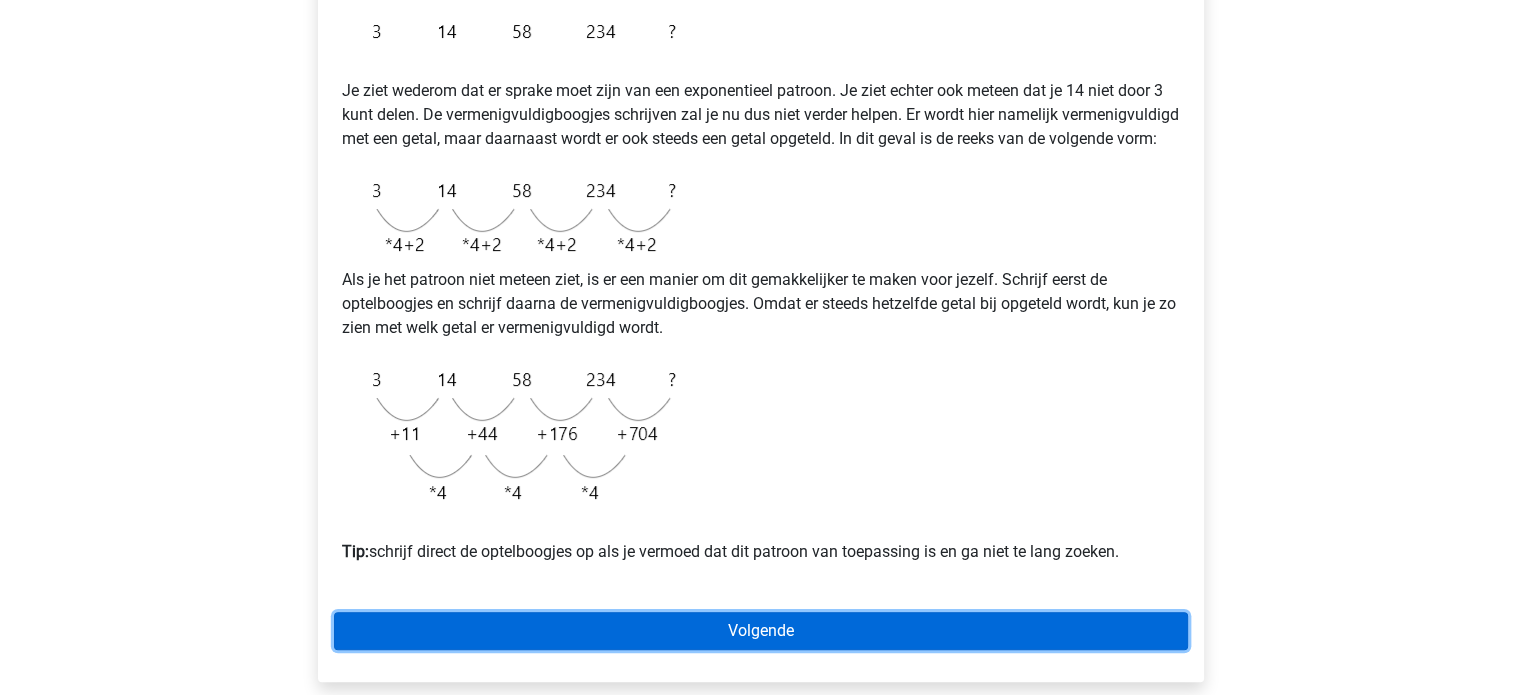 click on "Volgende" at bounding box center (761, 631) 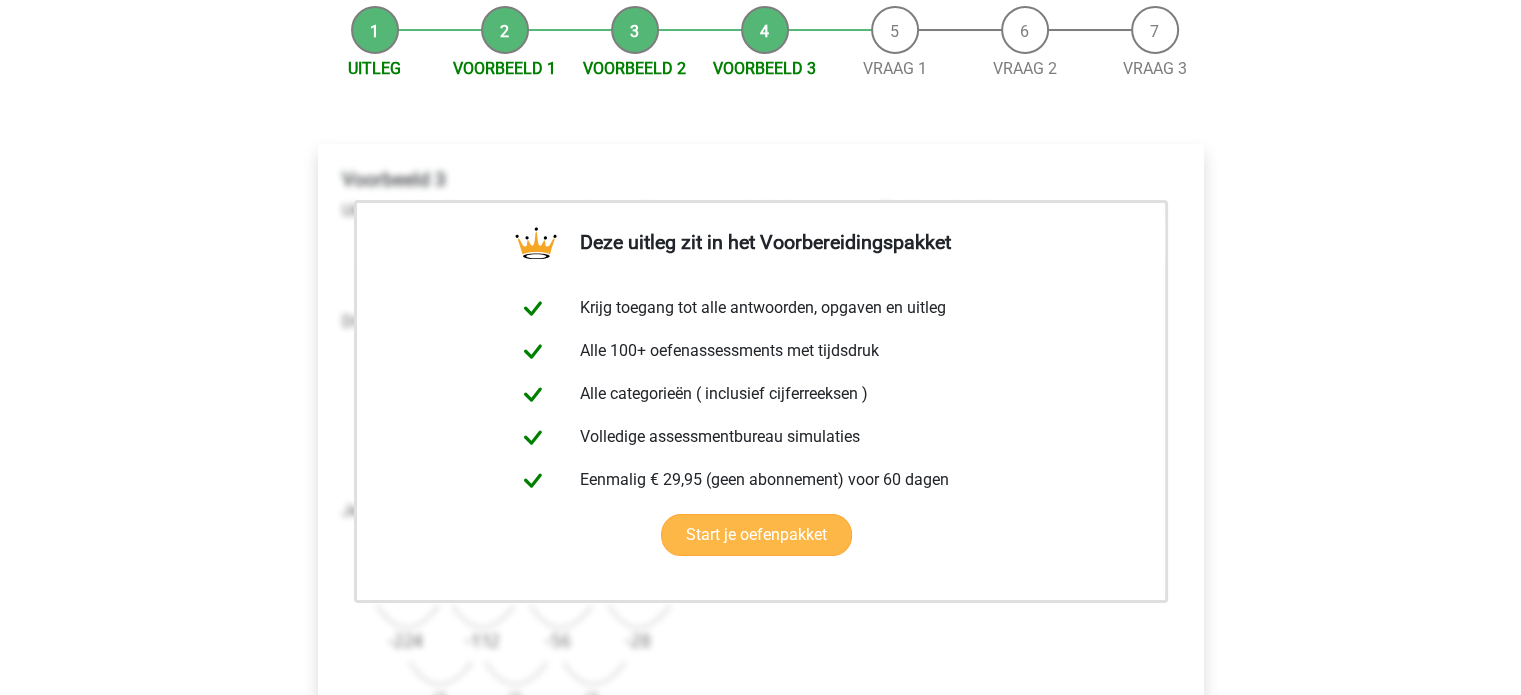 scroll, scrollTop: 0, scrollLeft: 0, axis: both 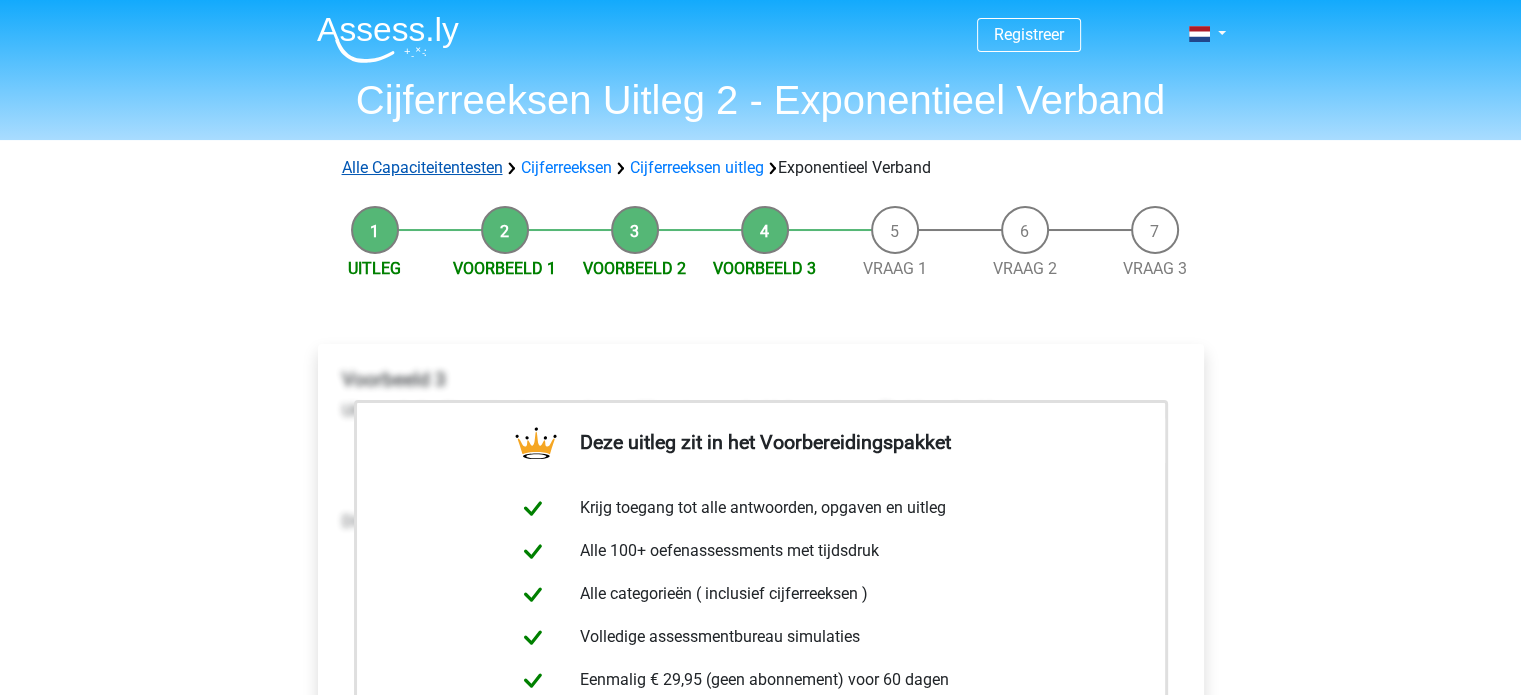 click on "Alle Capaciteitentesten" at bounding box center [422, 167] 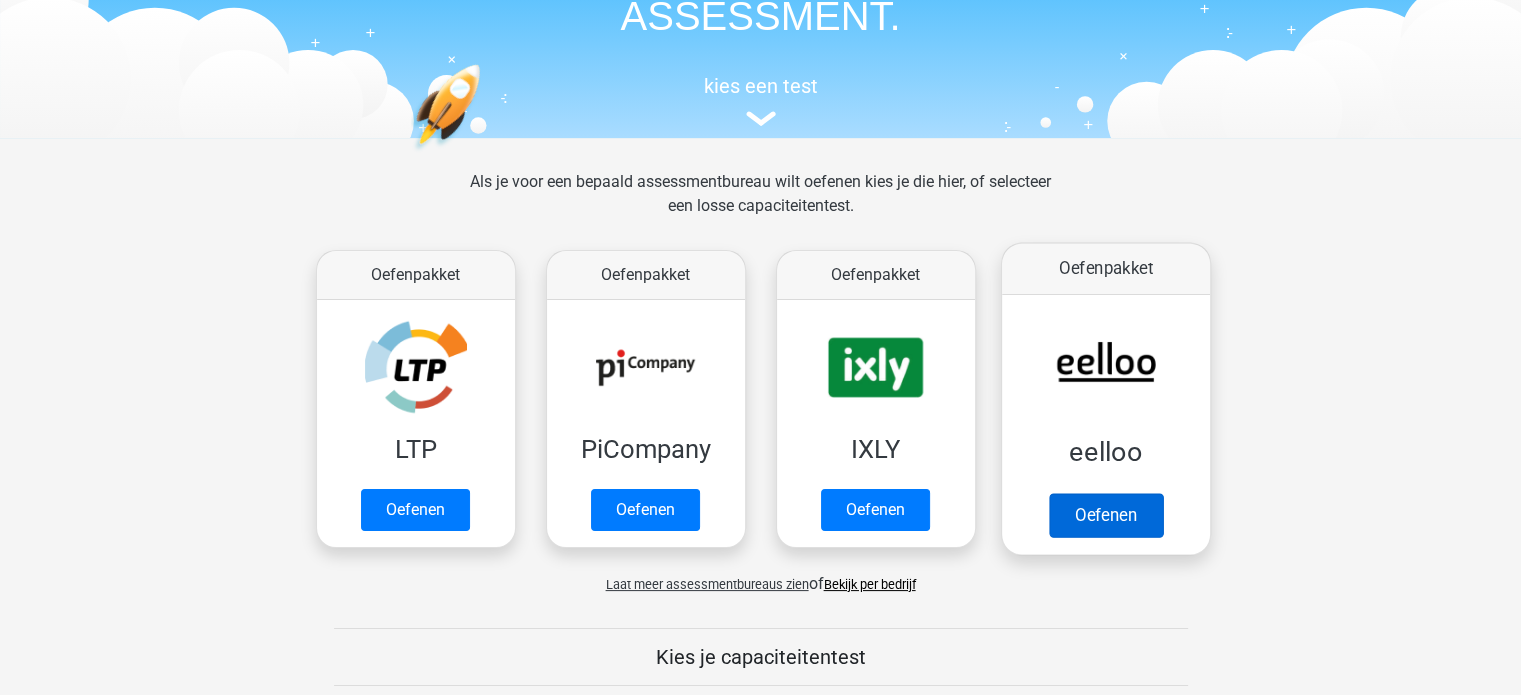scroll, scrollTop: 200, scrollLeft: 0, axis: vertical 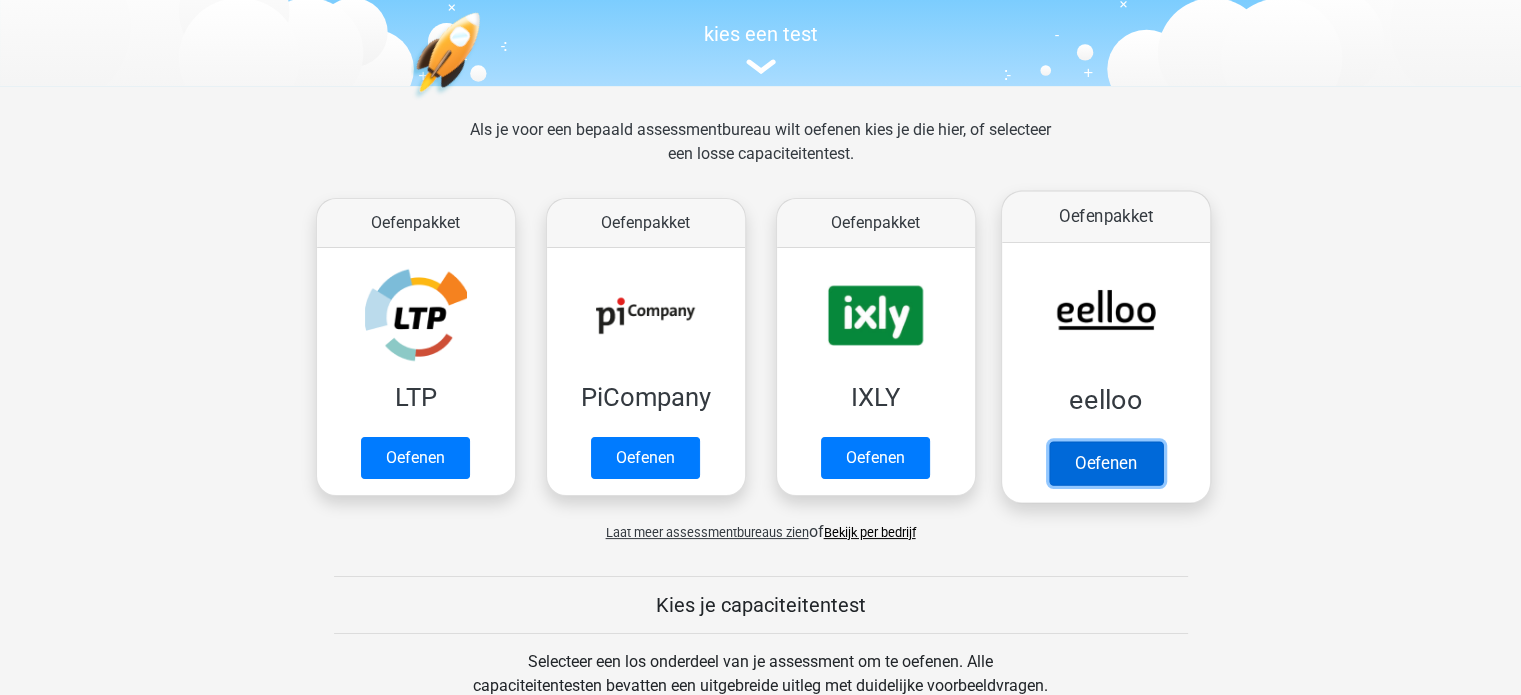 click on "Oefenen" at bounding box center [1105, 463] 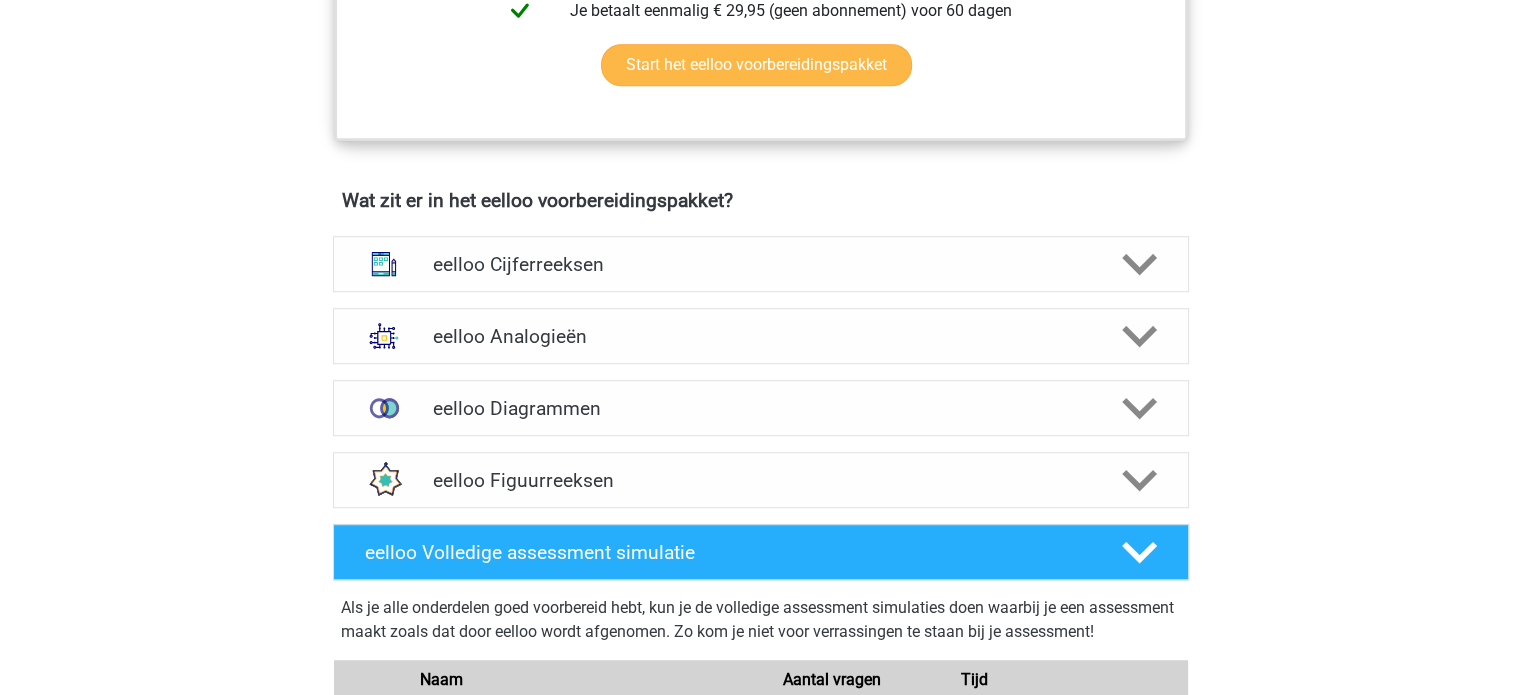 scroll, scrollTop: 1100, scrollLeft: 0, axis: vertical 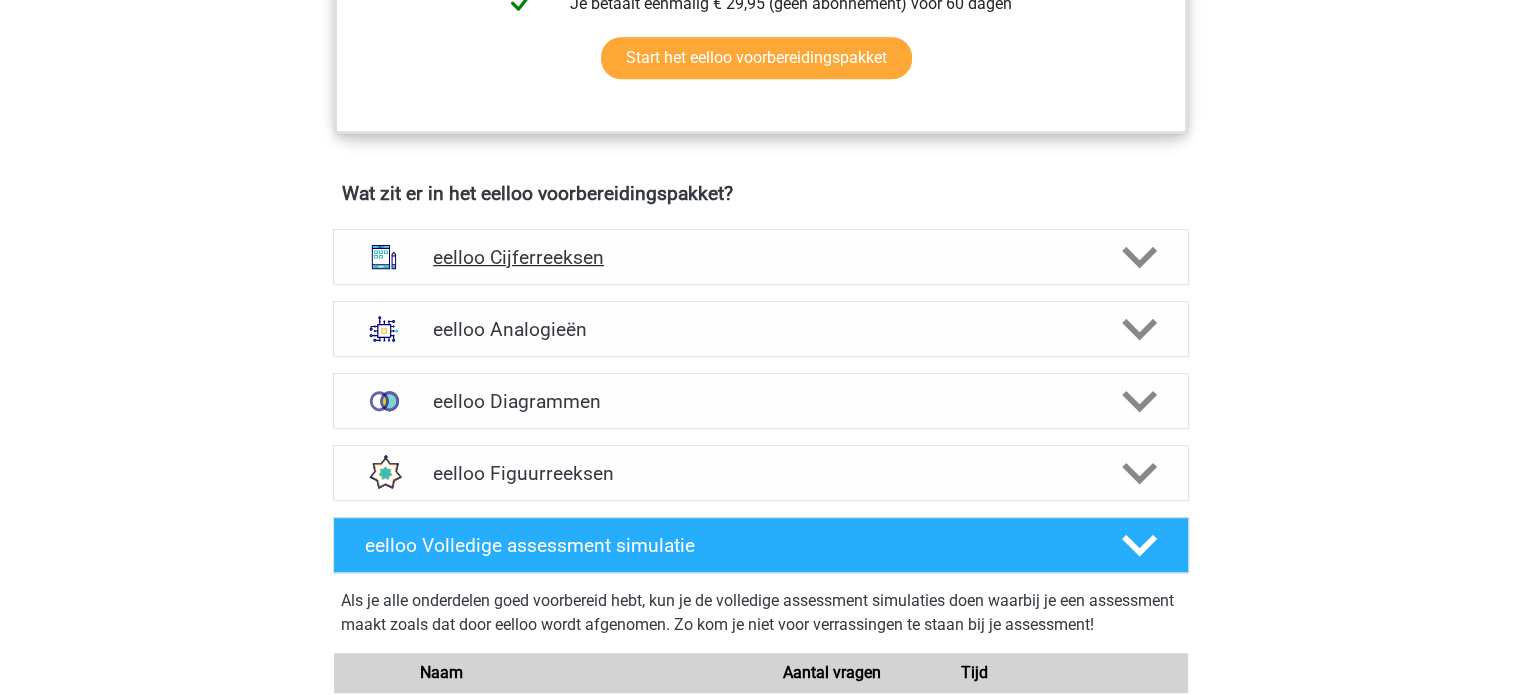 click 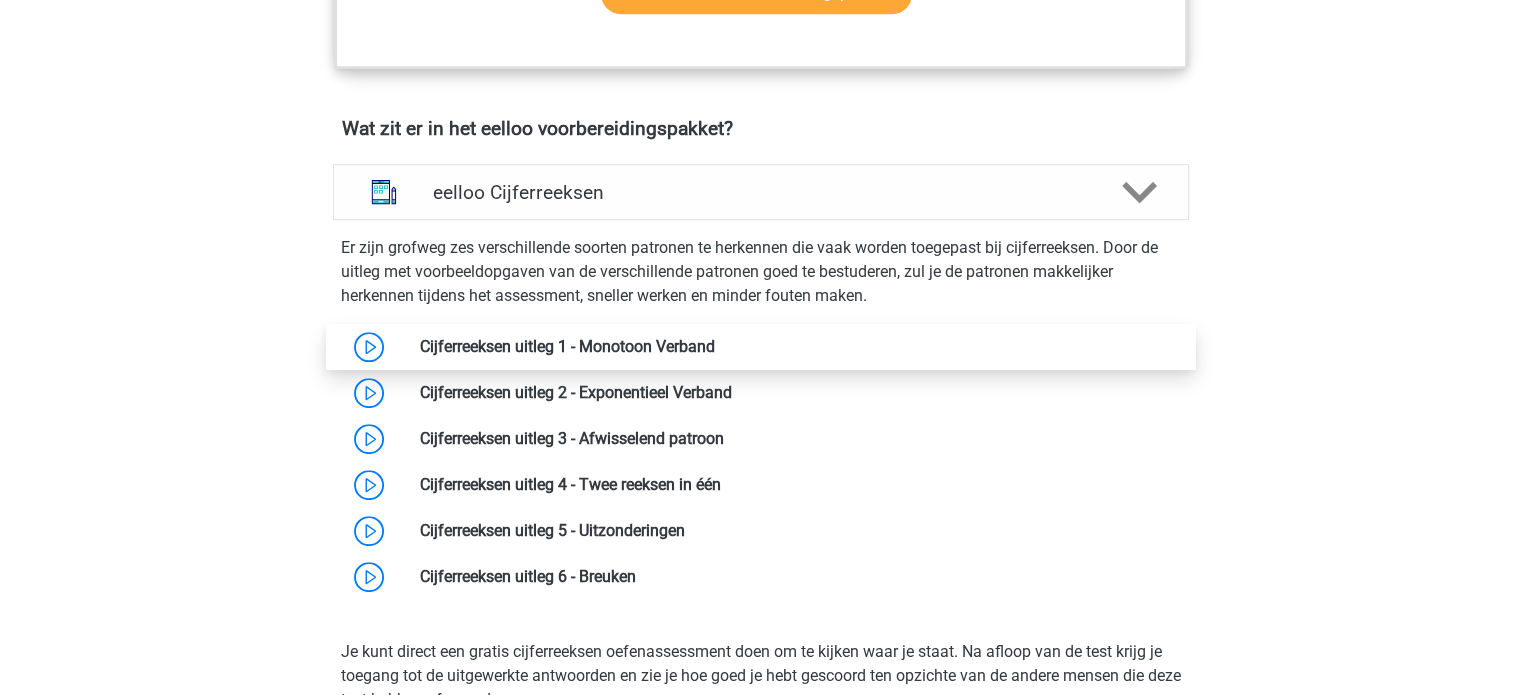 scroll, scrollTop: 1200, scrollLeft: 0, axis: vertical 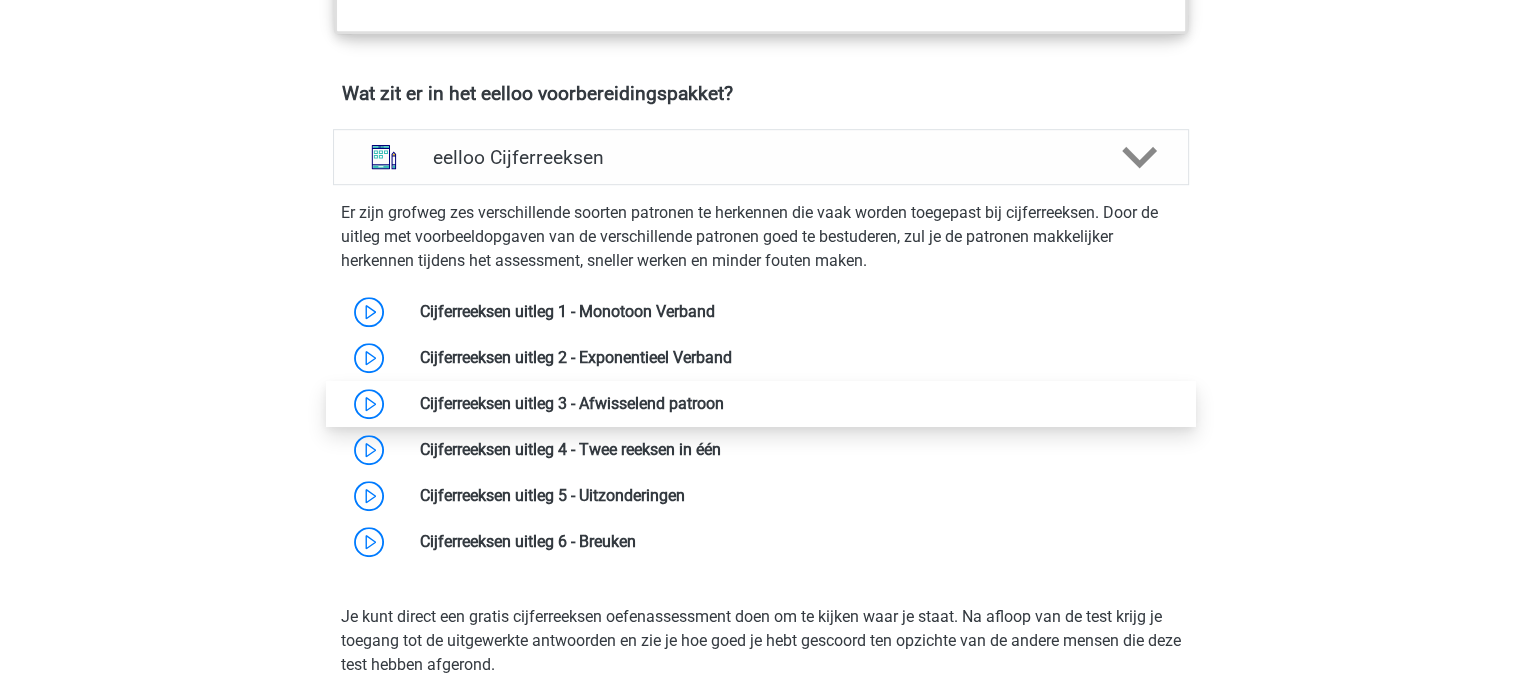 click at bounding box center [724, 403] 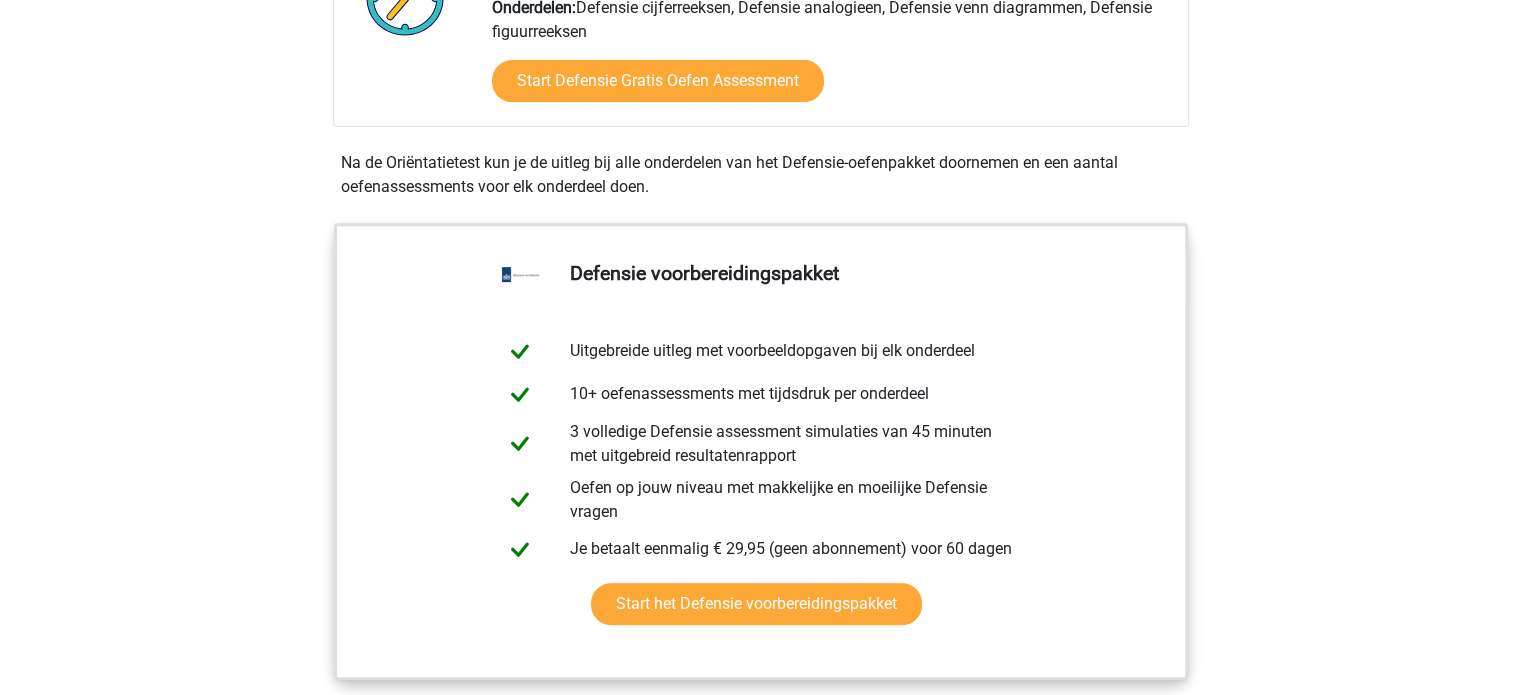 scroll, scrollTop: 800, scrollLeft: 0, axis: vertical 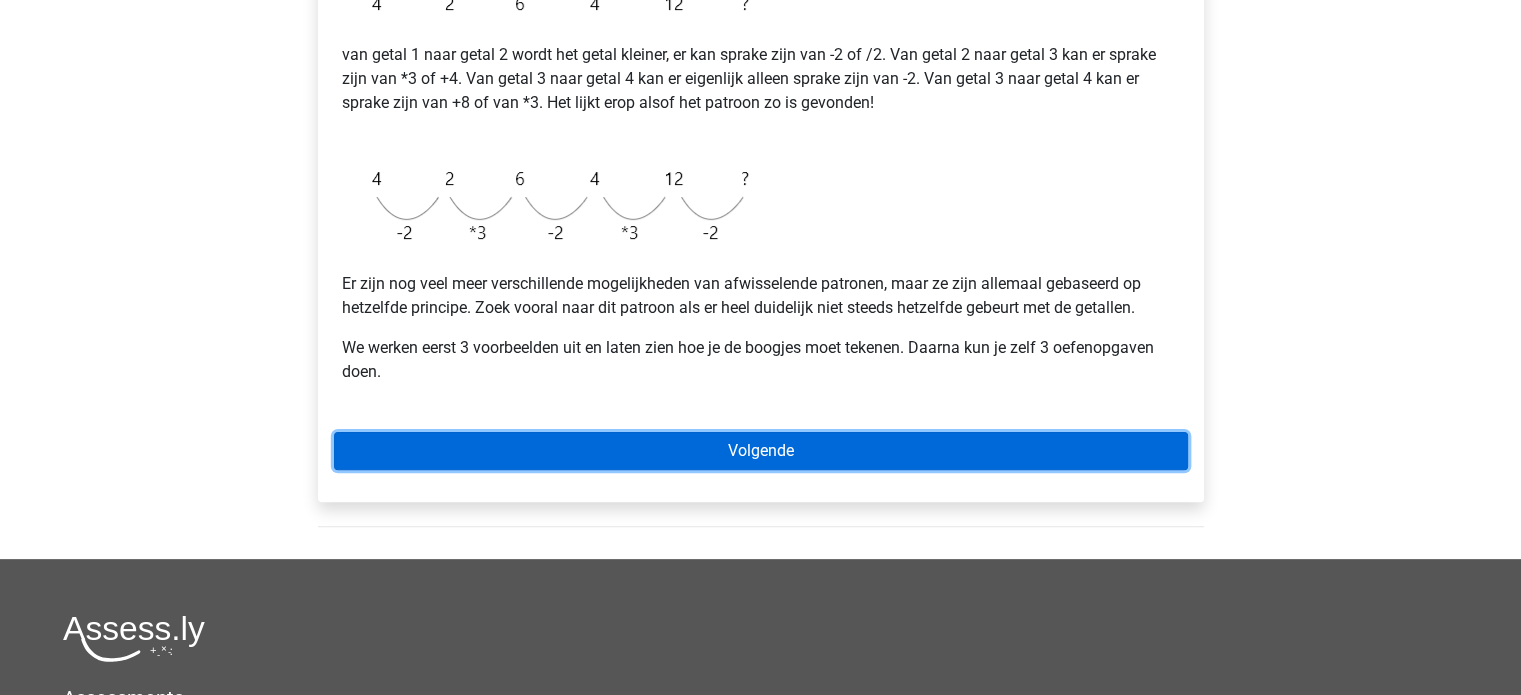 click on "Volgende" at bounding box center (761, 451) 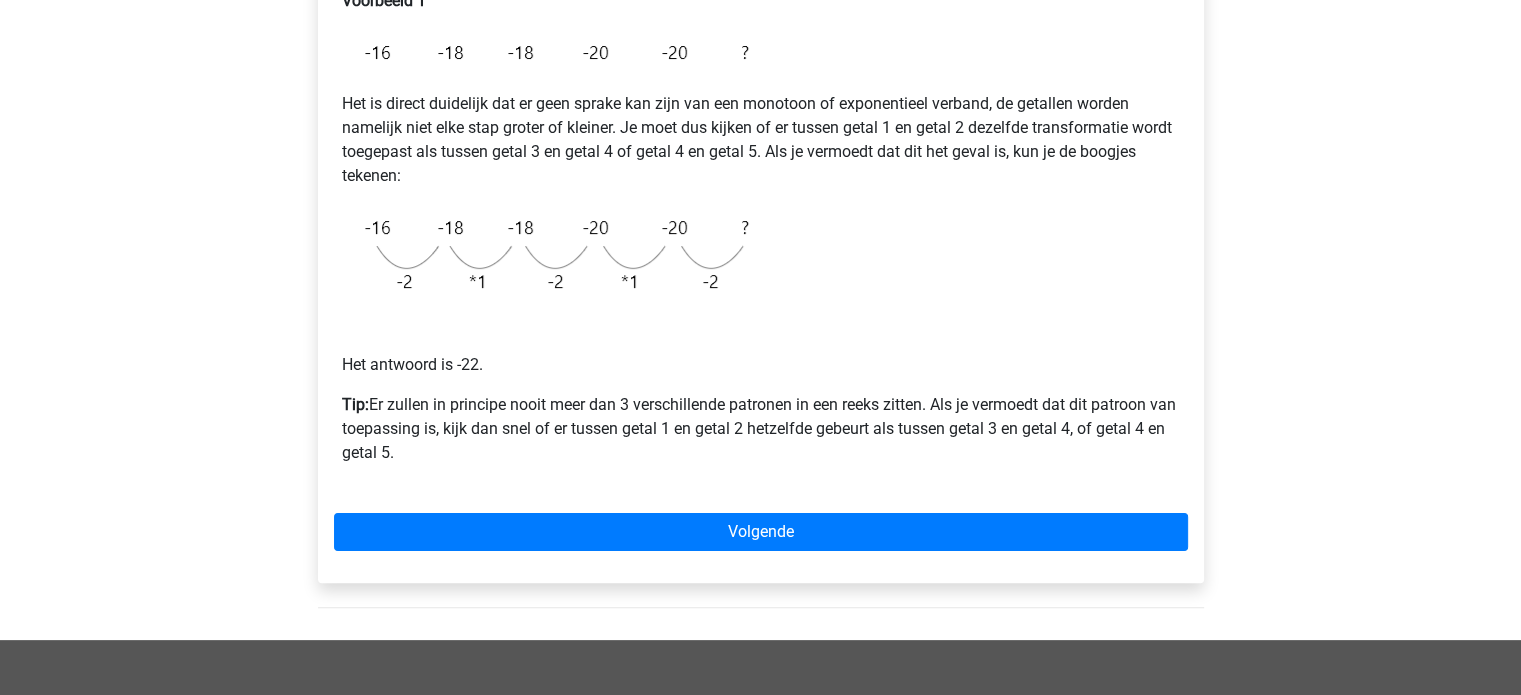scroll, scrollTop: 500, scrollLeft: 0, axis: vertical 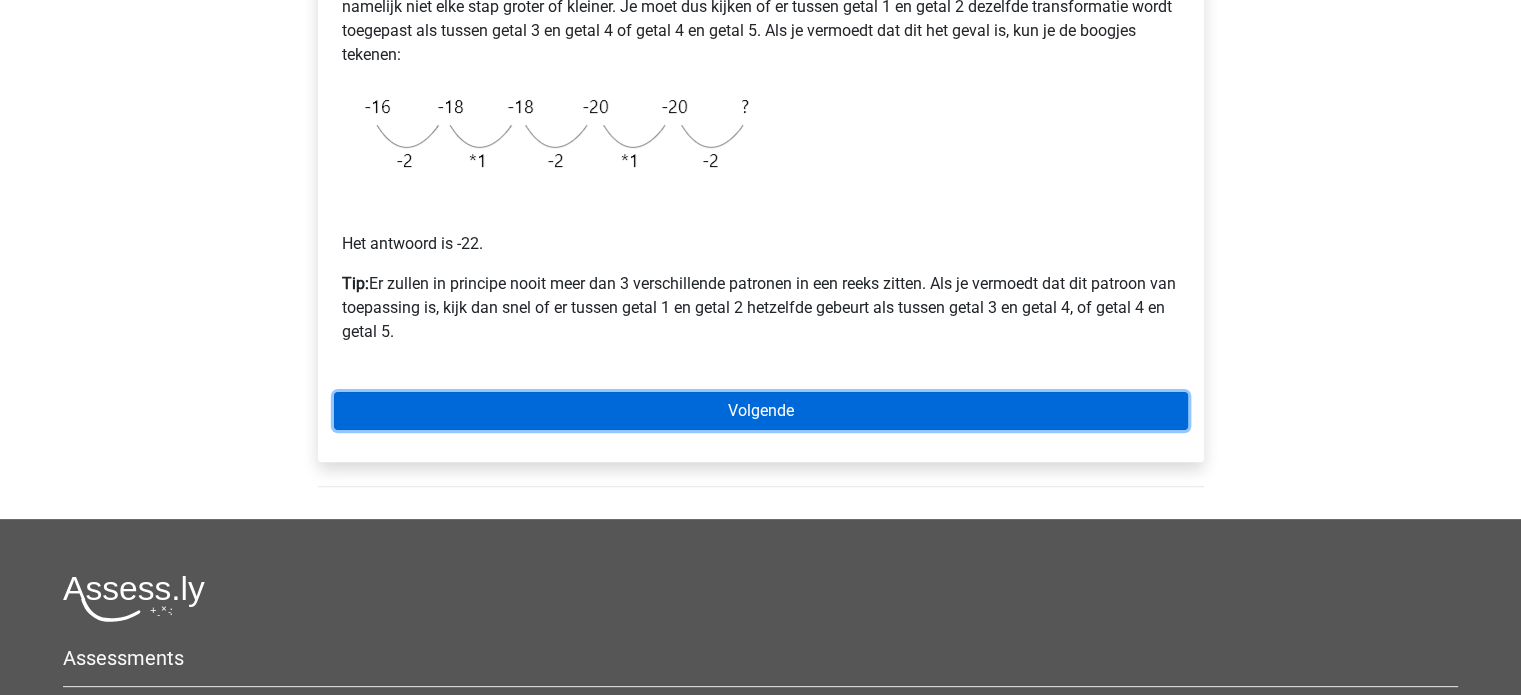 click on "Volgende" at bounding box center (761, 411) 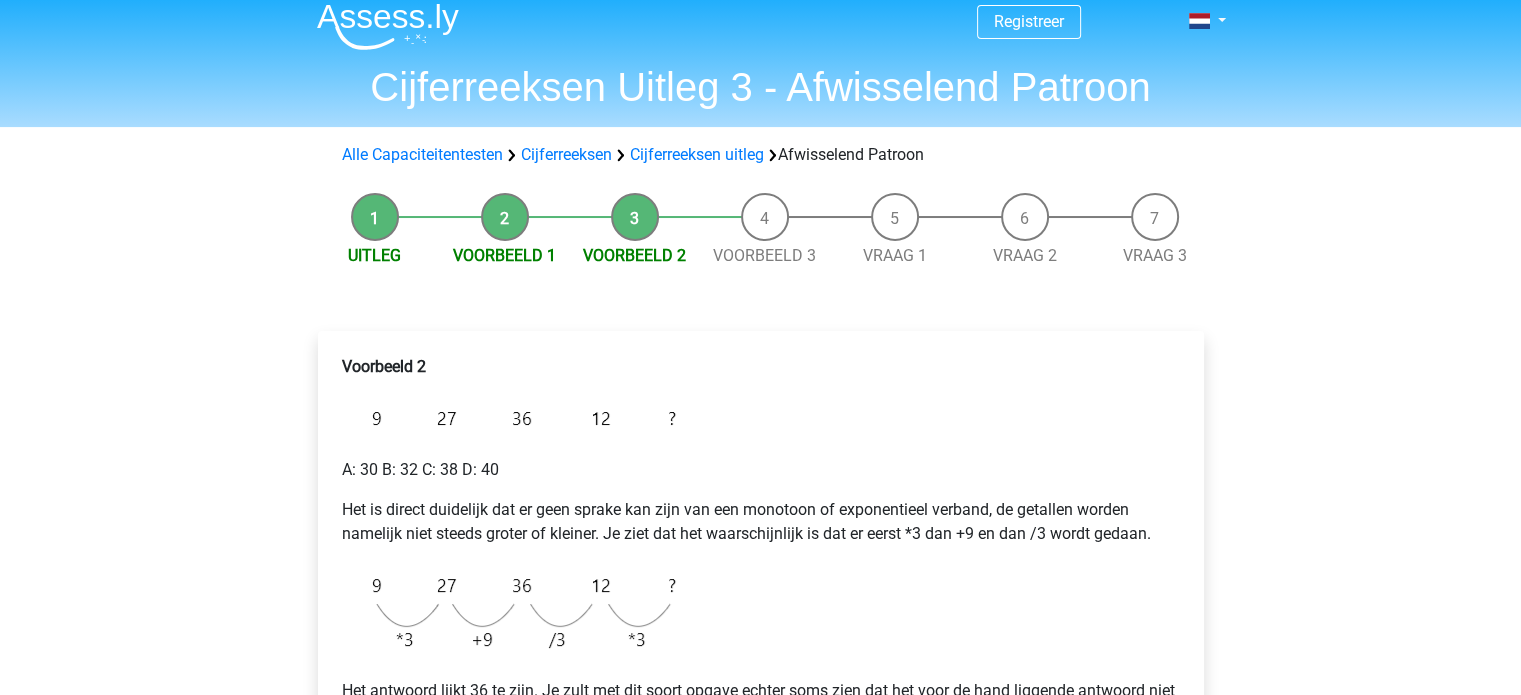 scroll, scrollTop: 0, scrollLeft: 0, axis: both 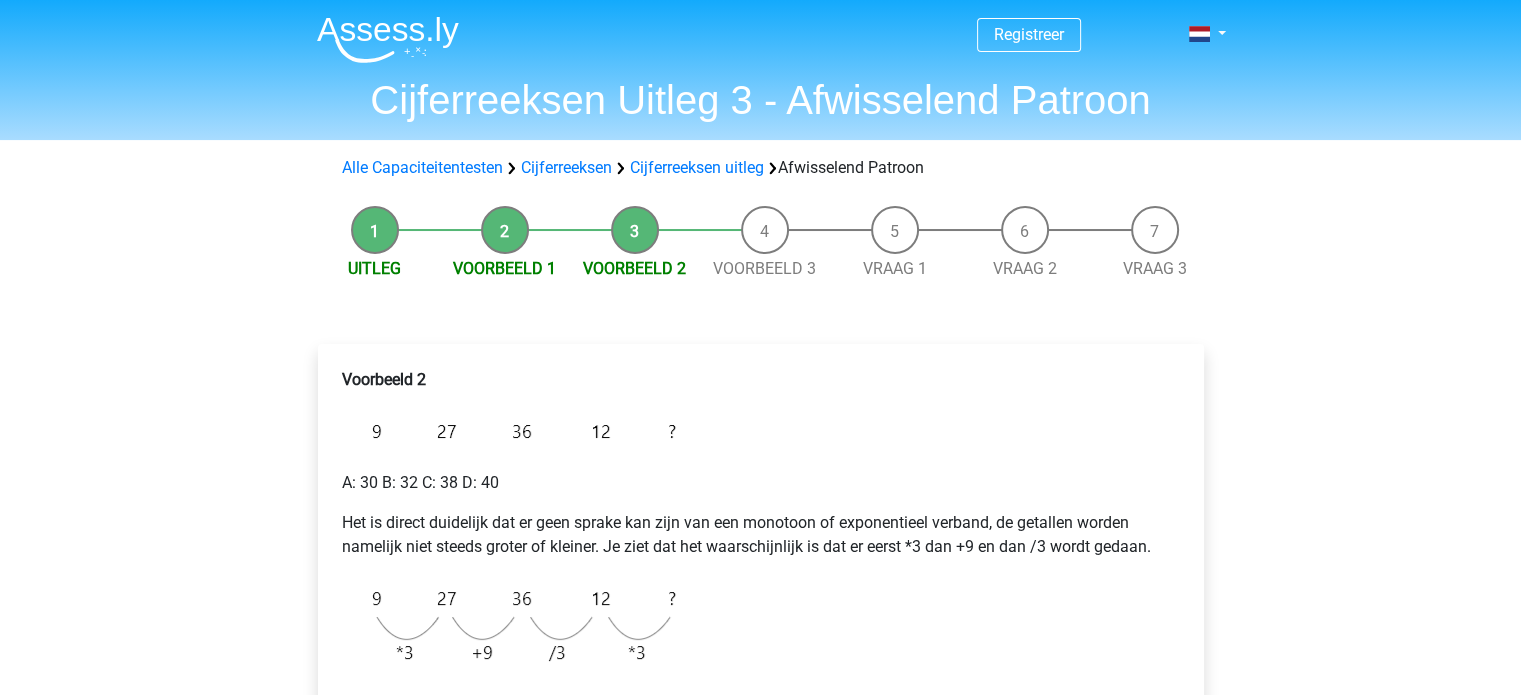 click on "Voorbeeld 1" at bounding box center (505, 243) 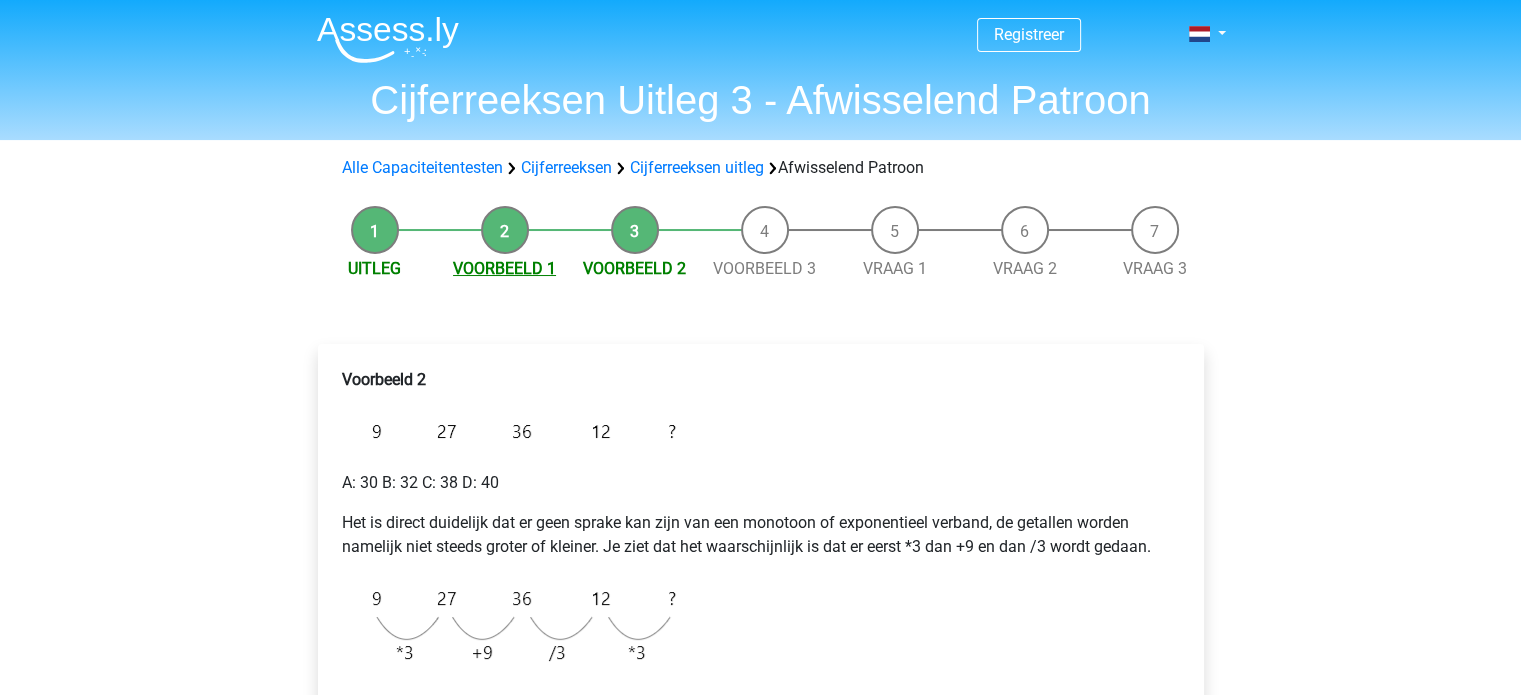 click on "Voorbeeld 1" at bounding box center (504, 268) 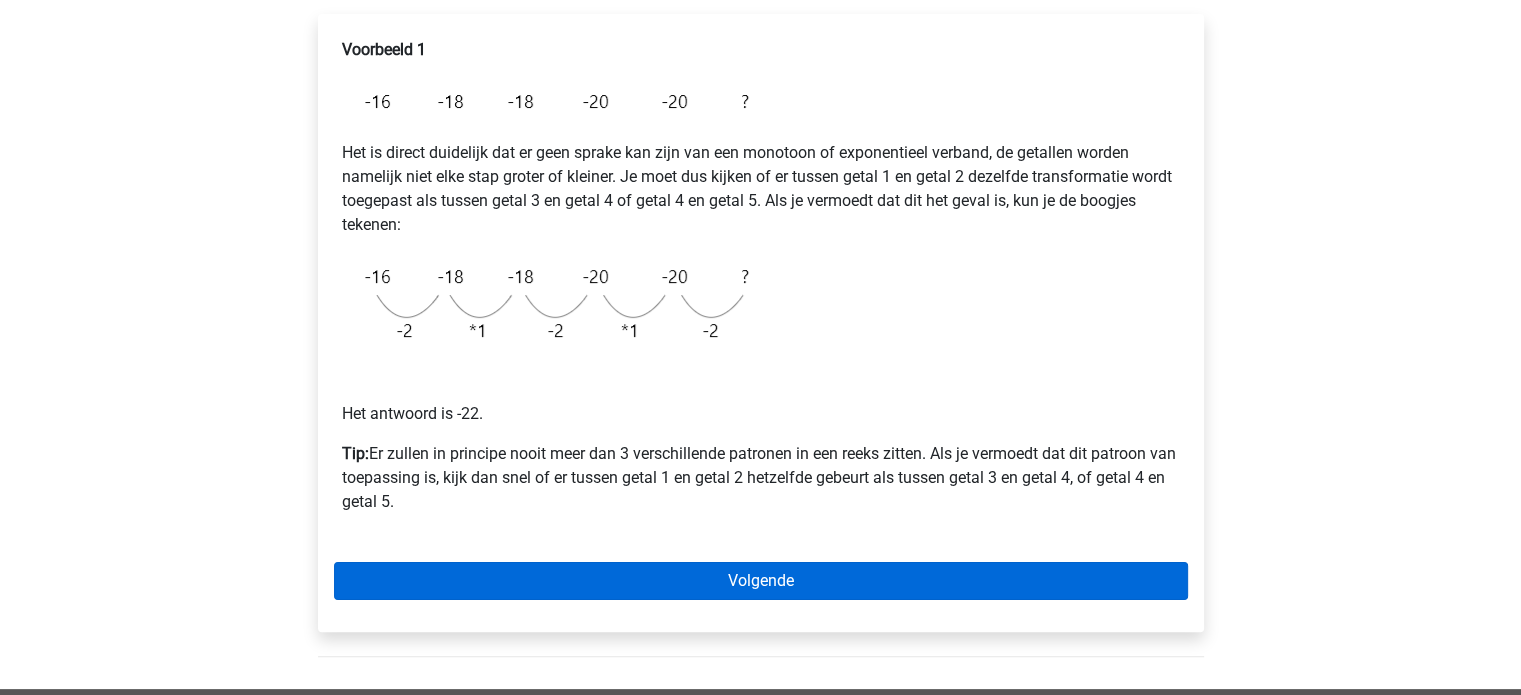 scroll, scrollTop: 300, scrollLeft: 0, axis: vertical 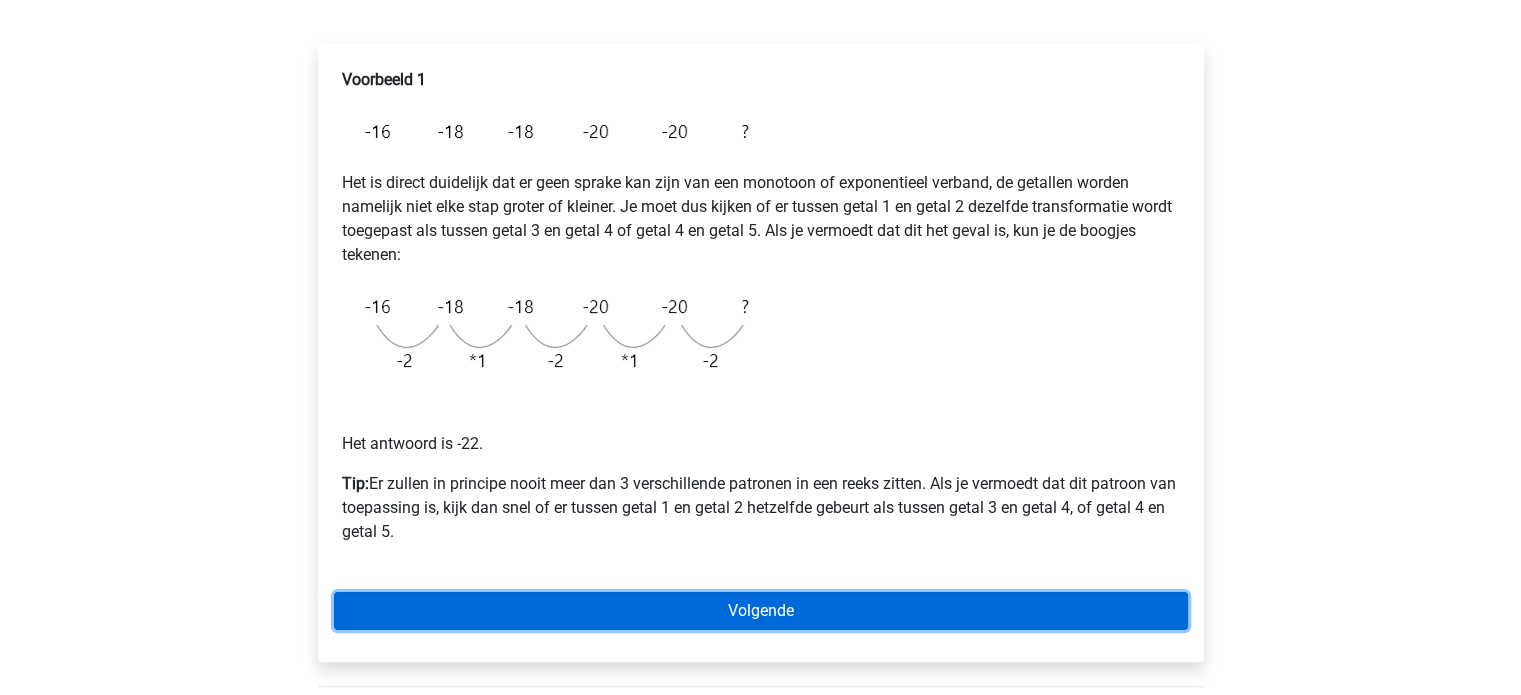 click on "Volgende" at bounding box center (761, 611) 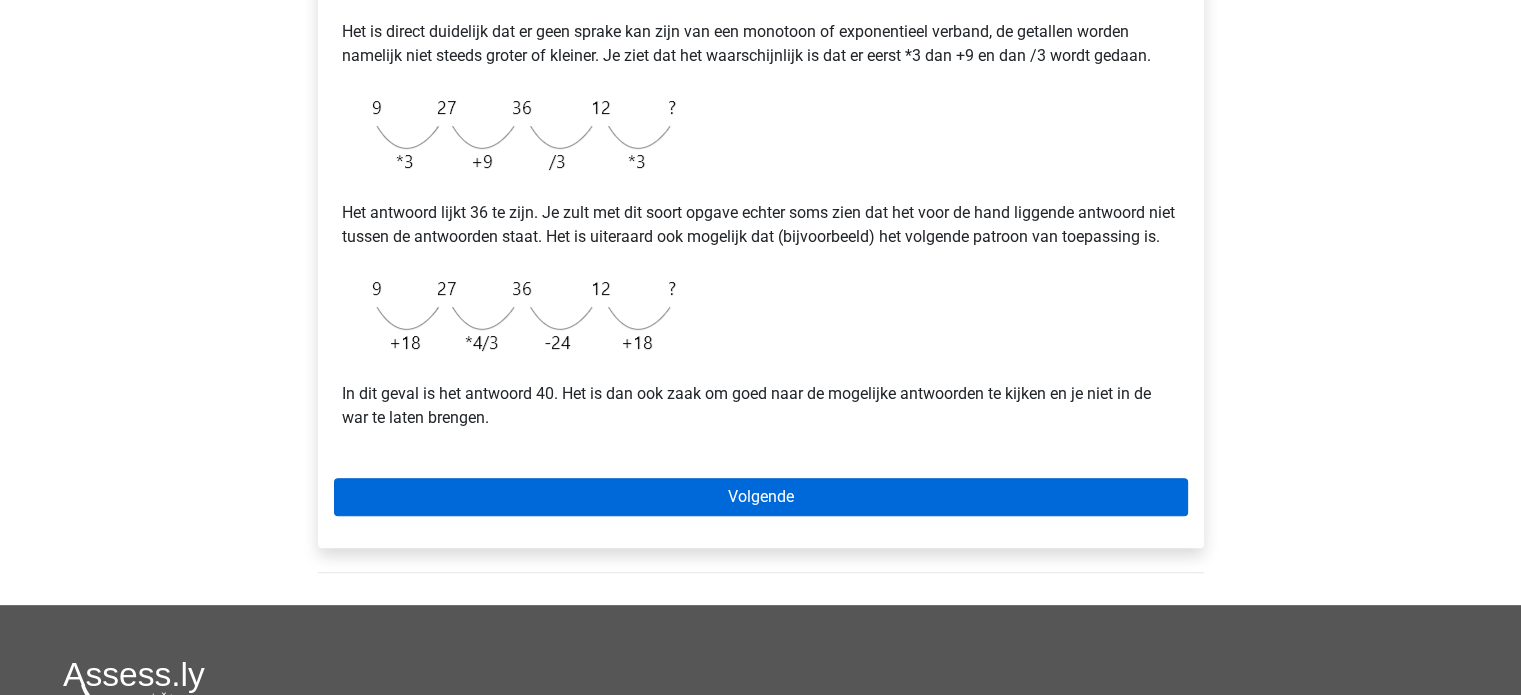 scroll, scrollTop: 500, scrollLeft: 0, axis: vertical 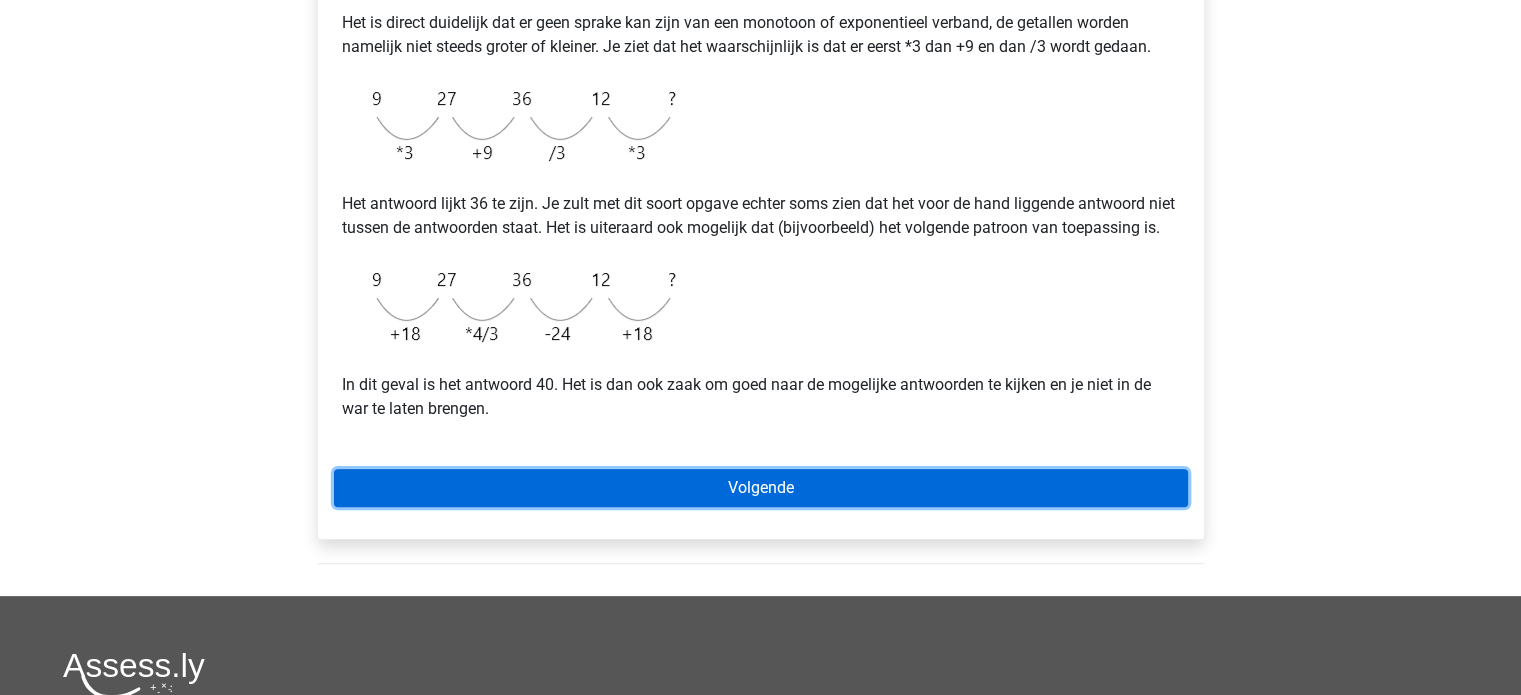 click on "Volgende" at bounding box center (761, 488) 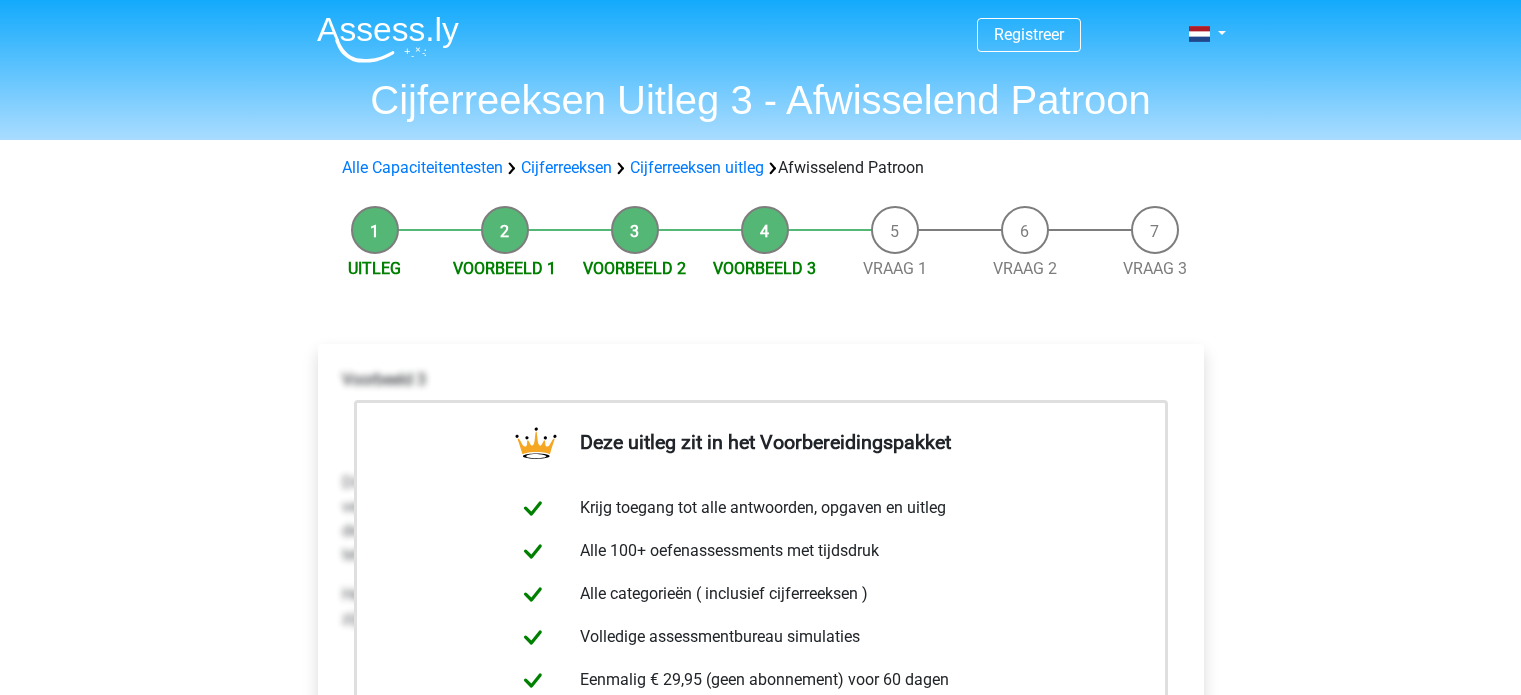 scroll, scrollTop: 0, scrollLeft: 0, axis: both 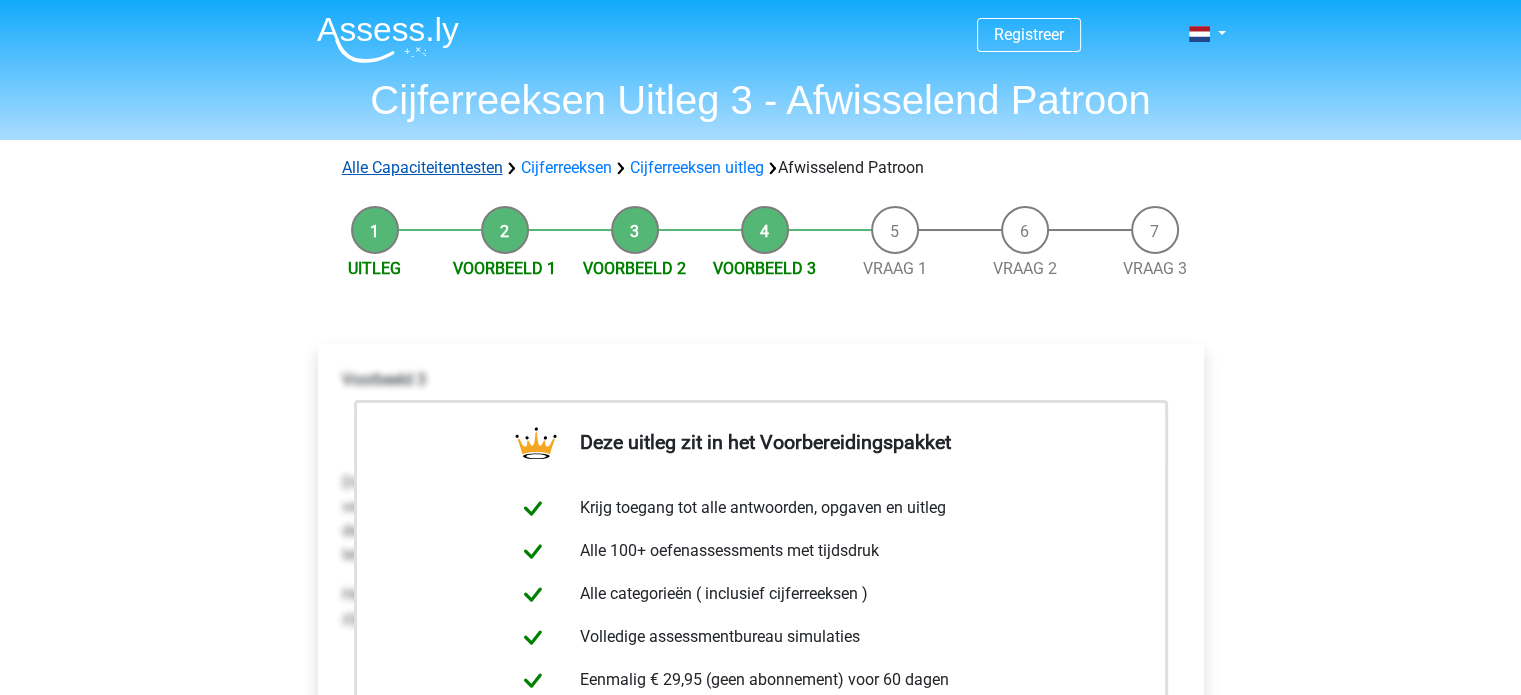 click on "Alle Capaciteitentesten" at bounding box center [422, 167] 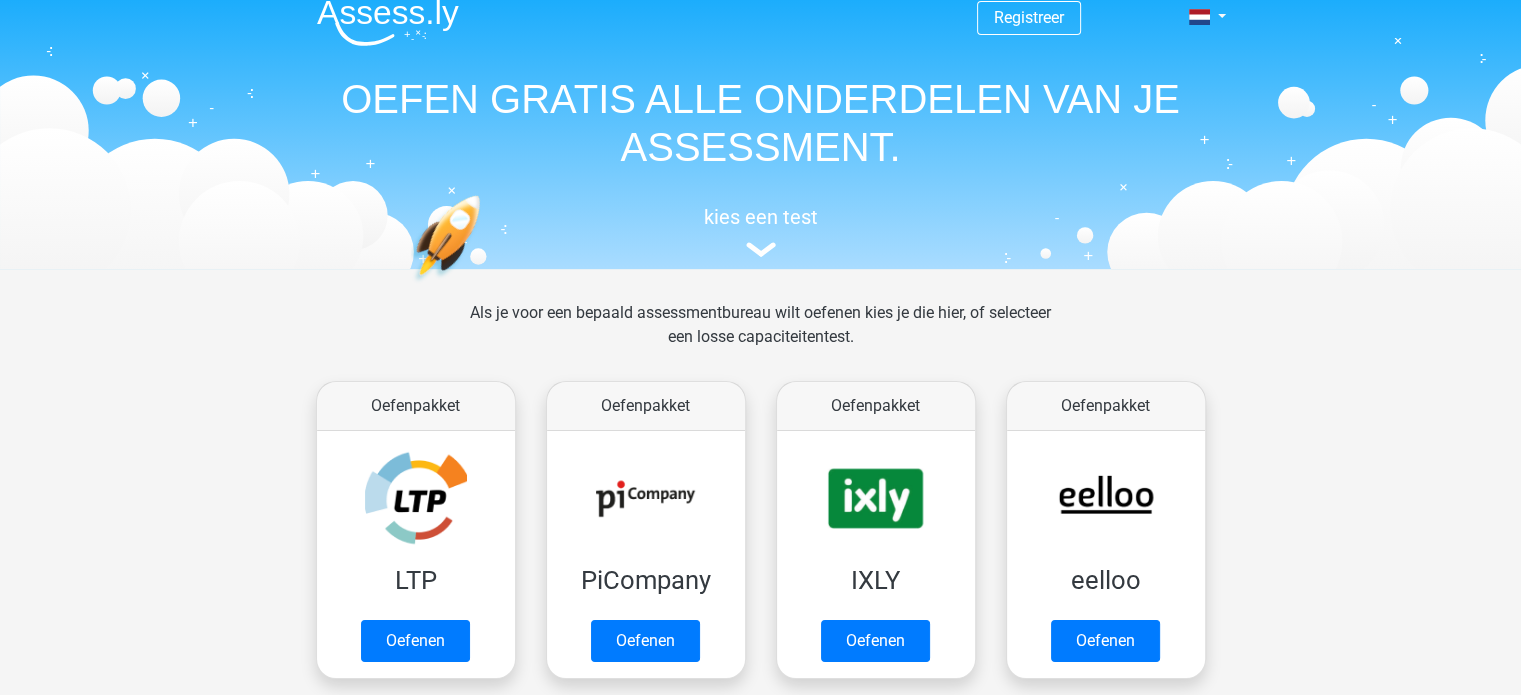 scroll, scrollTop: 0, scrollLeft: 0, axis: both 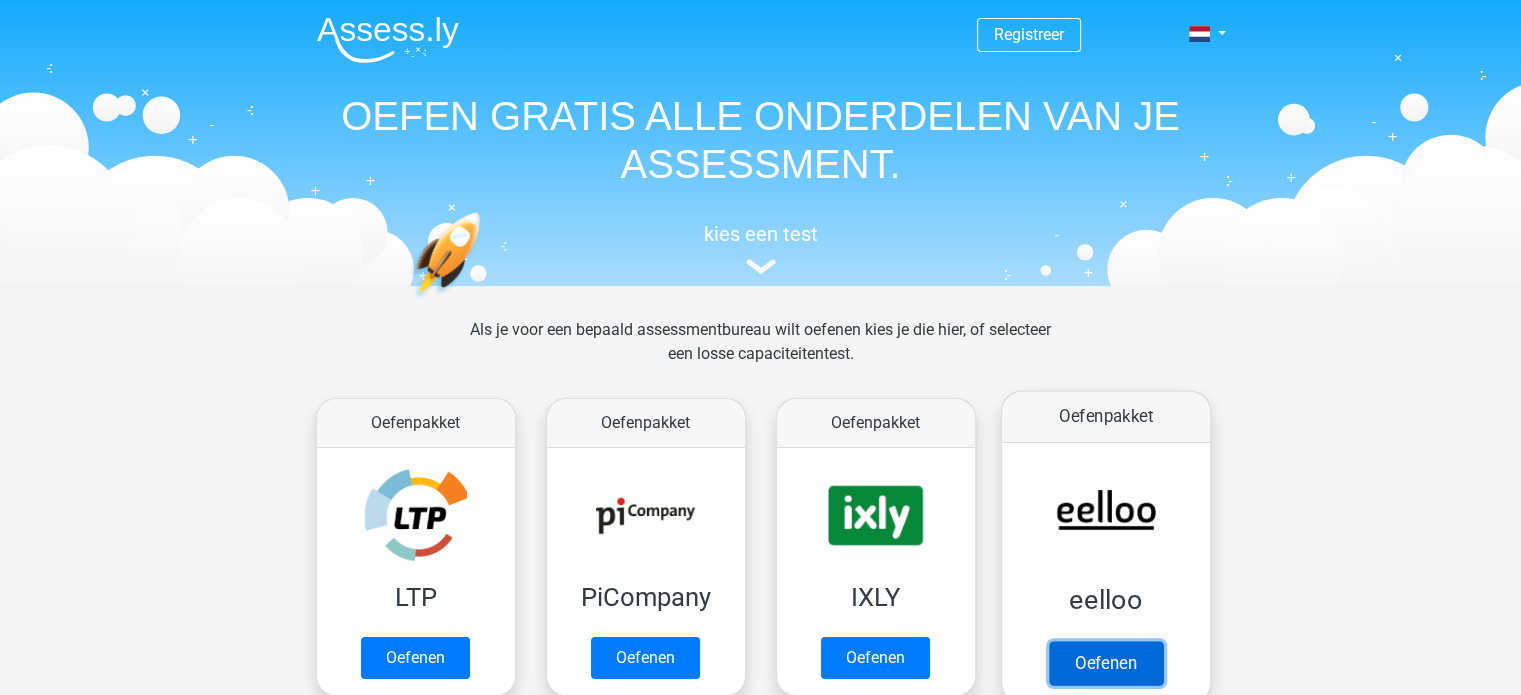 click on "Oefenen" at bounding box center [1105, 663] 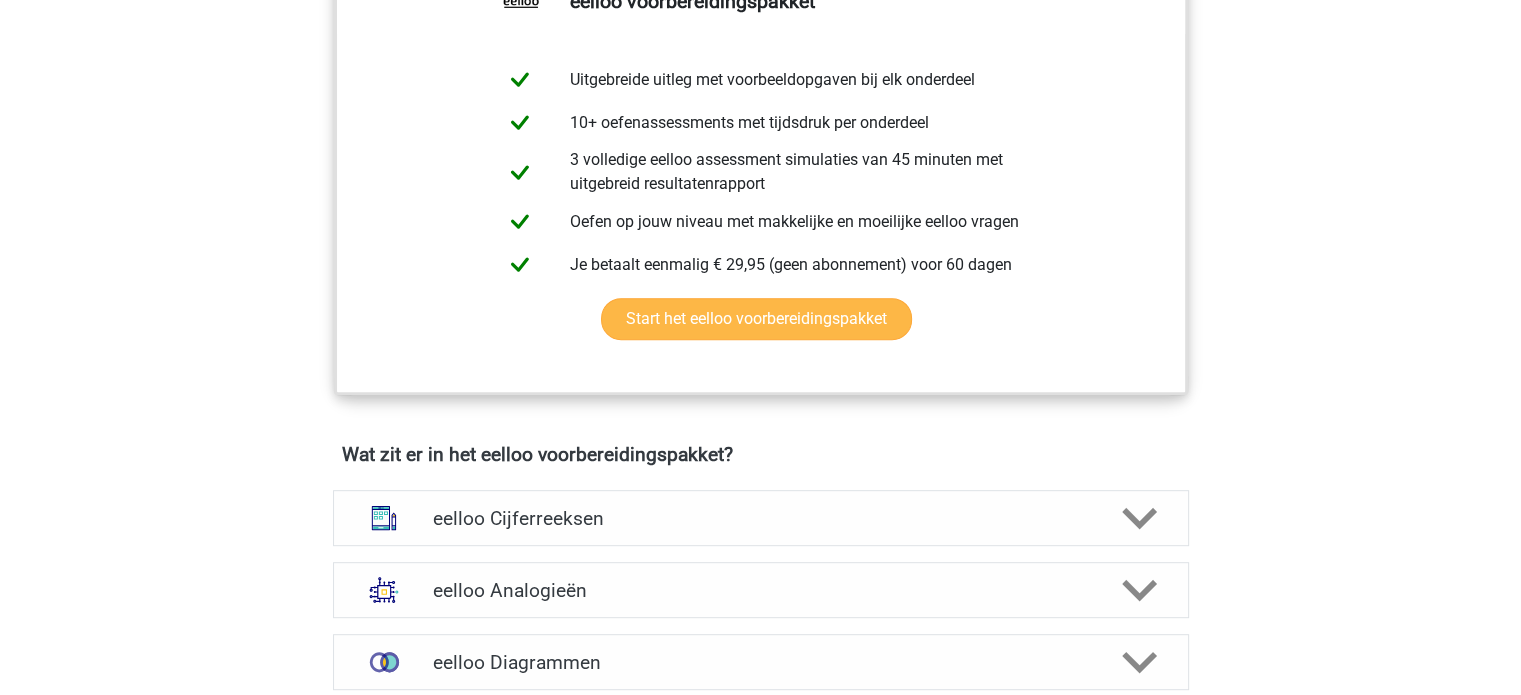 scroll, scrollTop: 1300, scrollLeft: 0, axis: vertical 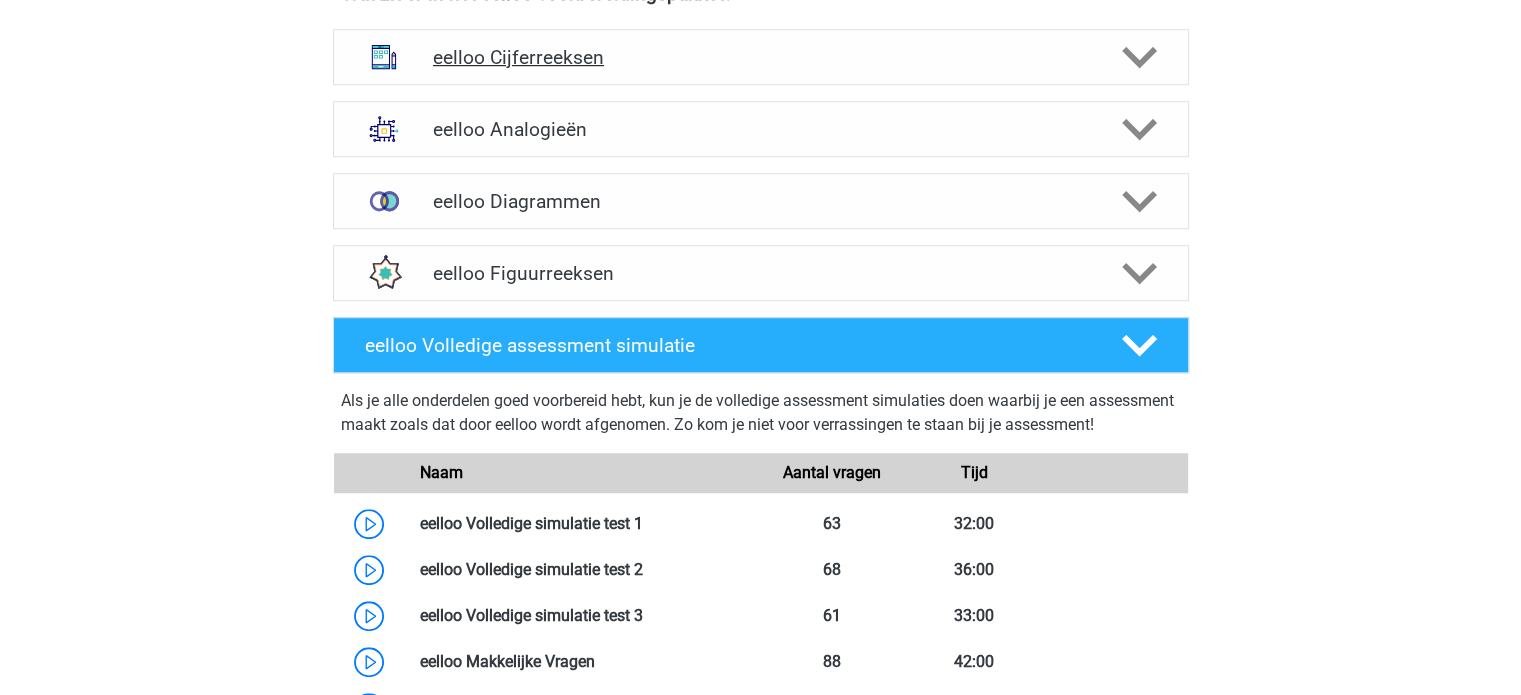 click at bounding box center (1137, 57) 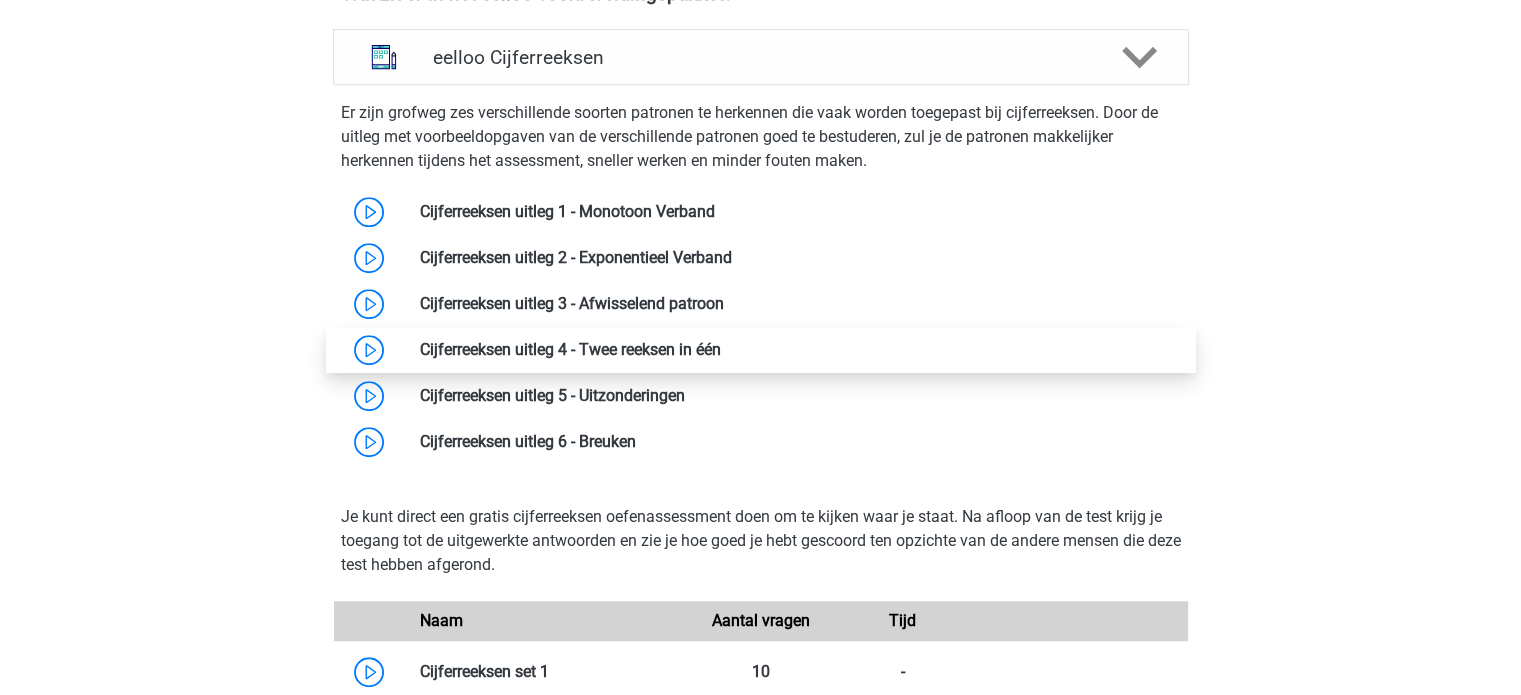 click at bounding box center (721, 349) 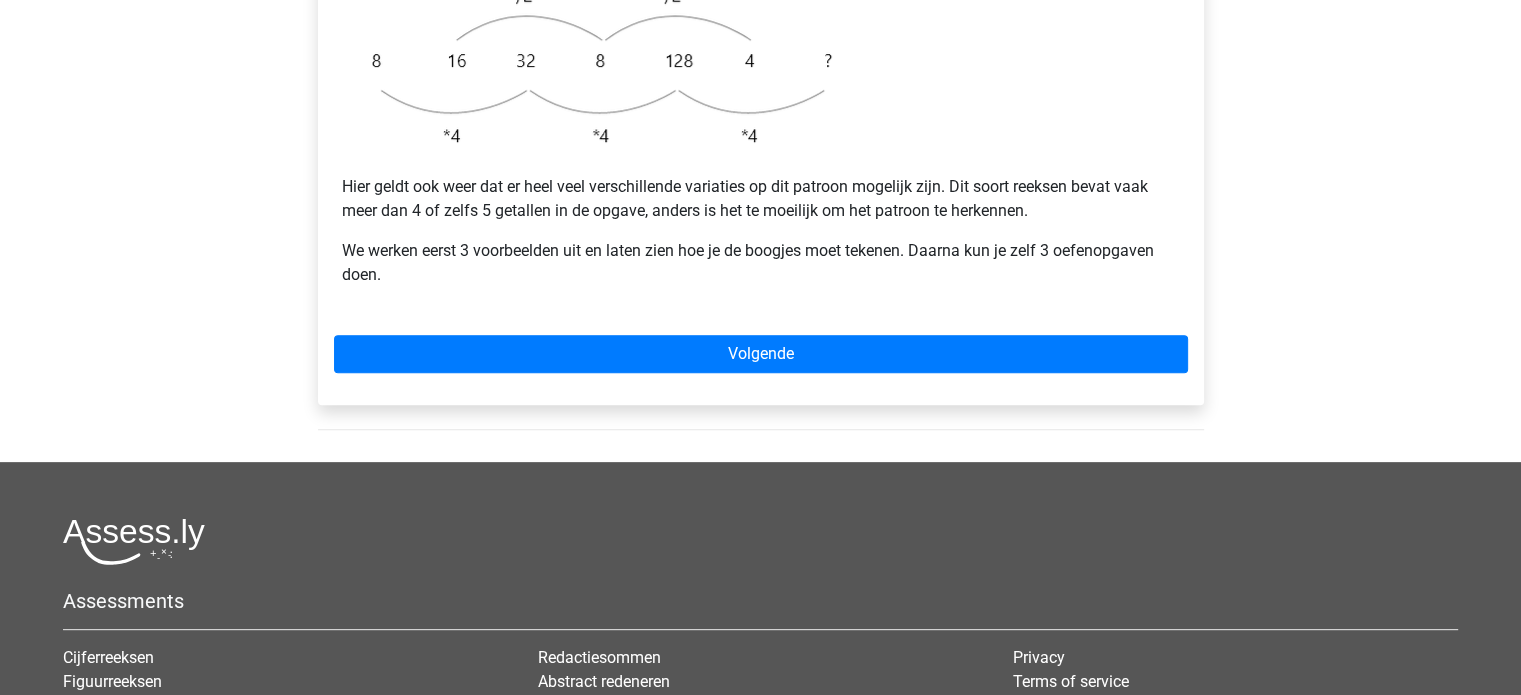 scroll, scrollTop: 700, scrollLeft: 0, axis: vertical 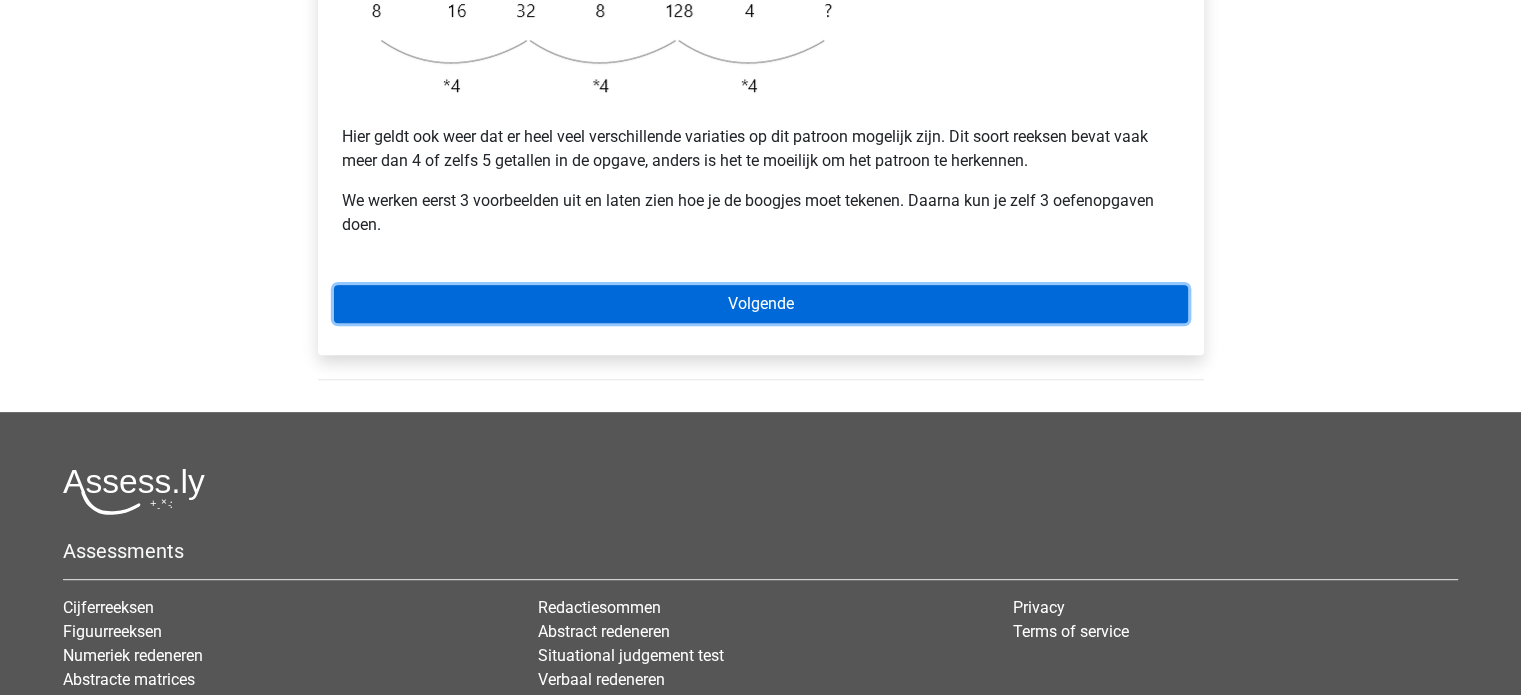 click on "Volgende" at bounding box center [761, 304] 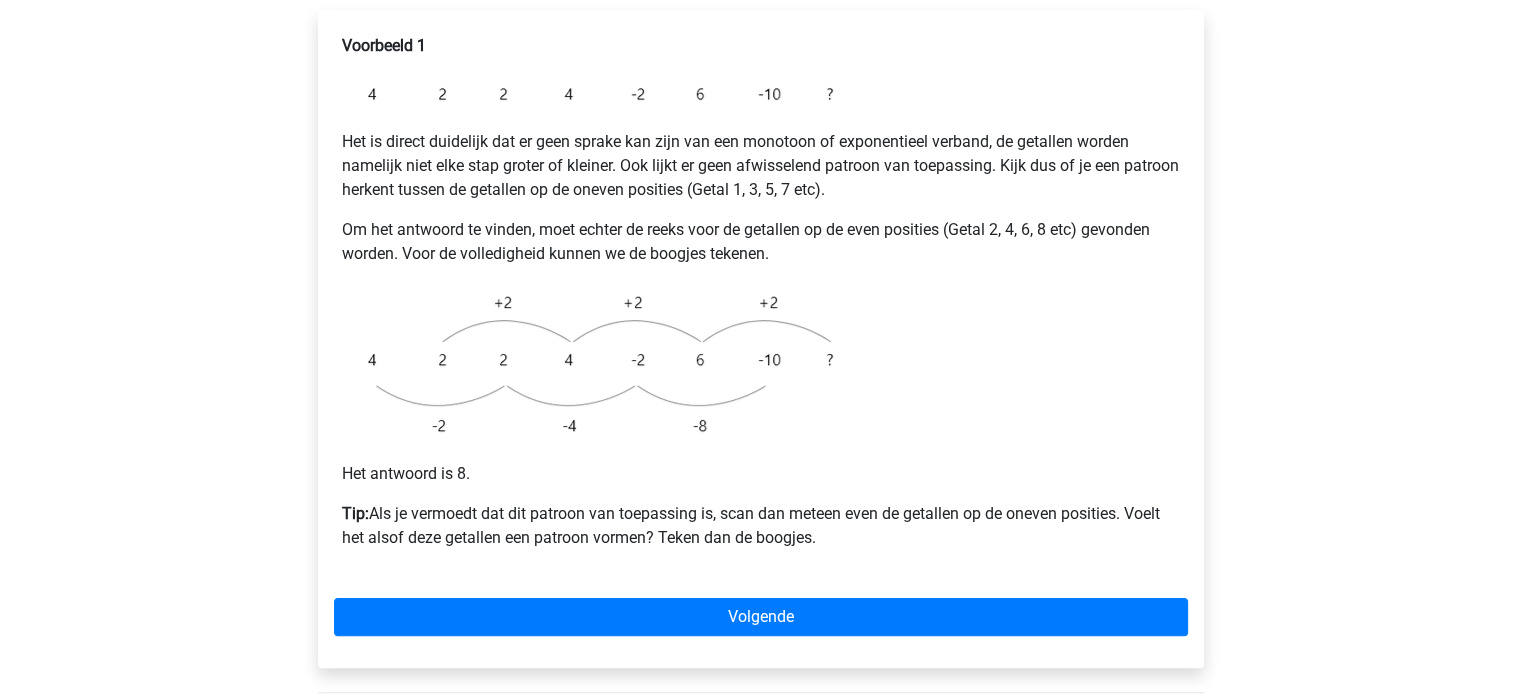 scroll, scrollTop: 300, scrollLeft: 0, axis: vertical 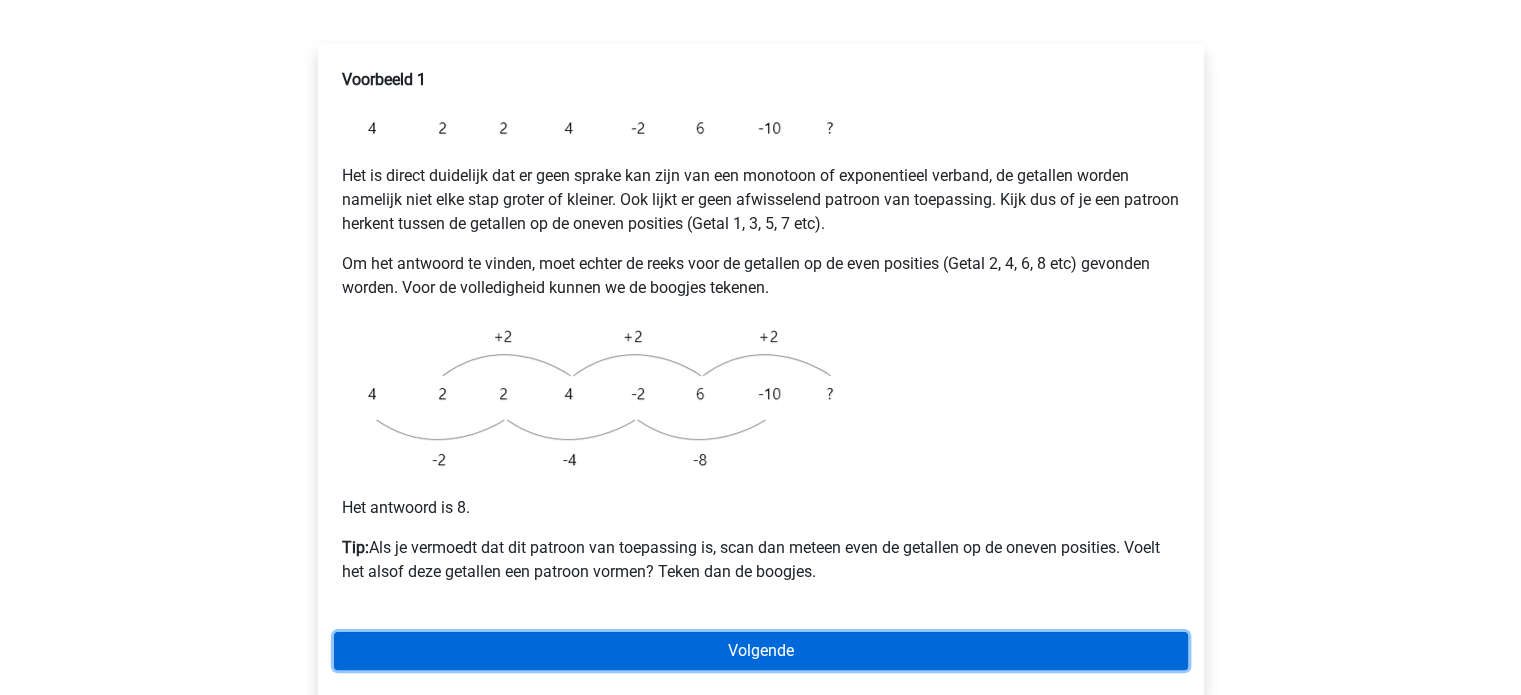 click on "Volgende" at bounding box center (761, 651) 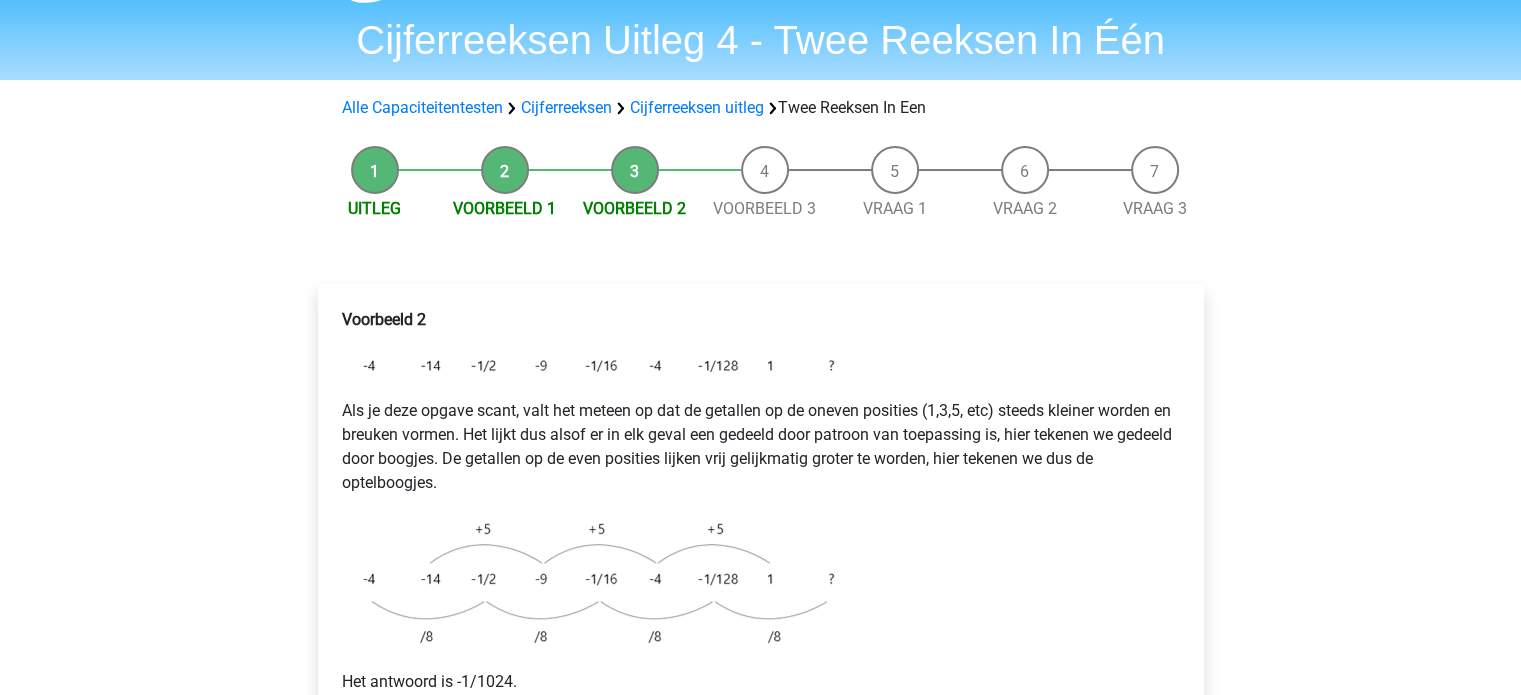 scroll, scrollTop: 0, scrollLeft: 0, axis: both 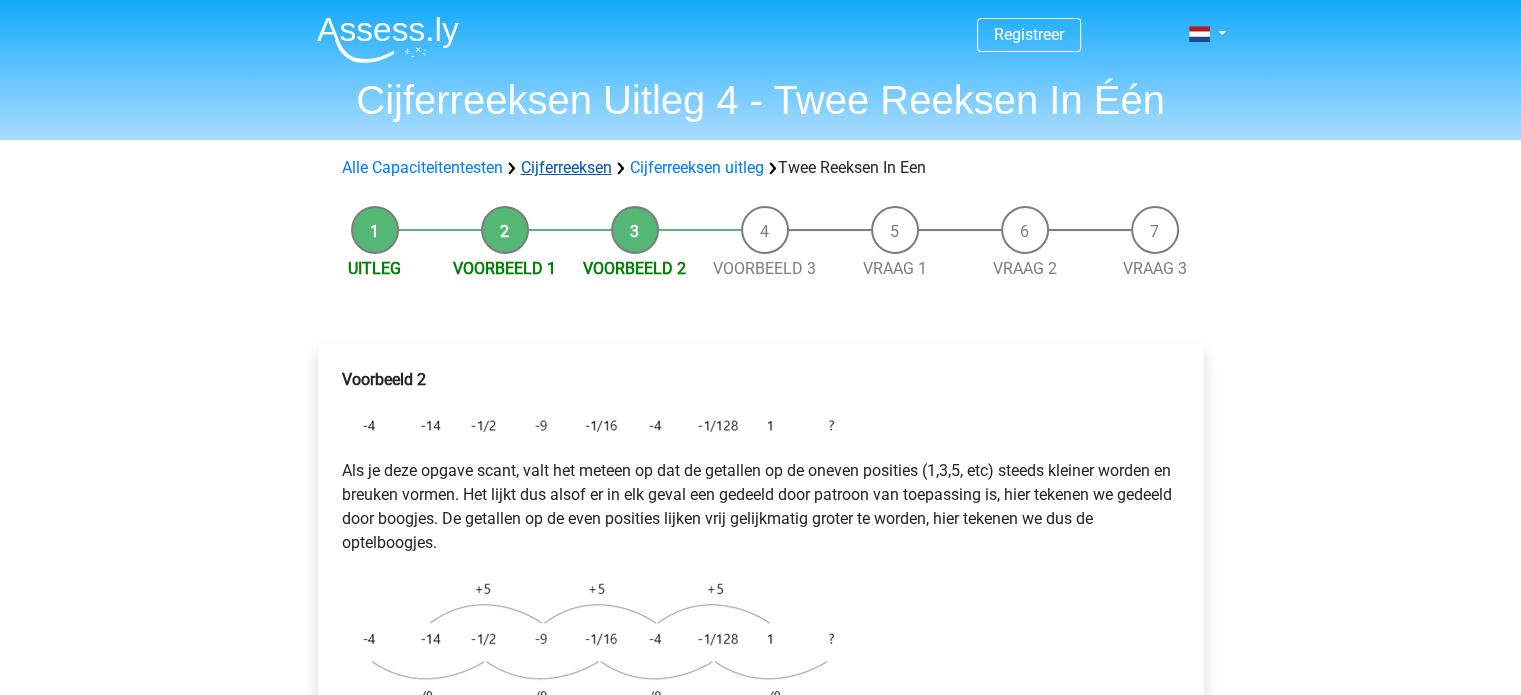 click on "Cijferreeksen" at bounding box center (566, 167) 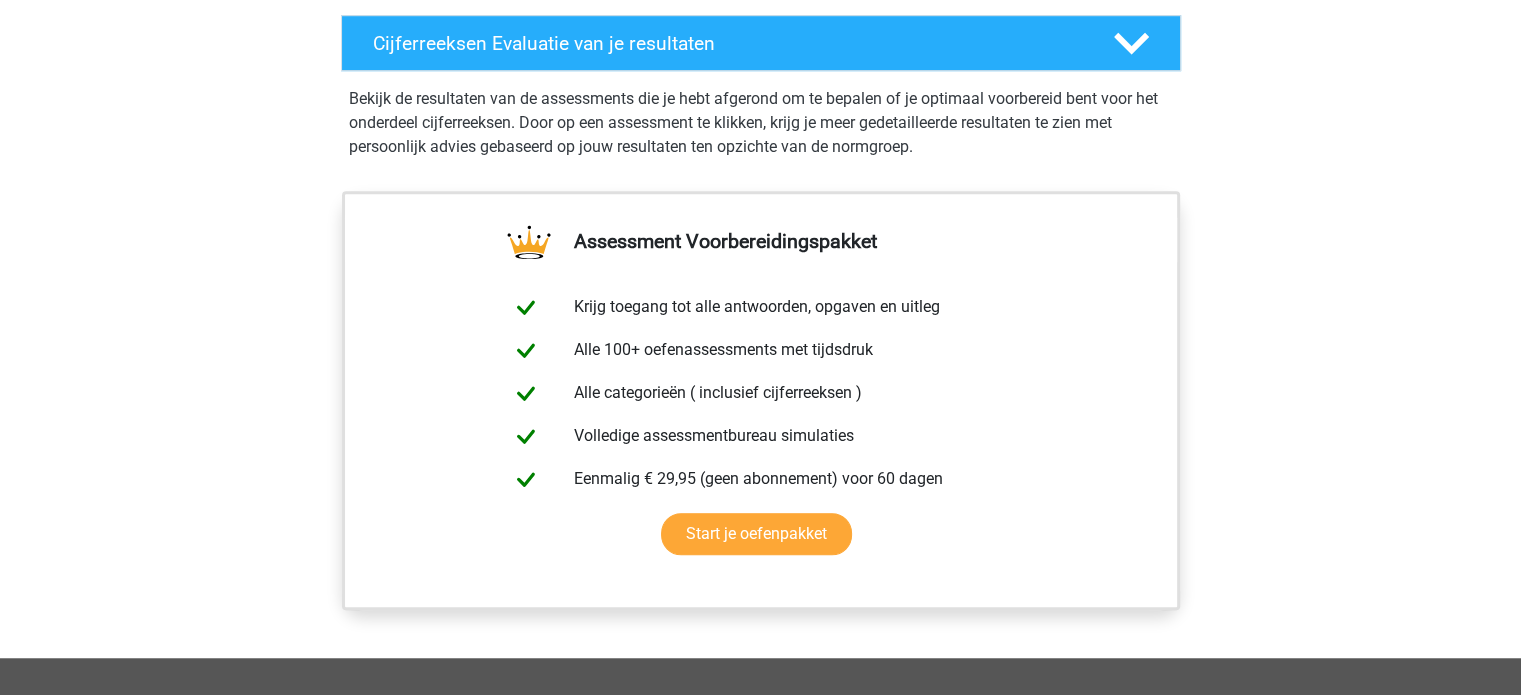 scroll, scrollTop: 1000, scrollLeft: 0, axis: vertical 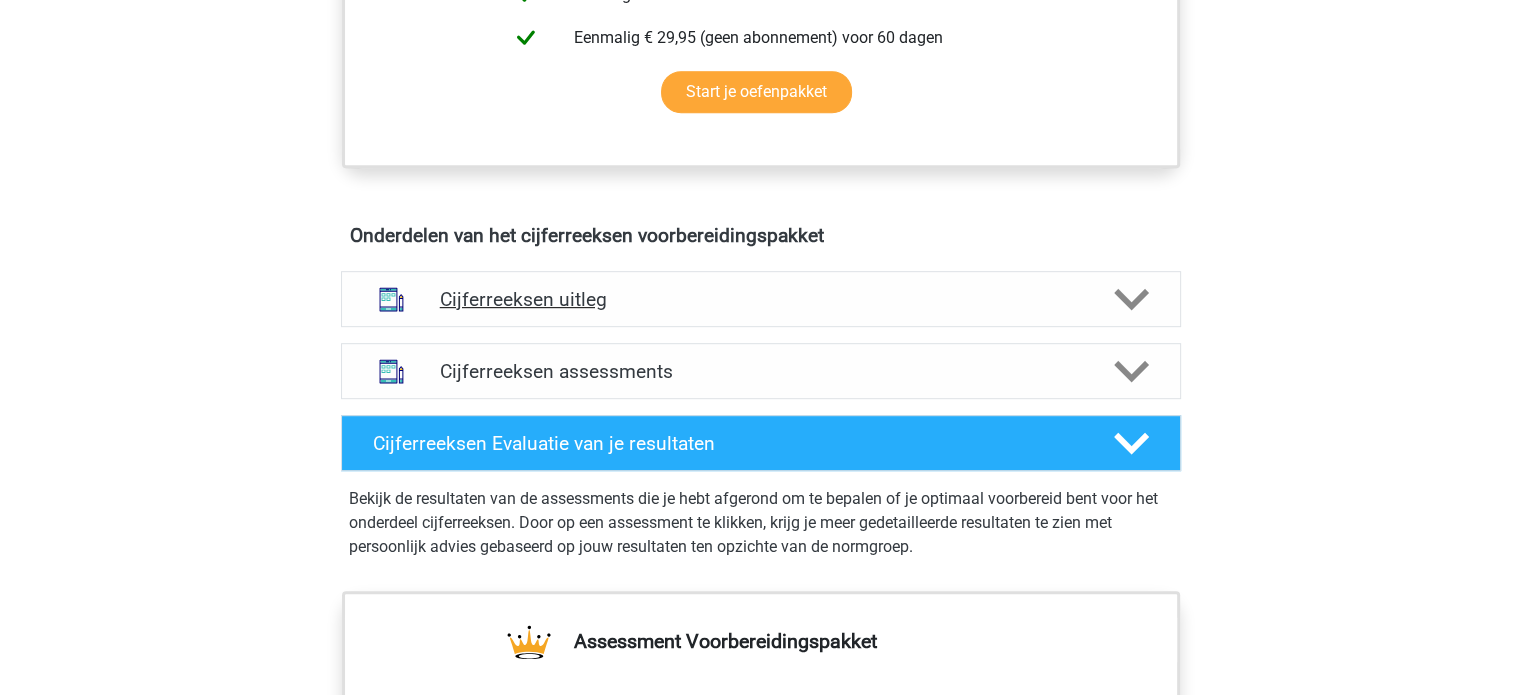 click on "Cijferreeksen uitleg" at bounding box center (761, 299) 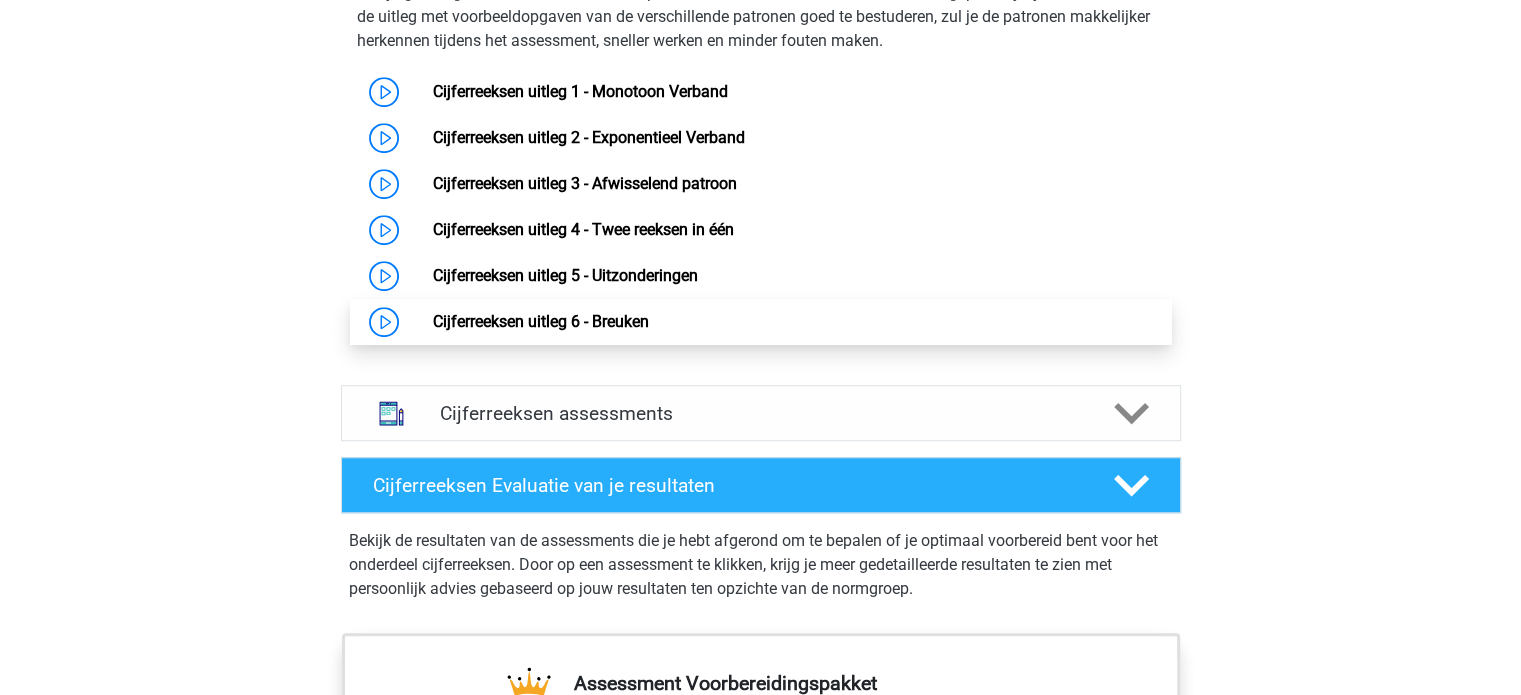 scroll, scrollTop: 1300, scrollLeft: 0, axis: vertical 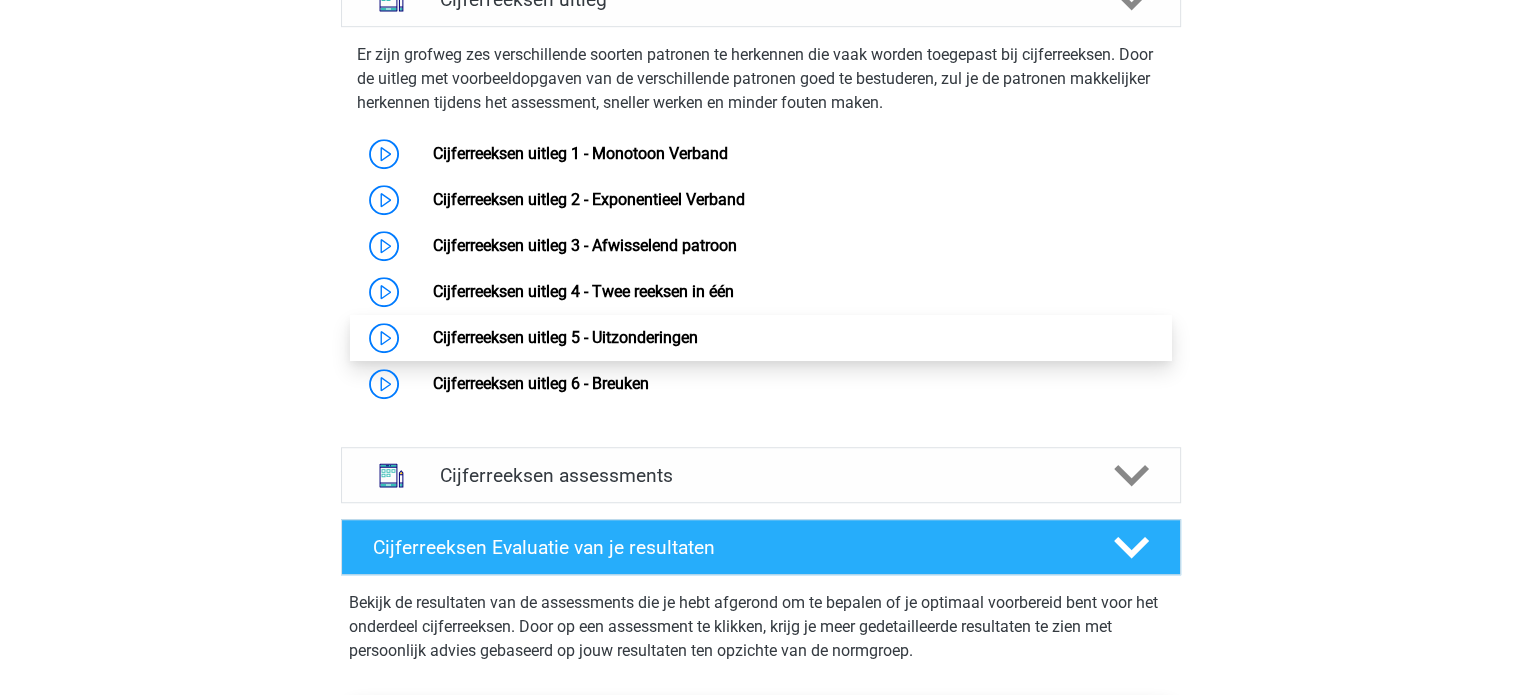 click on "Cijferreeksen uitleg 5 - Uitzonderingen" at bounding box center (565, 337) 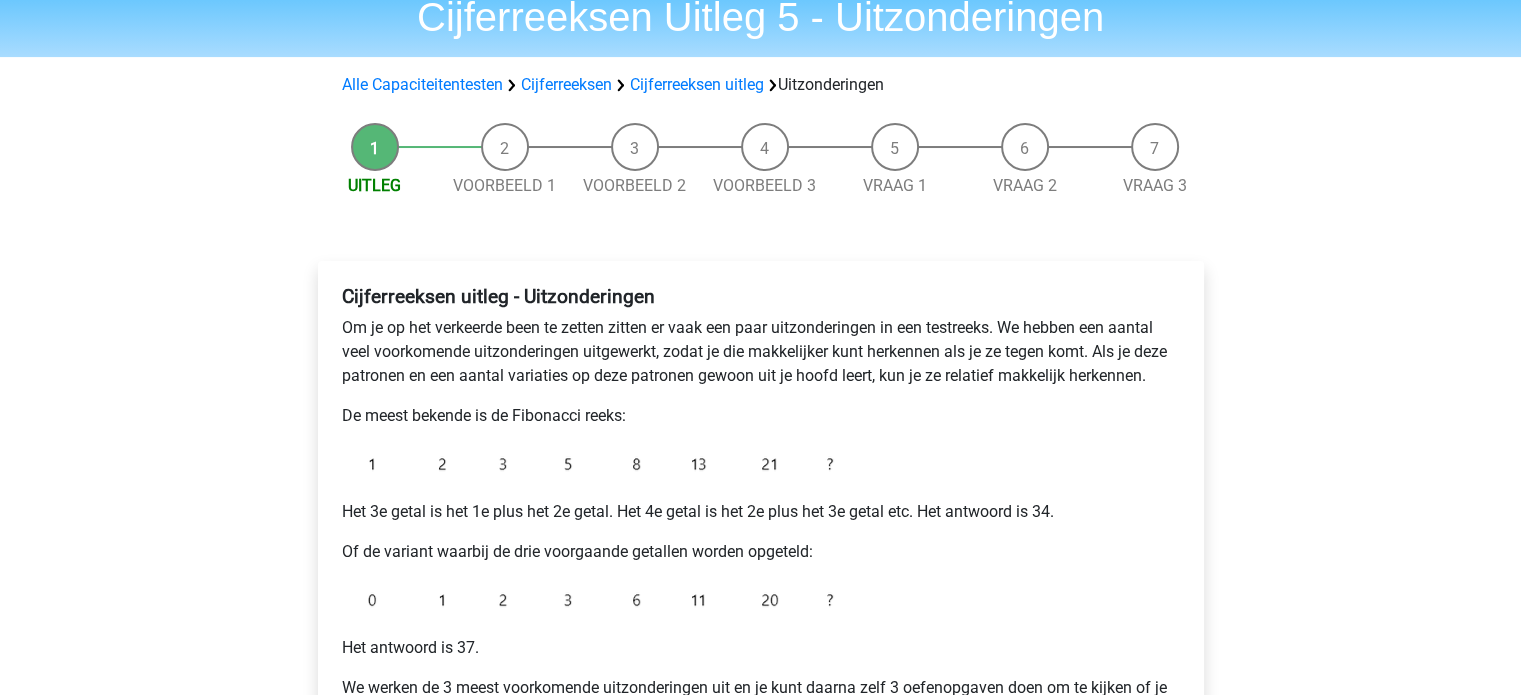 scroll, scrollTop: 200, scrollLeft: 0, axis: vertical 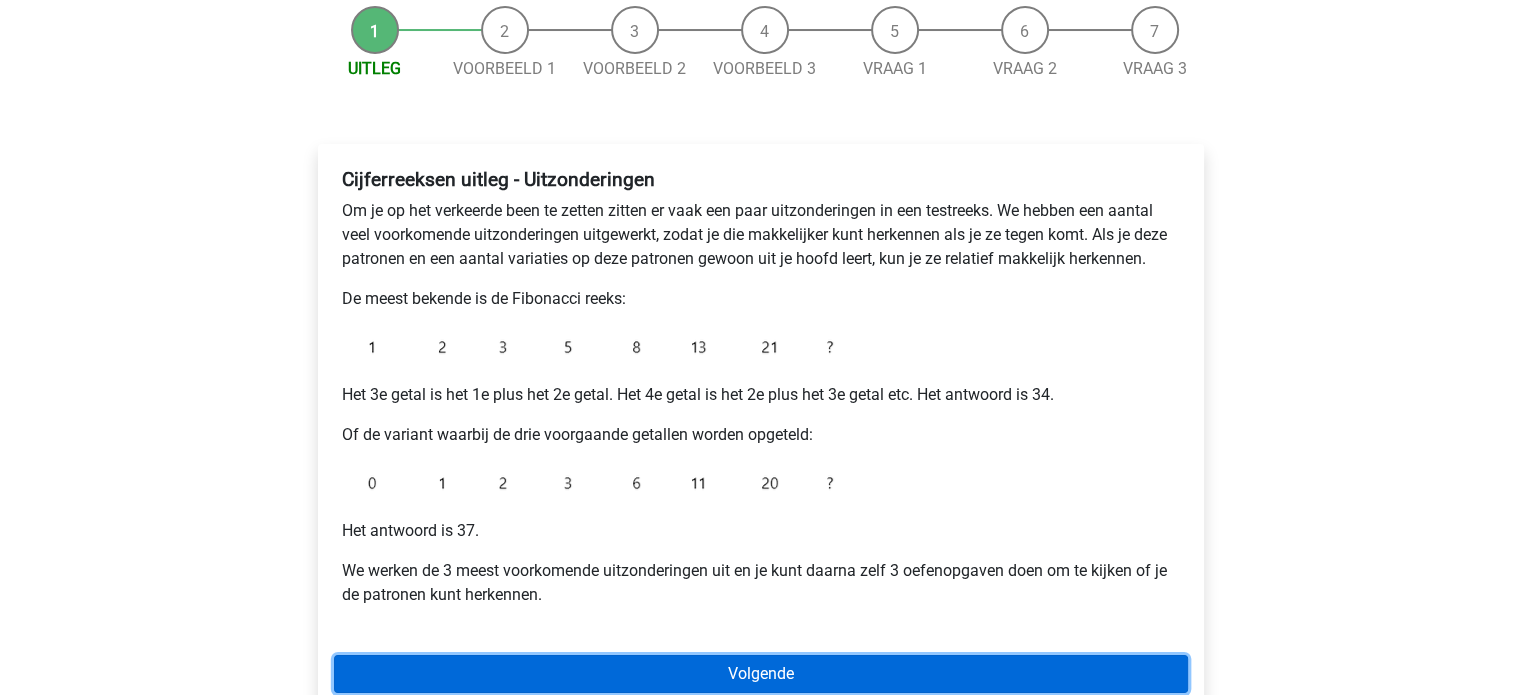 click on "Volgende" at bounding box center (761, 674) 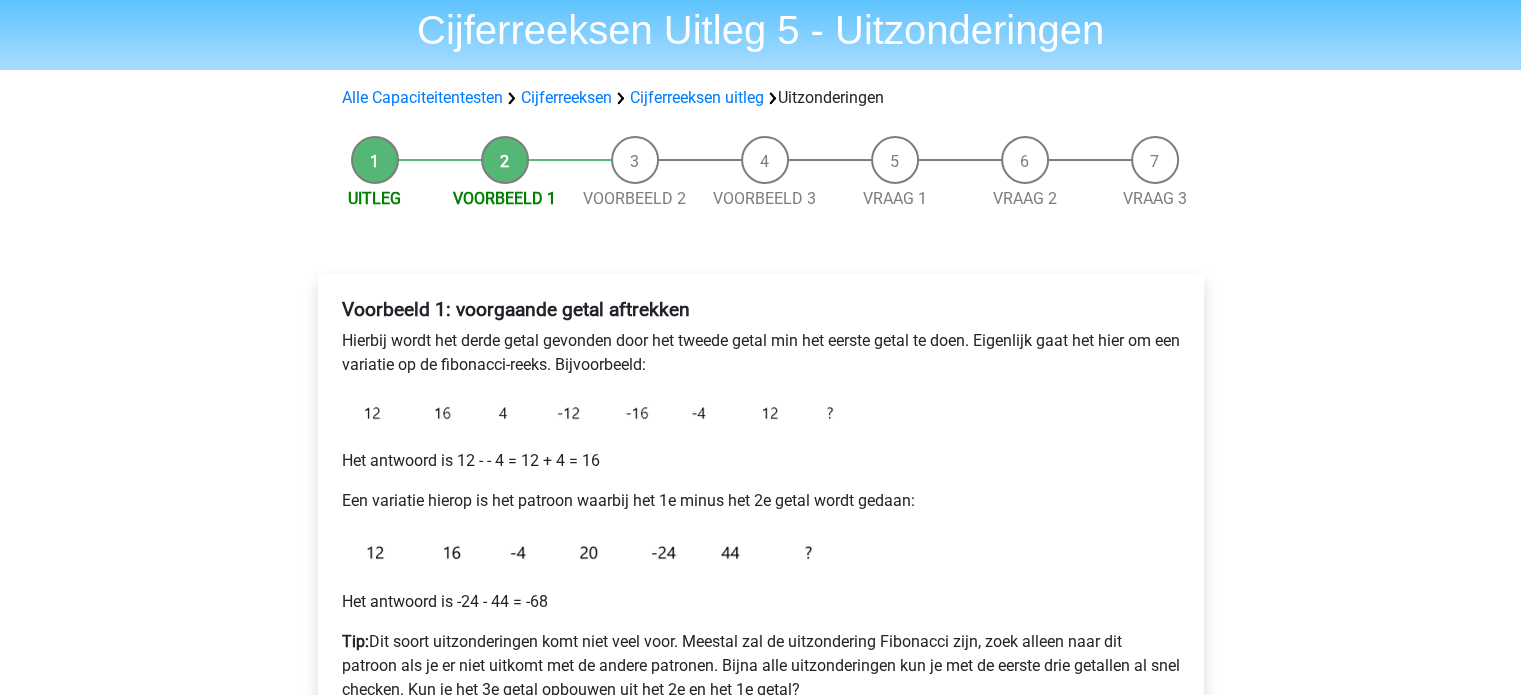 scroll, scrollTop: 200, scrollLeft: 0, axis: vertical 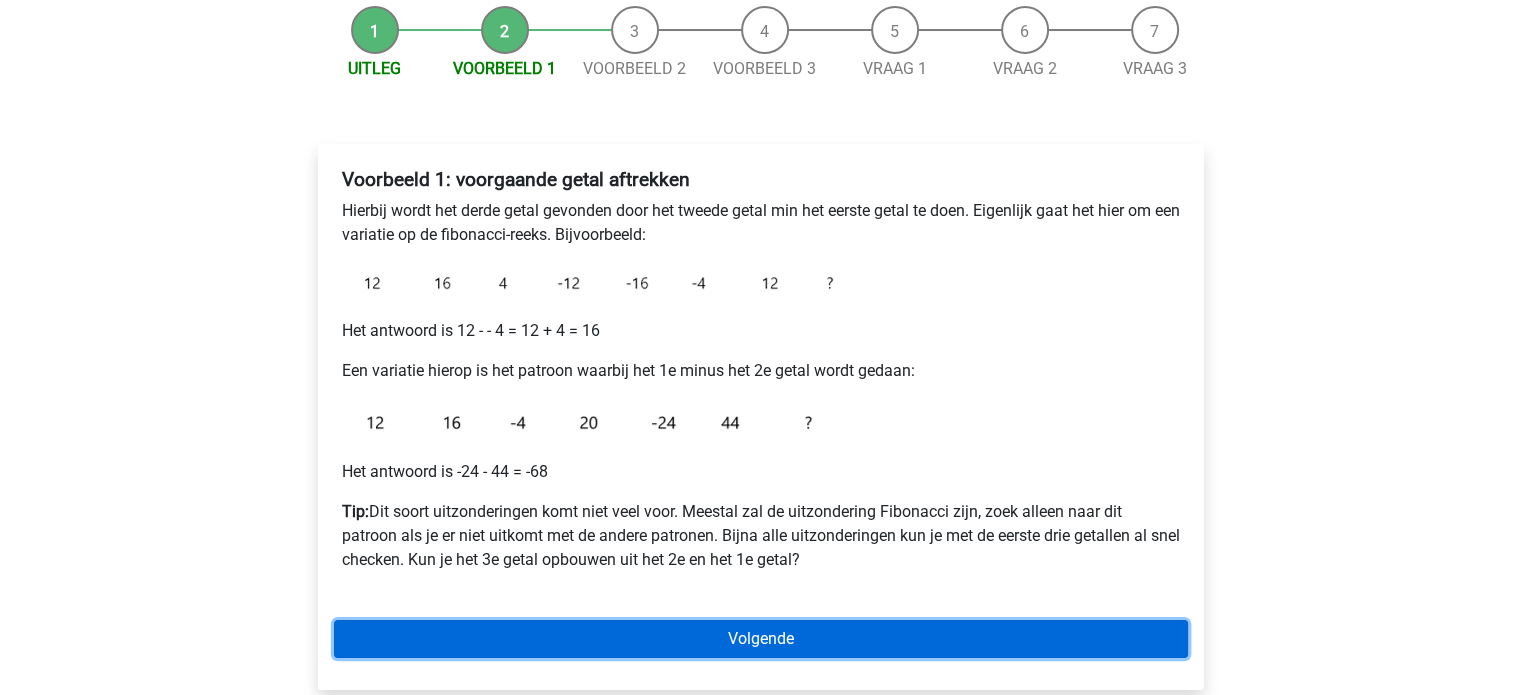 click on "Volgende" at bounding box center [761, 639] 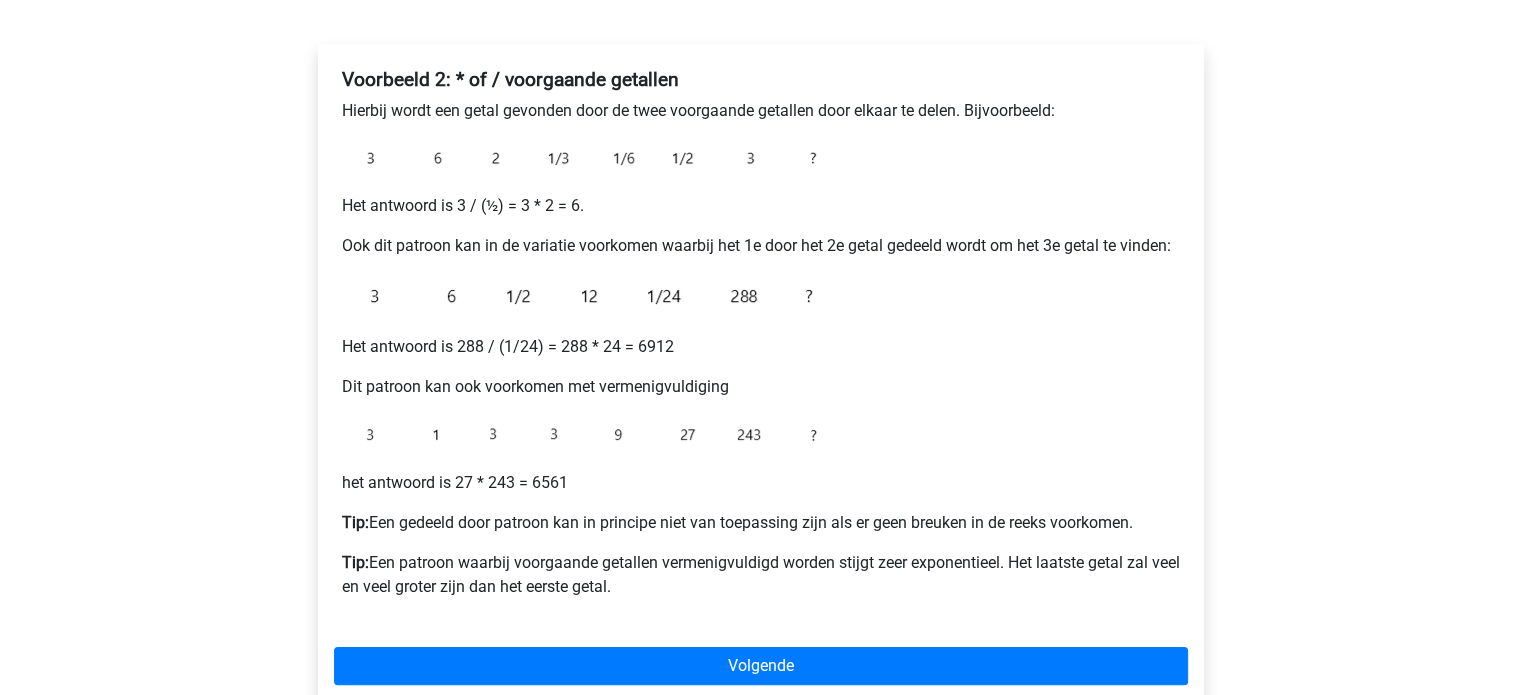 scroll, scrollTop: 400, scrollLeft: 0, axis: vertical 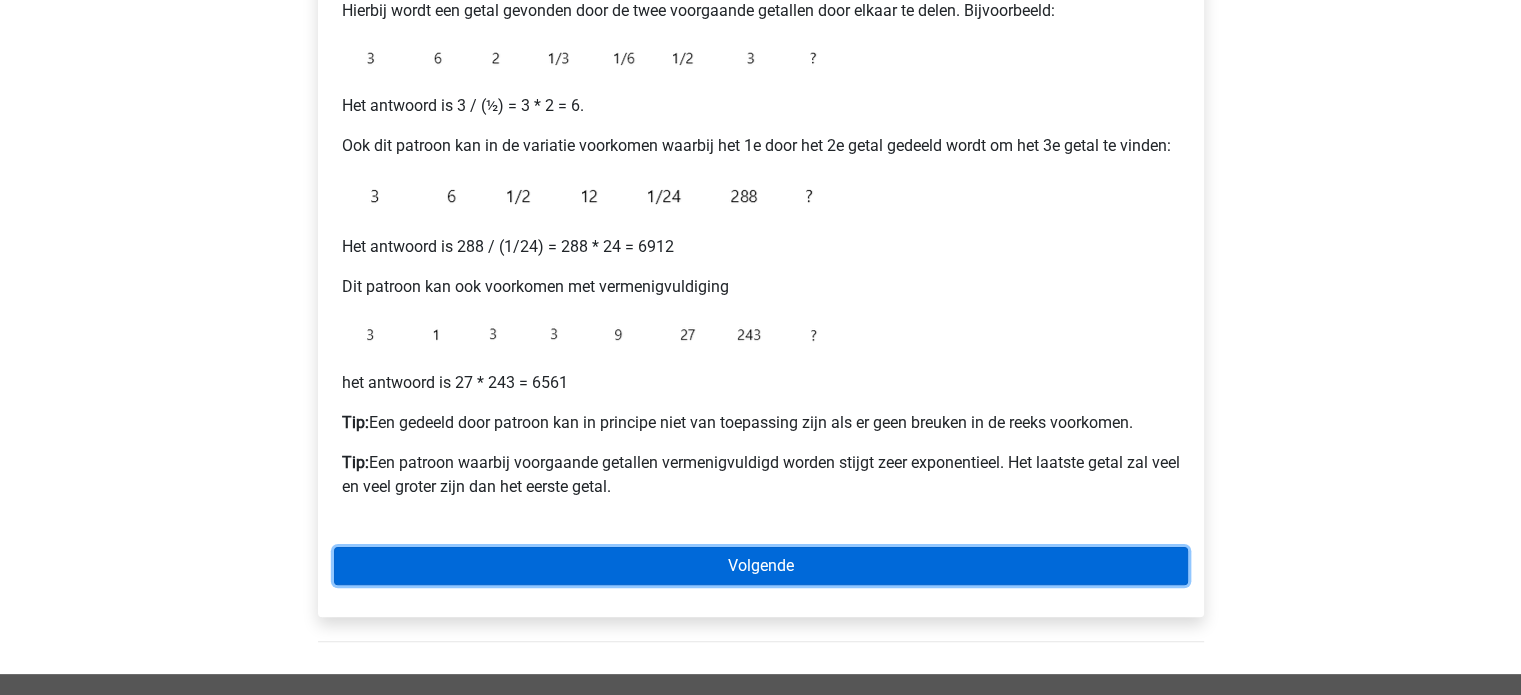 drag, startPoint x: 800, startPoint y: 569, endPoint x: 798, endPoint y: 579, distance: 10.198039 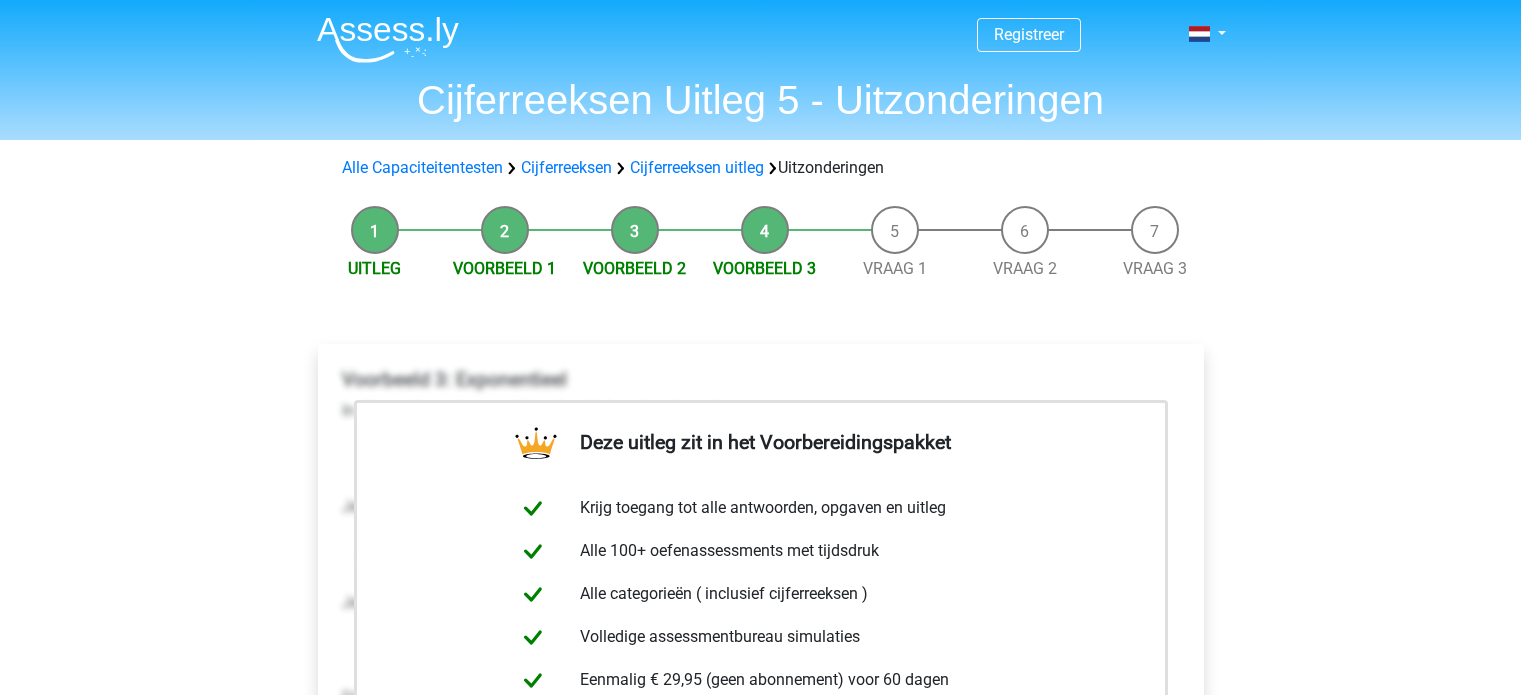 scroll, scrollTop: 0, scrollLeft: 0, axis: both 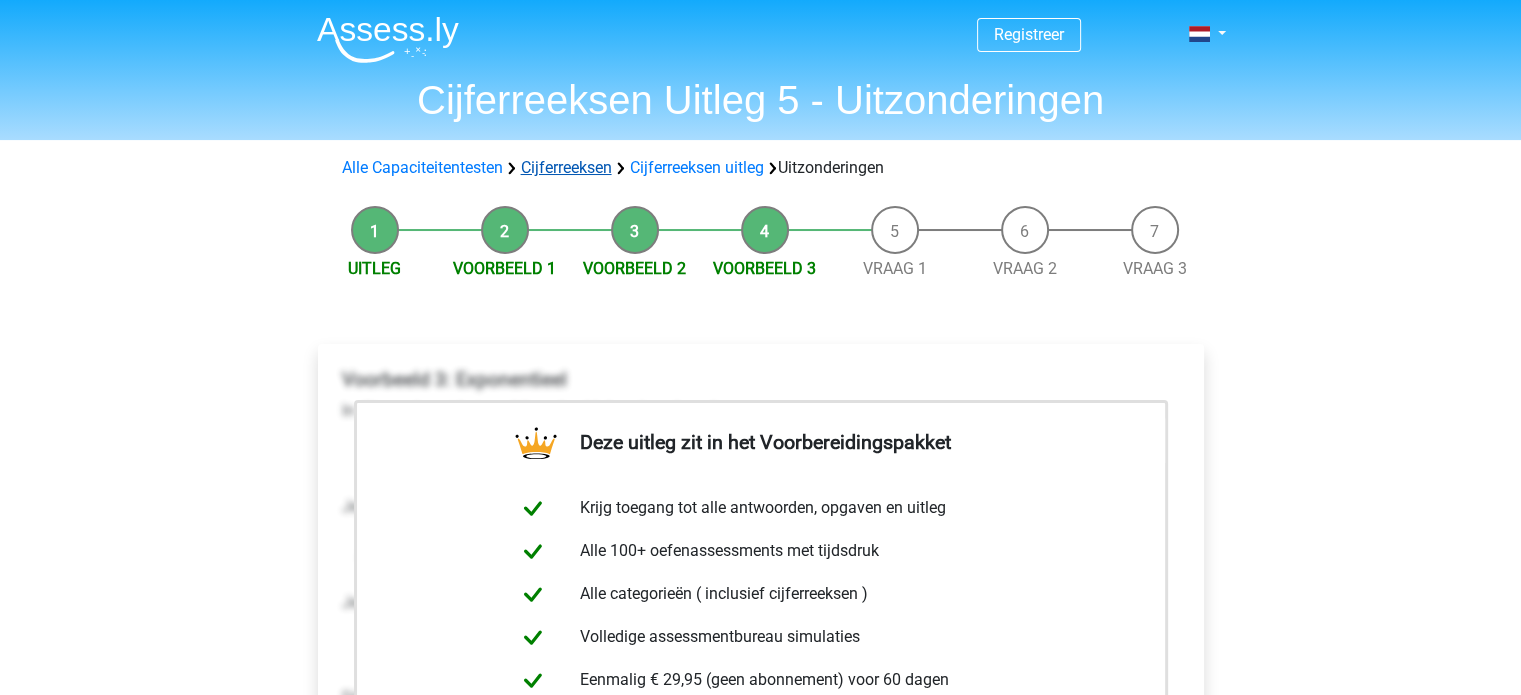 click on "Cijferreeksen" at bounding box center [566, 167] 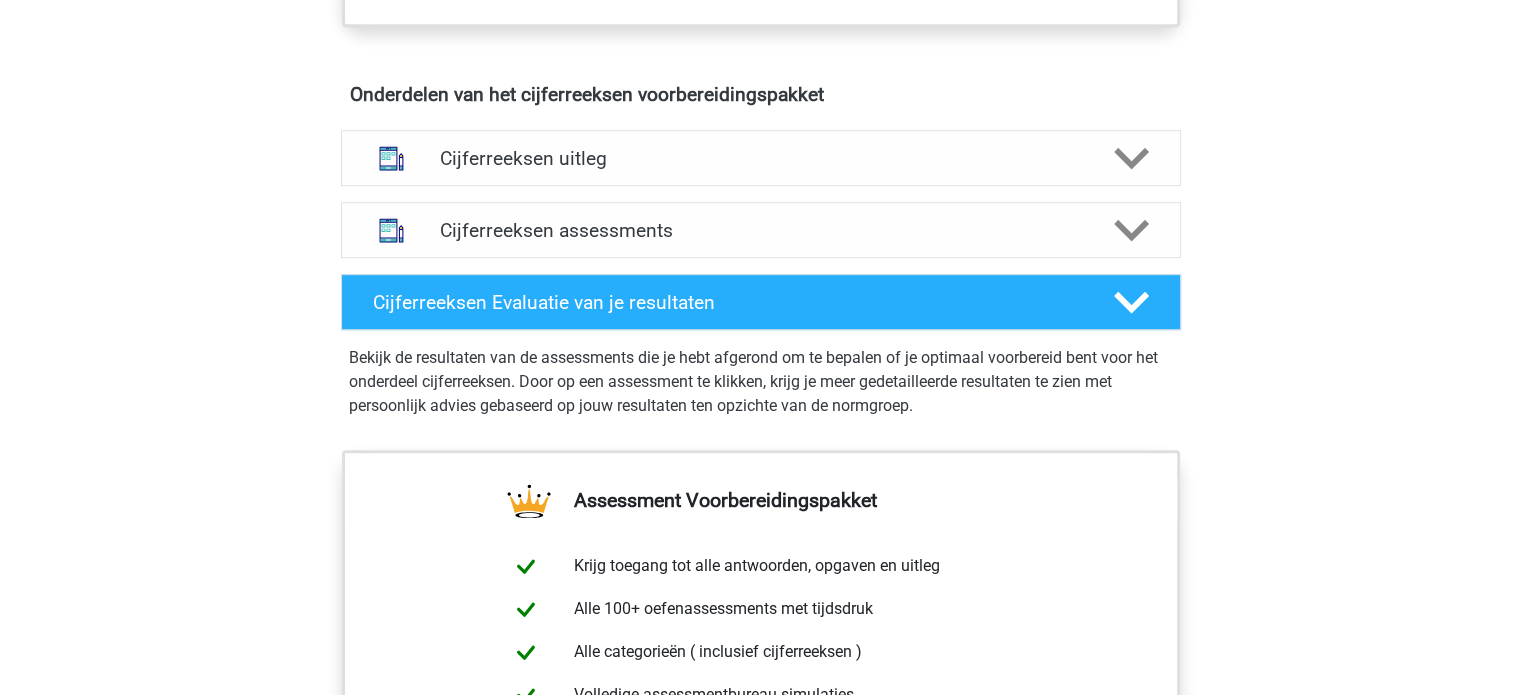 scroll, scrollTop: 1200, scrollLeft: 0, axis: vertical 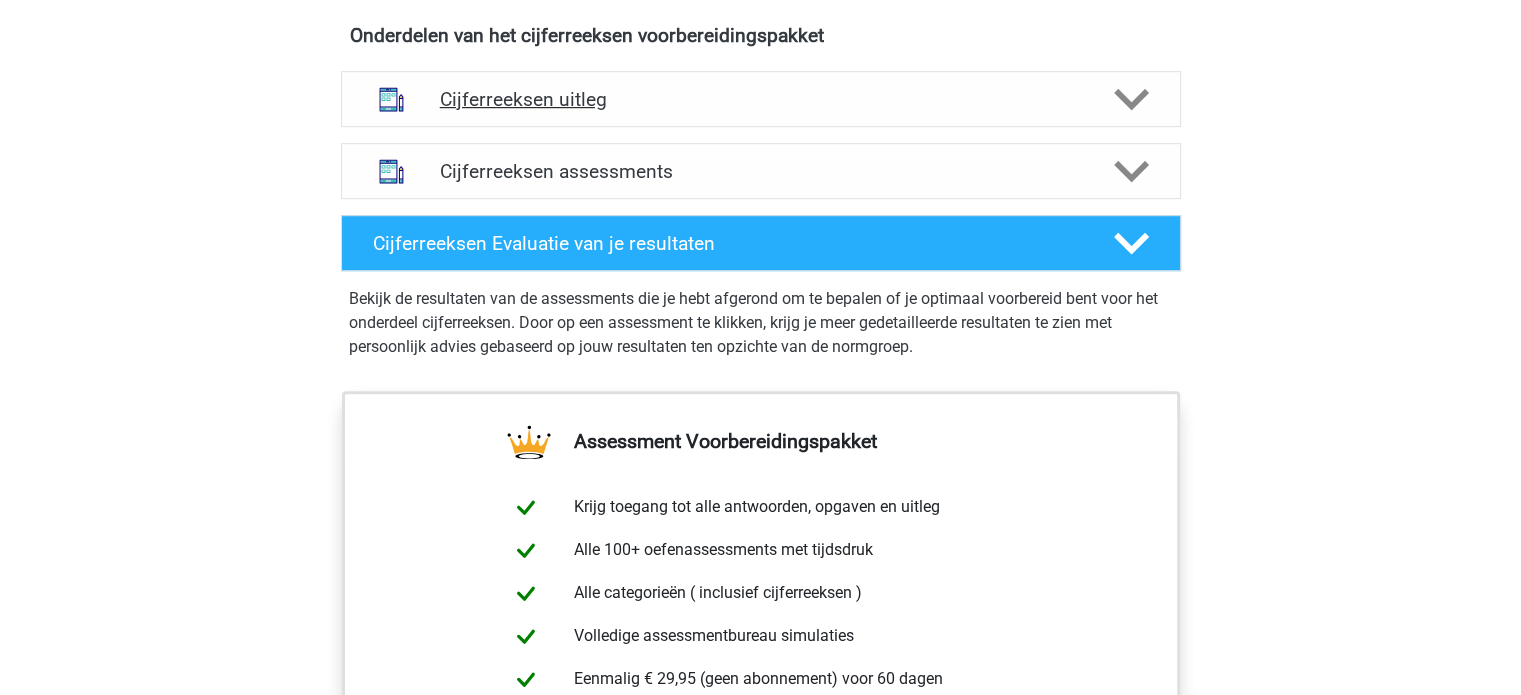 click 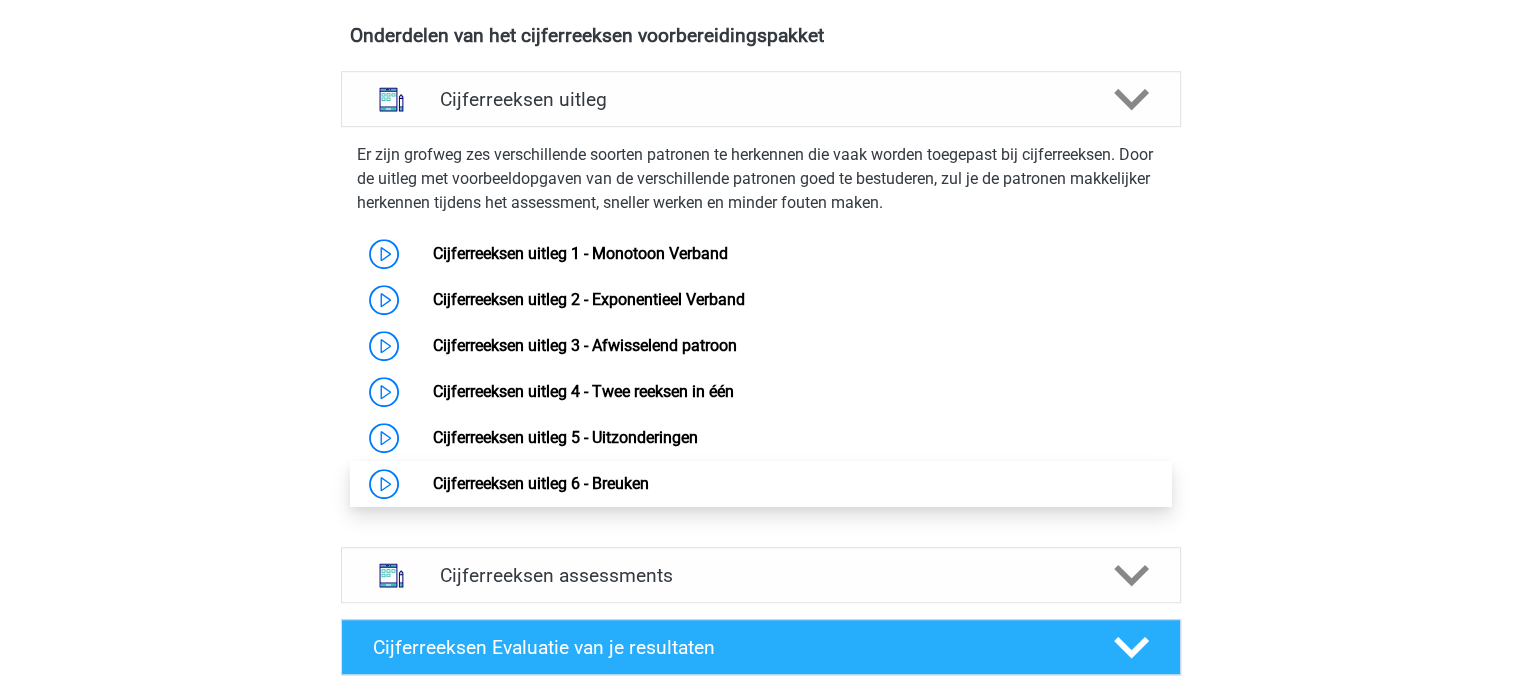 click on "Cijferreeksen uitleg 6 - Breuken" at bounding box center [541, 483] 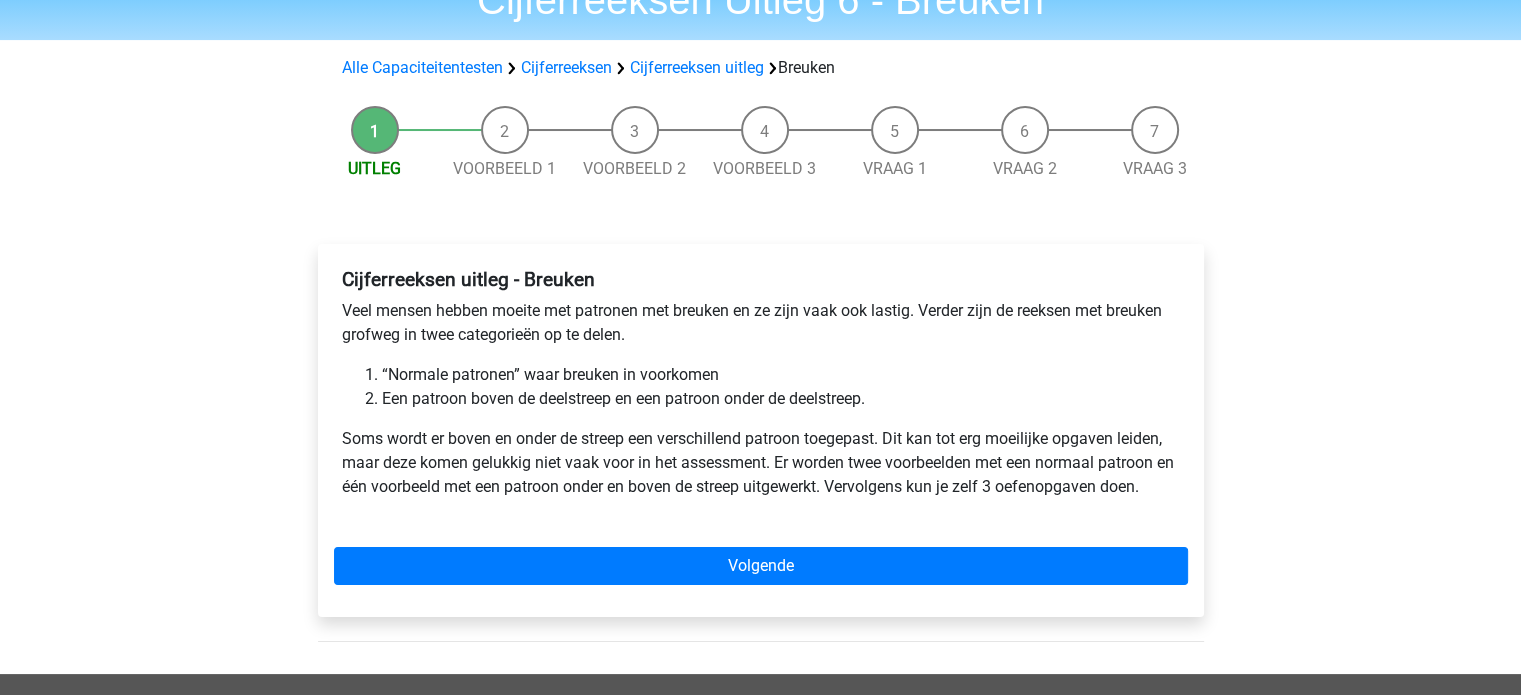 scroll, scrollTop: 200, scrollLeft: 0, axis: vertical 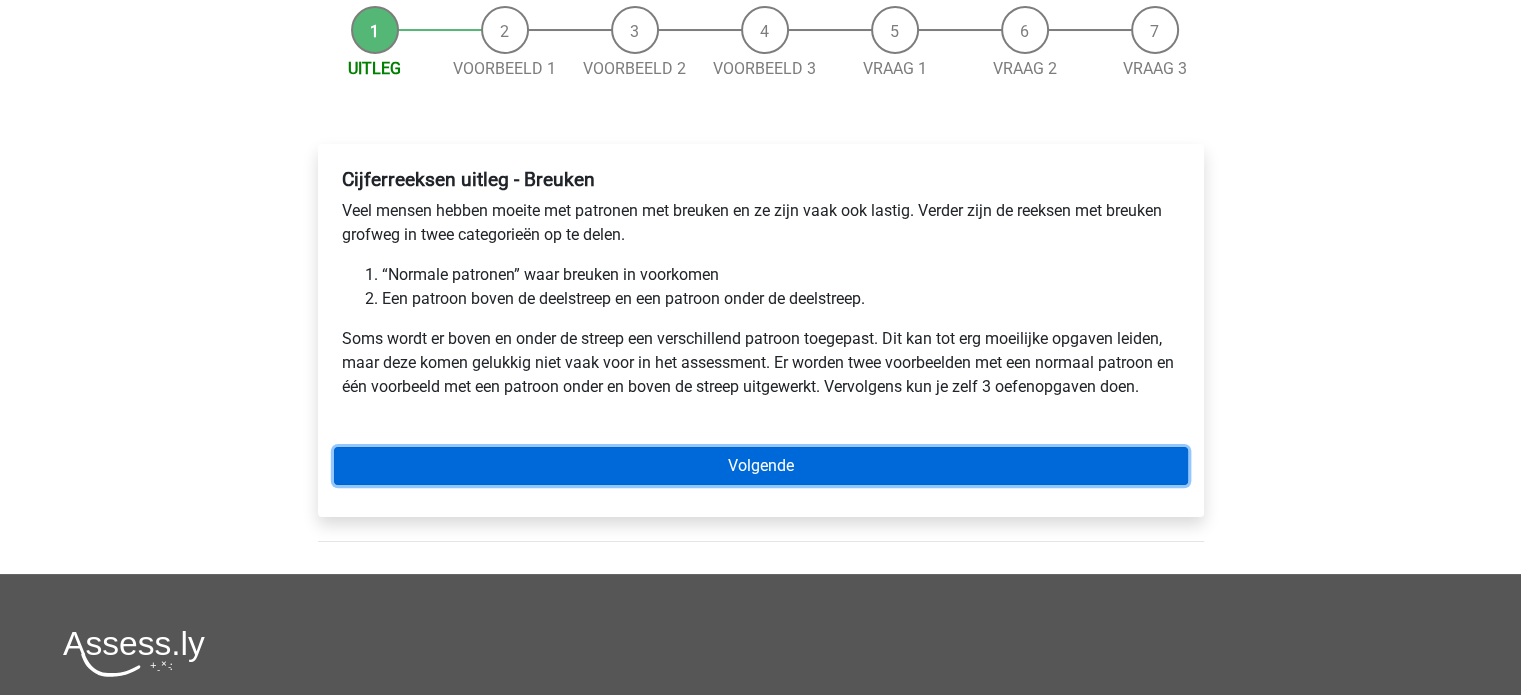 click on "Volgende" at bounding box center [761, 466] 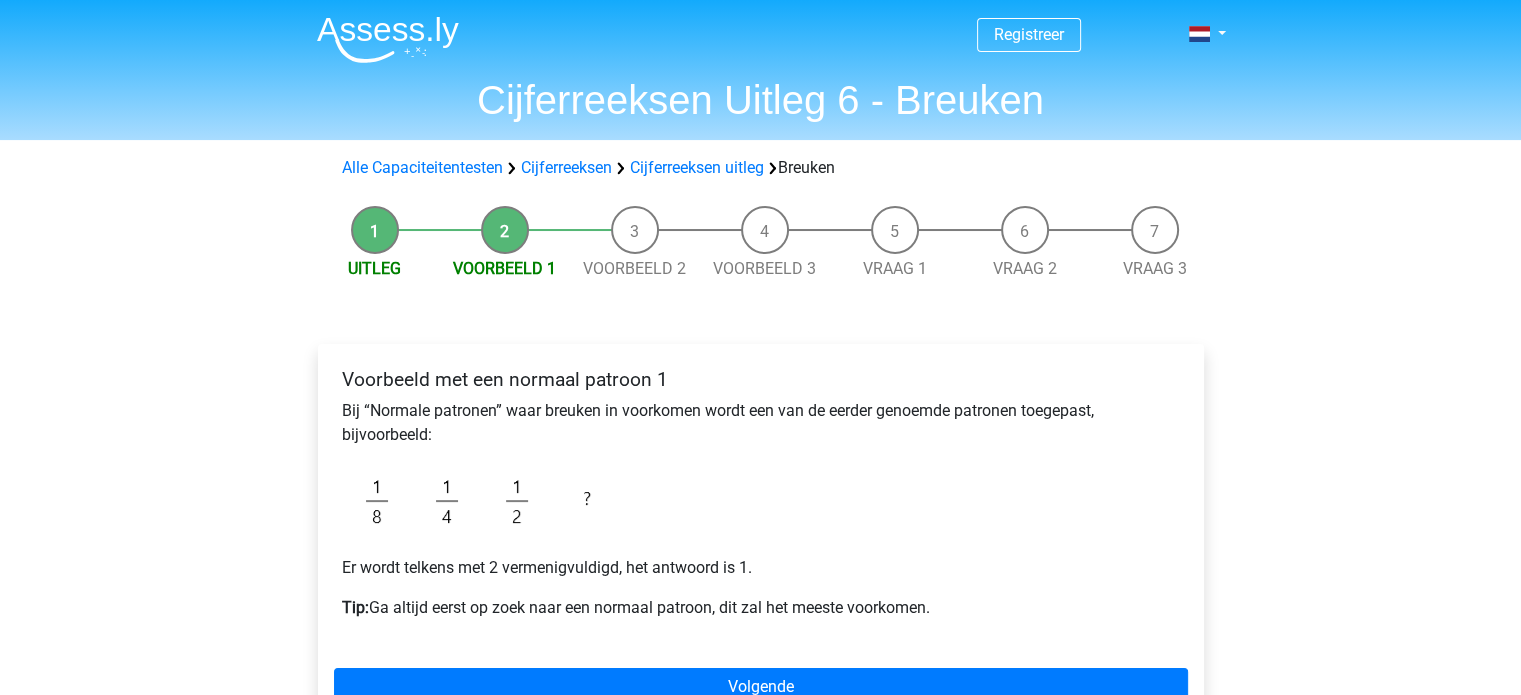 scroll, scrollTop: 100, scrollLeft: 0, axis: vertical 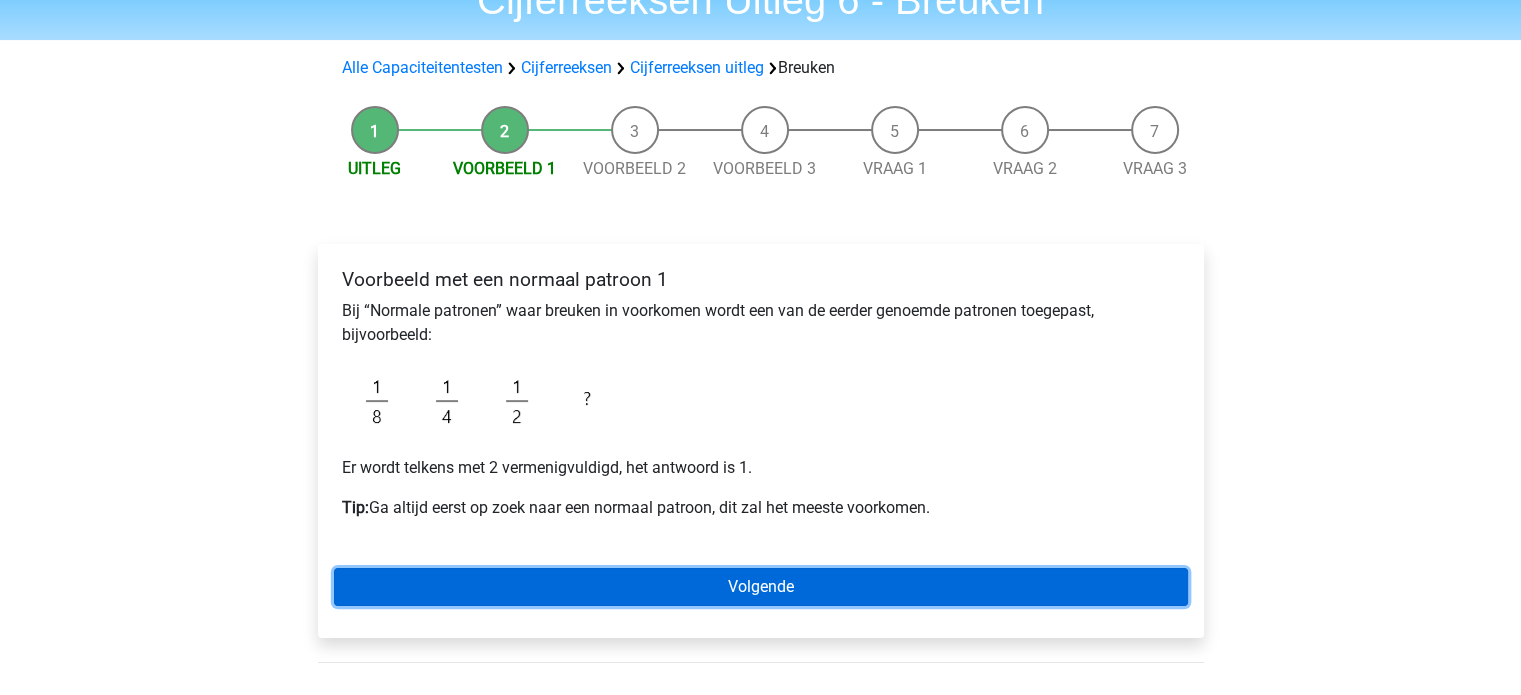 click on "Volgende" at bounding box center [761, 587] 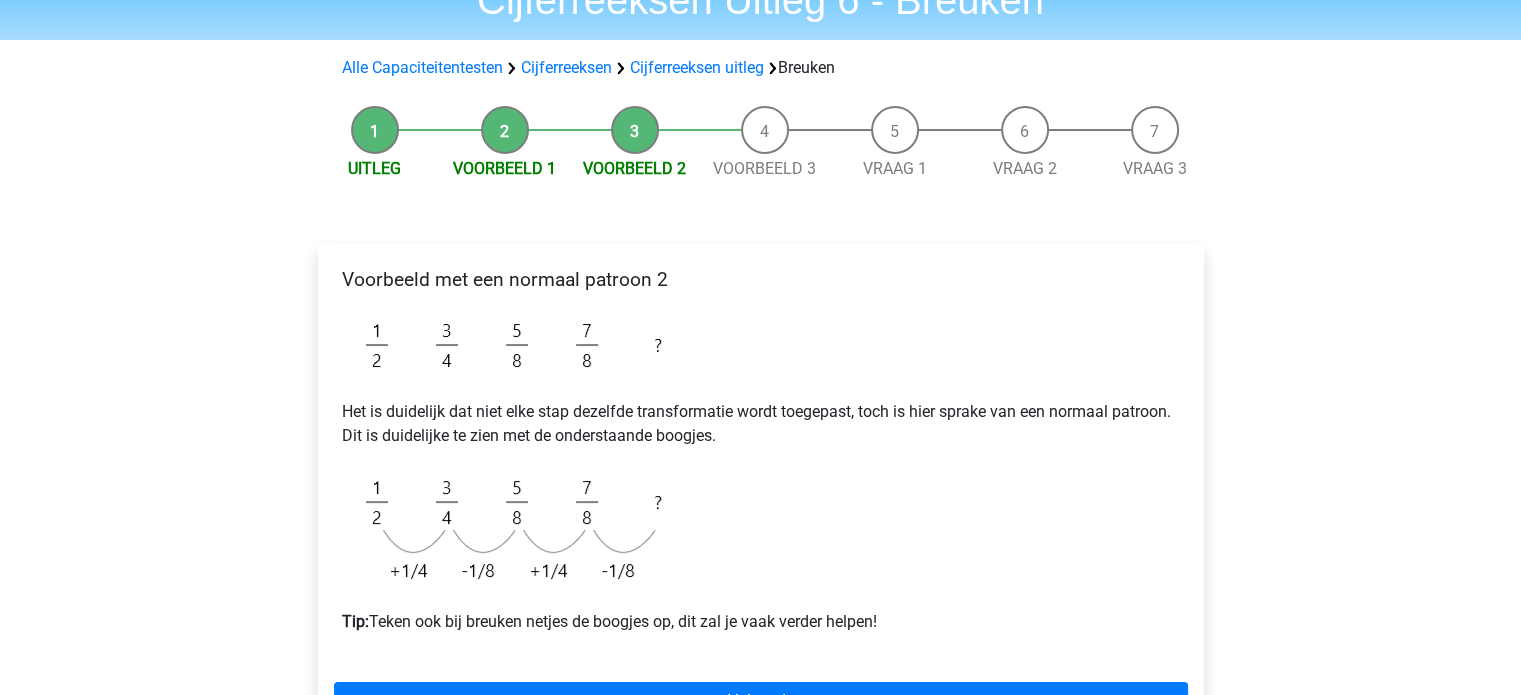 scroll, scrollTop: 500, scrollLeft: 0, axis: vertical 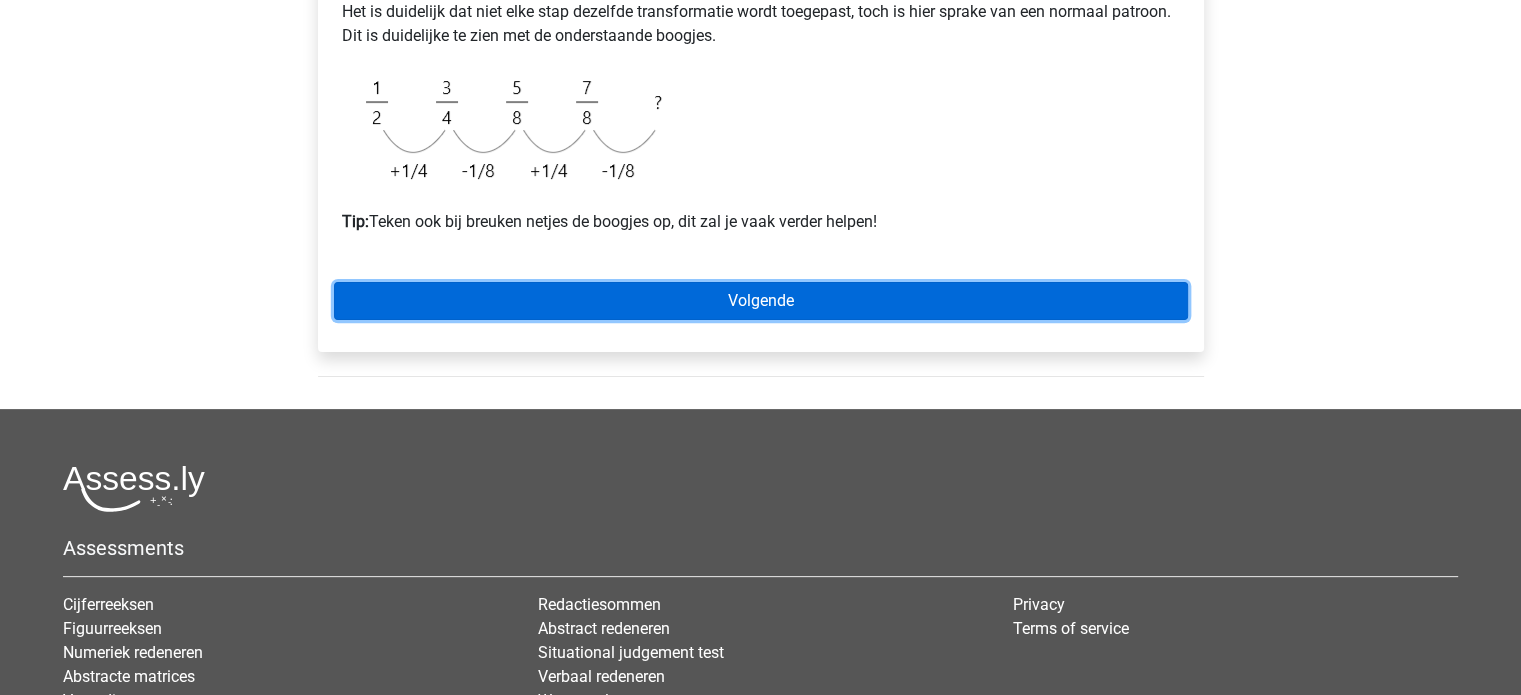 click on "Volgende" at bounding box center [761, 301] 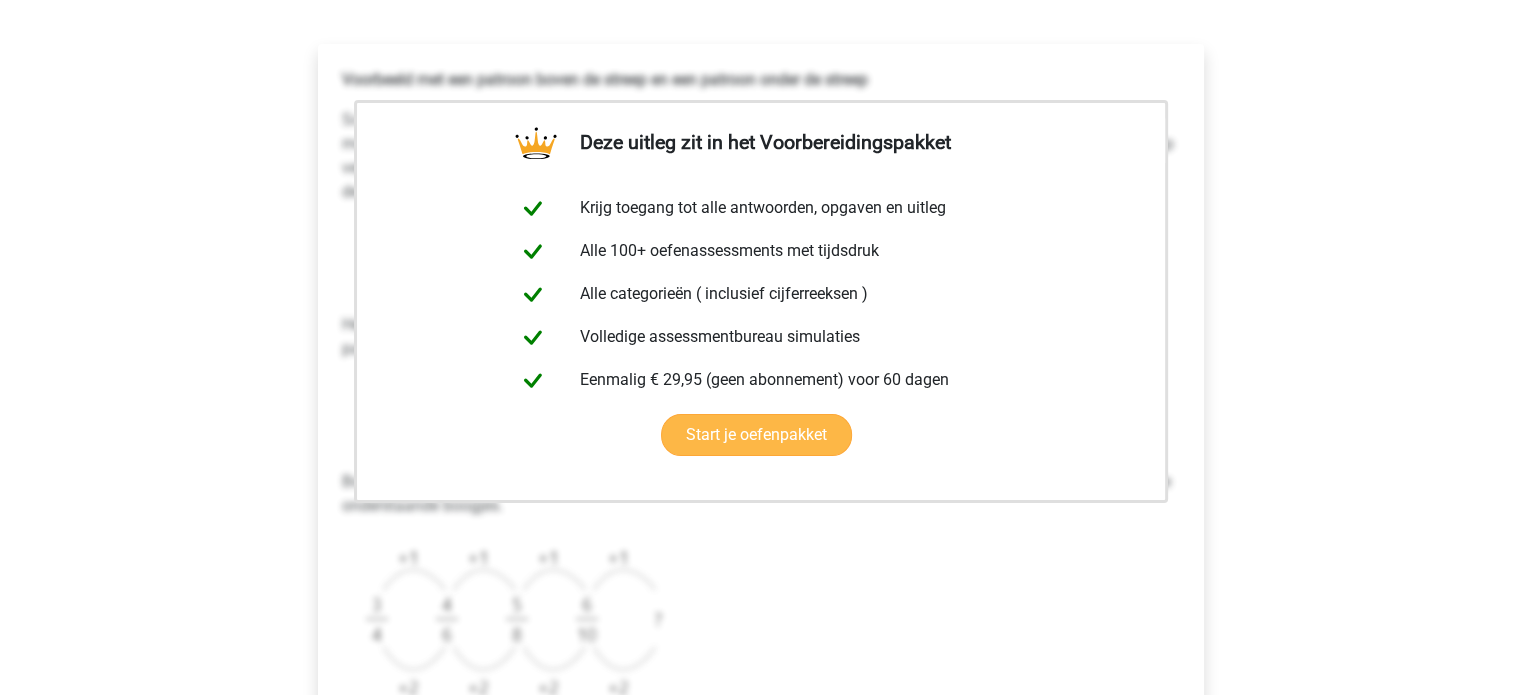 scroll, scrollTop: 0, scrollLeft: 0, axis: both 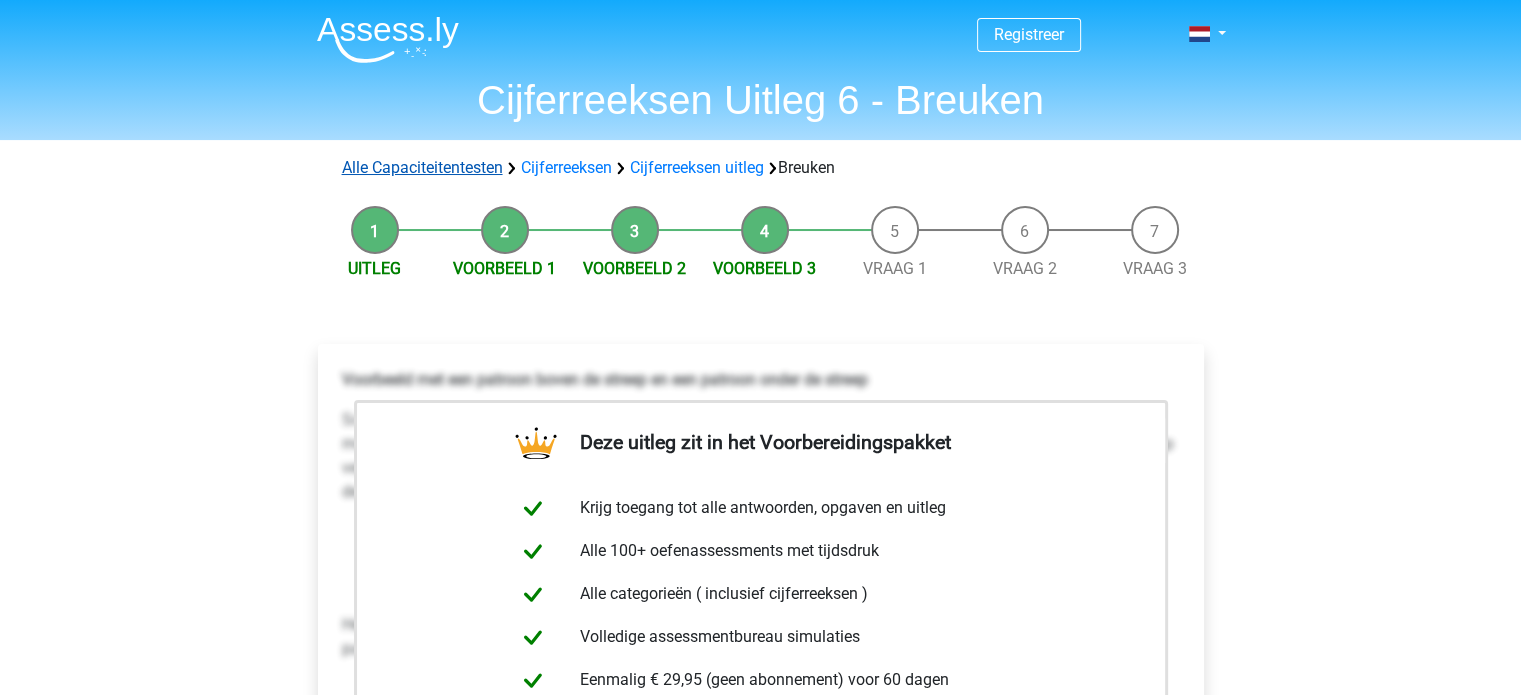 click on "Alle Capaciteitentesten" at bounding box center [422, 167] 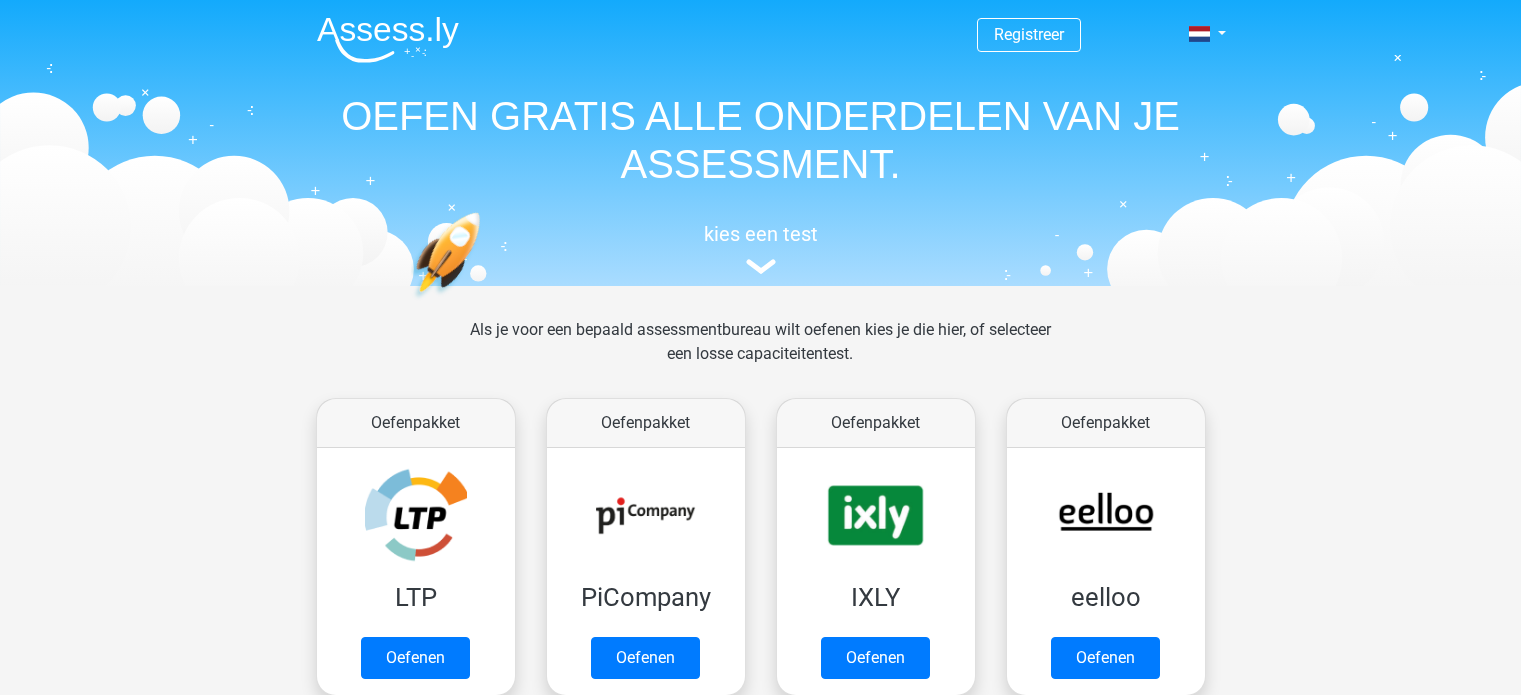 scroll, scrollTop: 848, scrollLeft: 0, axis: vertical 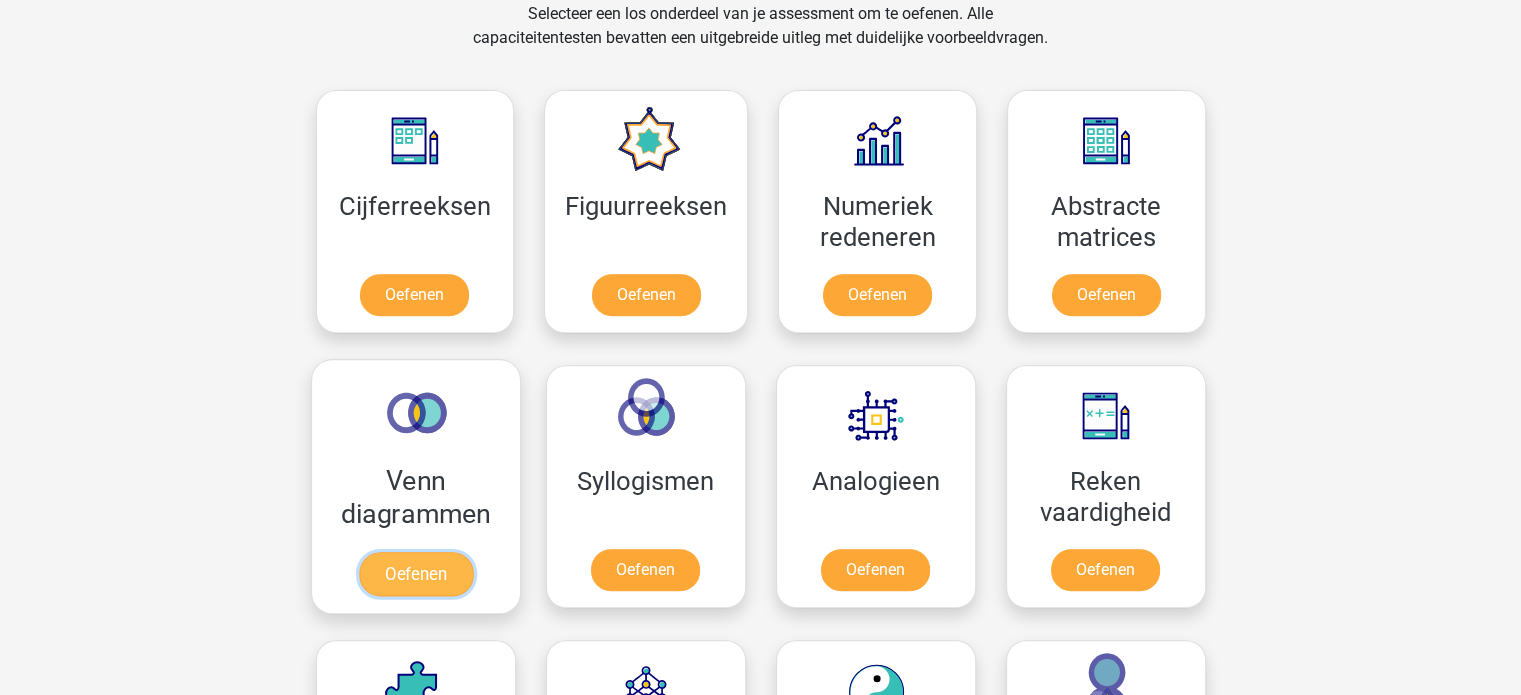 click on "Oefenen" at bounding box center (415, 574) 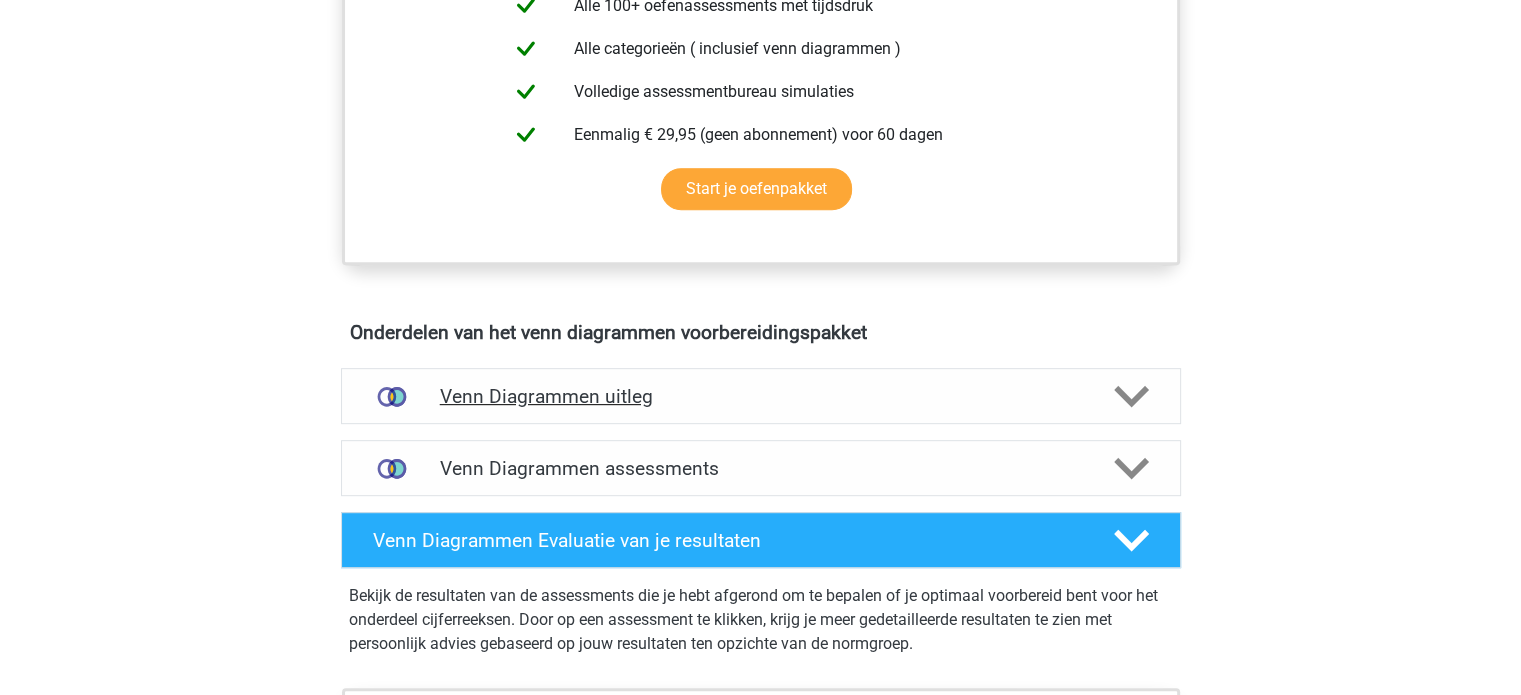 scroll, scrollTop: 900, scrollLeft: 0, axis: vertical 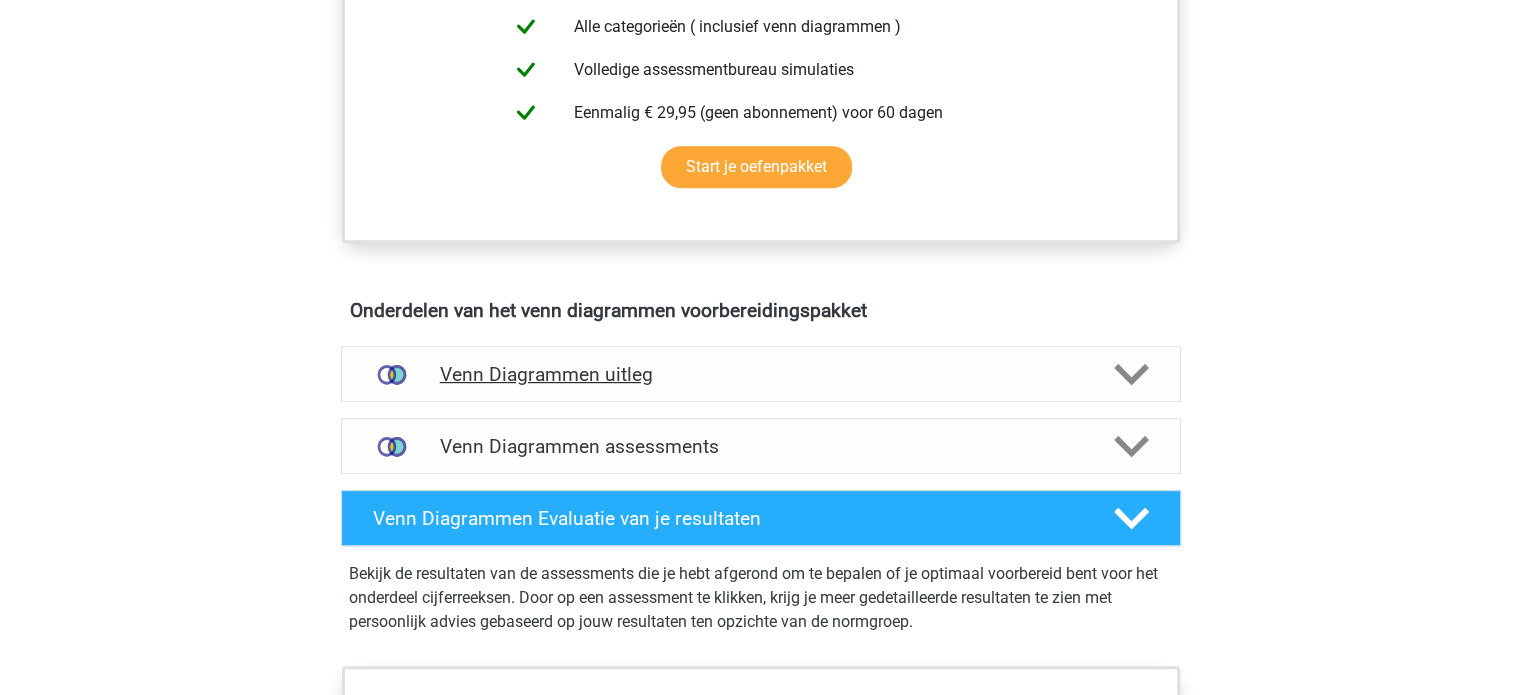 click at bounding box center (1129, 374) 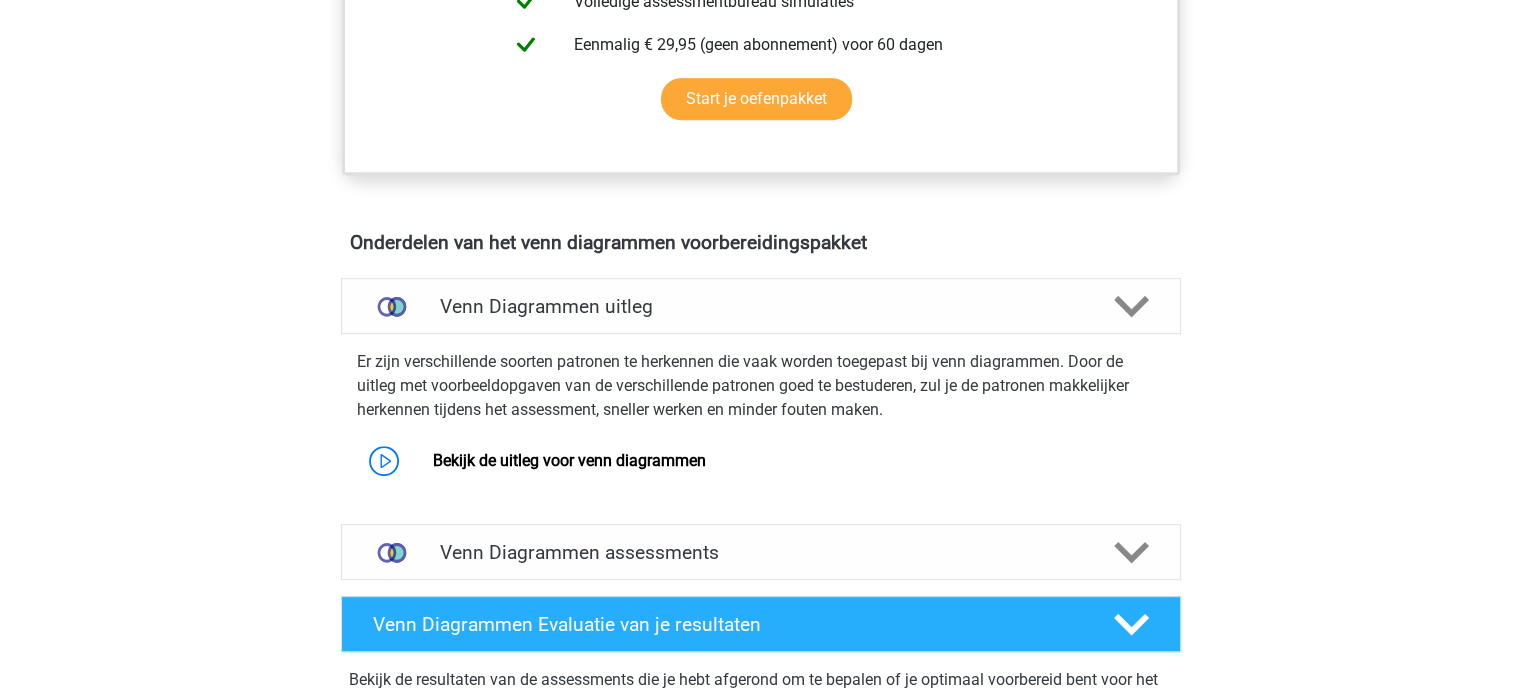 scroll, scrollTop: 1000, scrollLeft: 0, axis: vertical 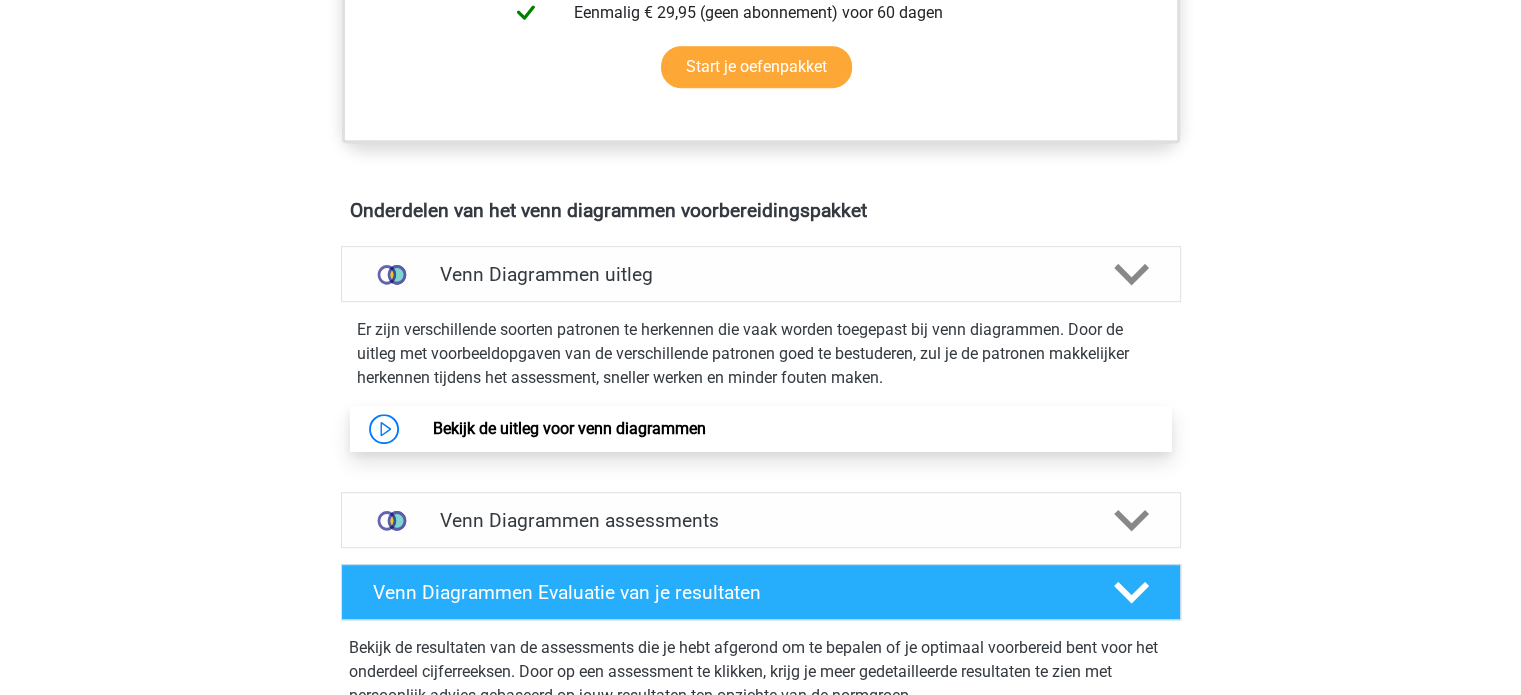 click on "Bekijk de uitleg voor
venn diagrammen" at bounding box center [569, 428] 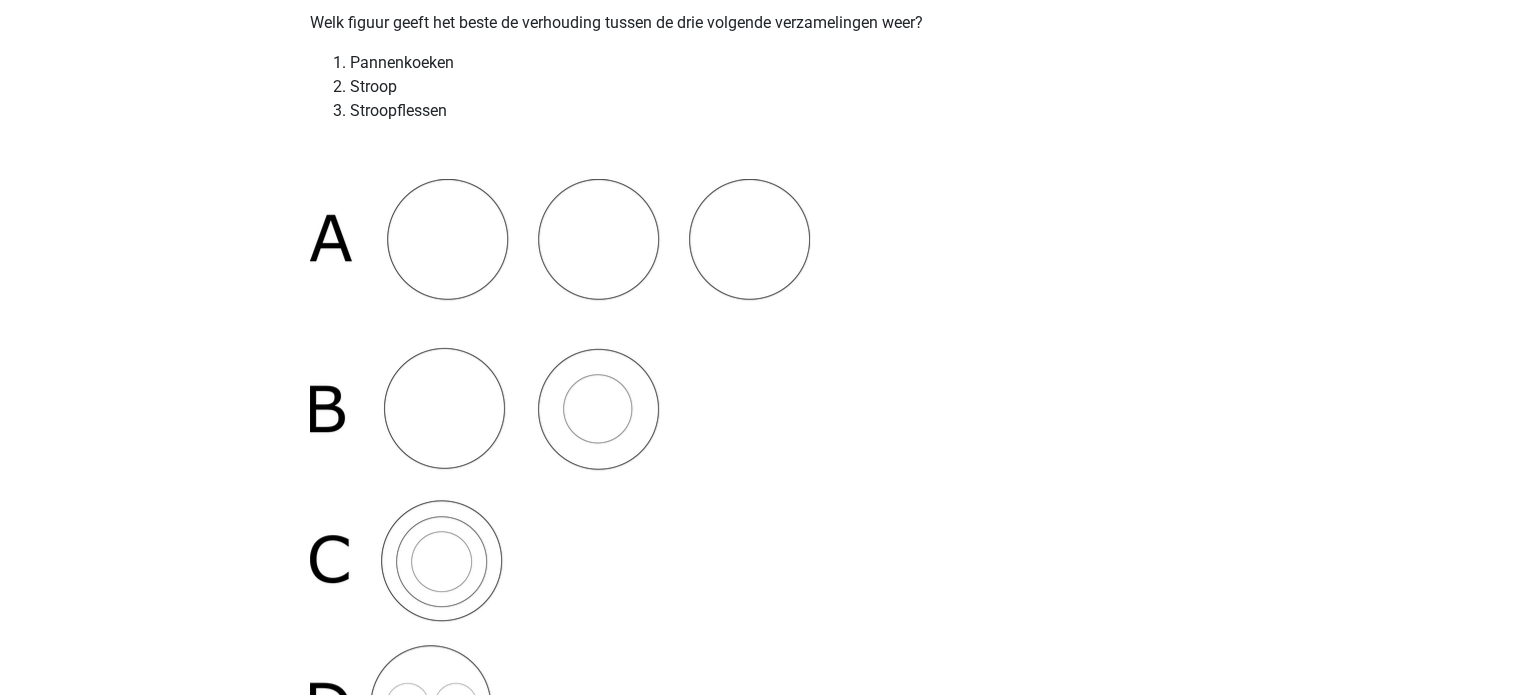 scroll, scrollTop: 500, scrollLeft: 0, axis: vertical 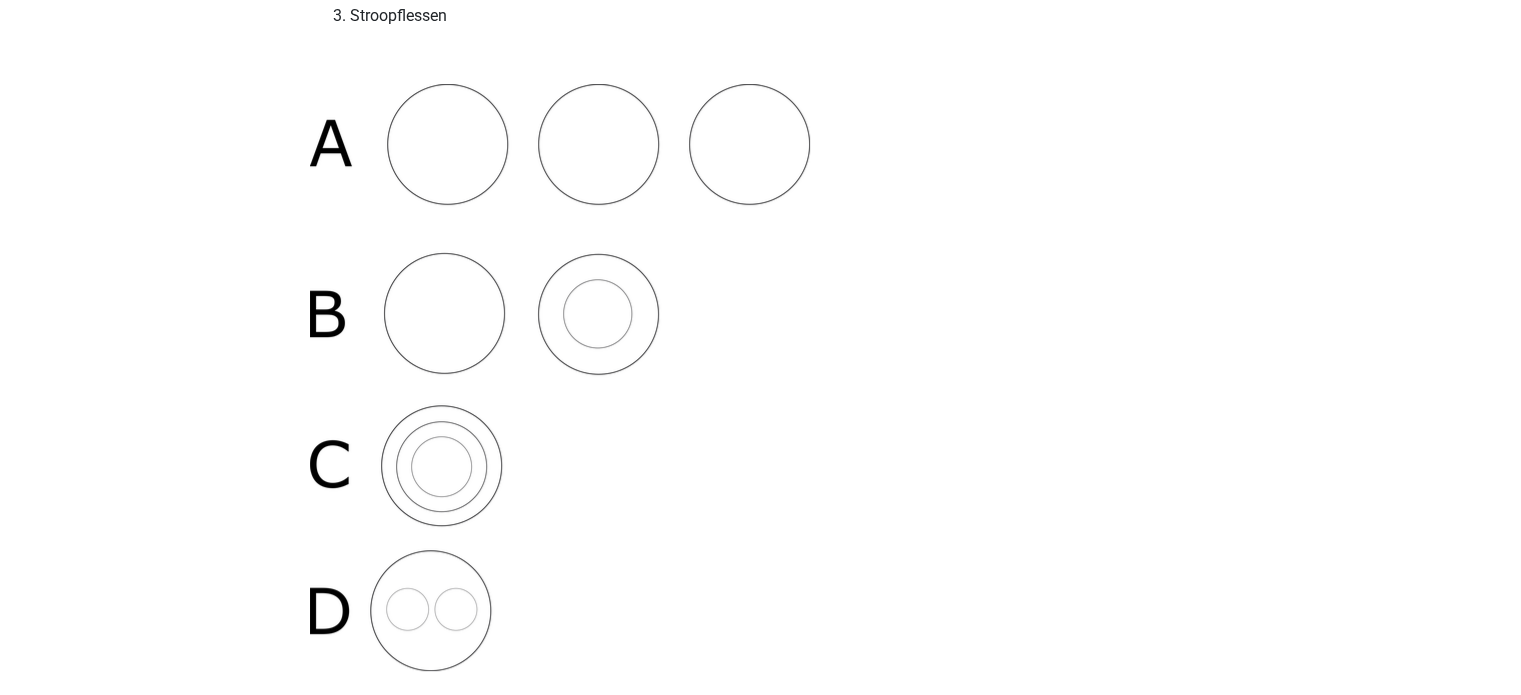 click on "Registreer
Nederlands
English" at bounding box center (760, 4347) 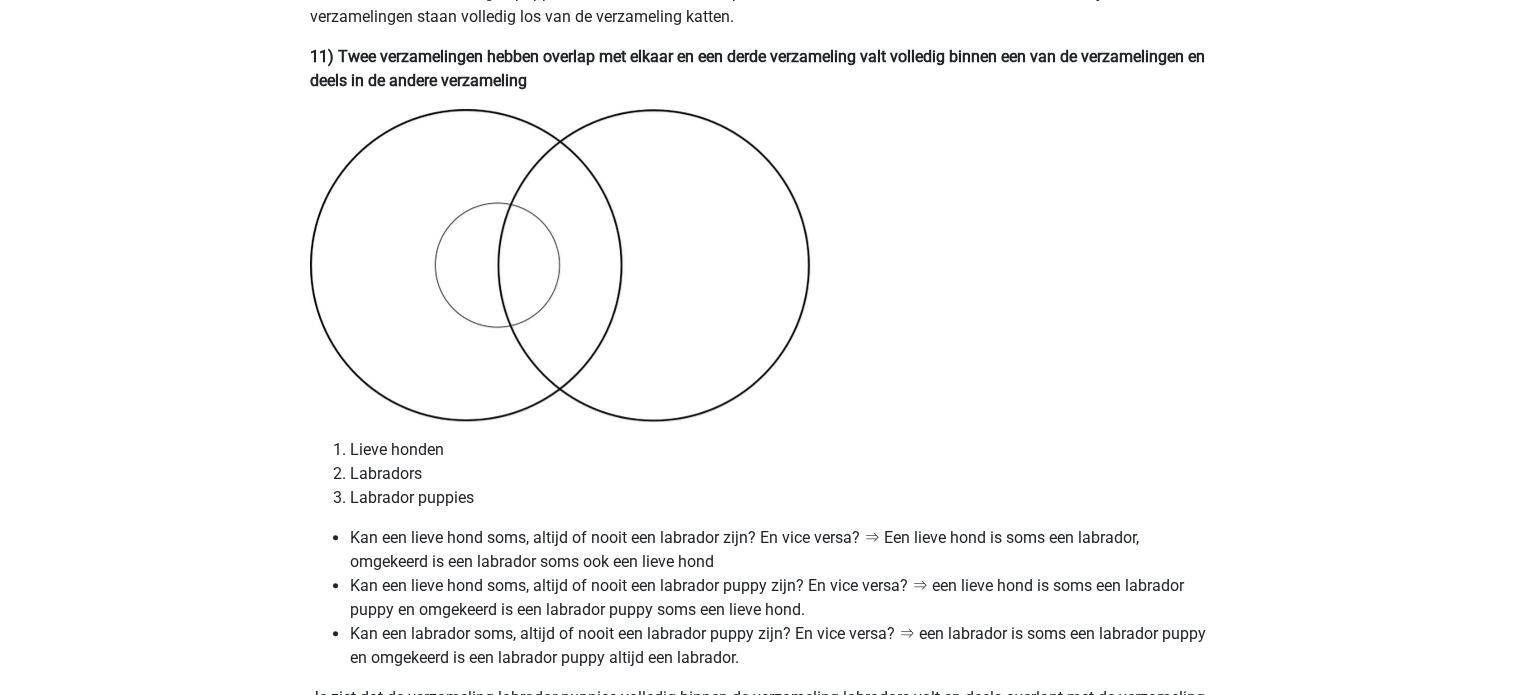 scroll, scrollTop: 7900, scrollLeft: 0, axis: vertical 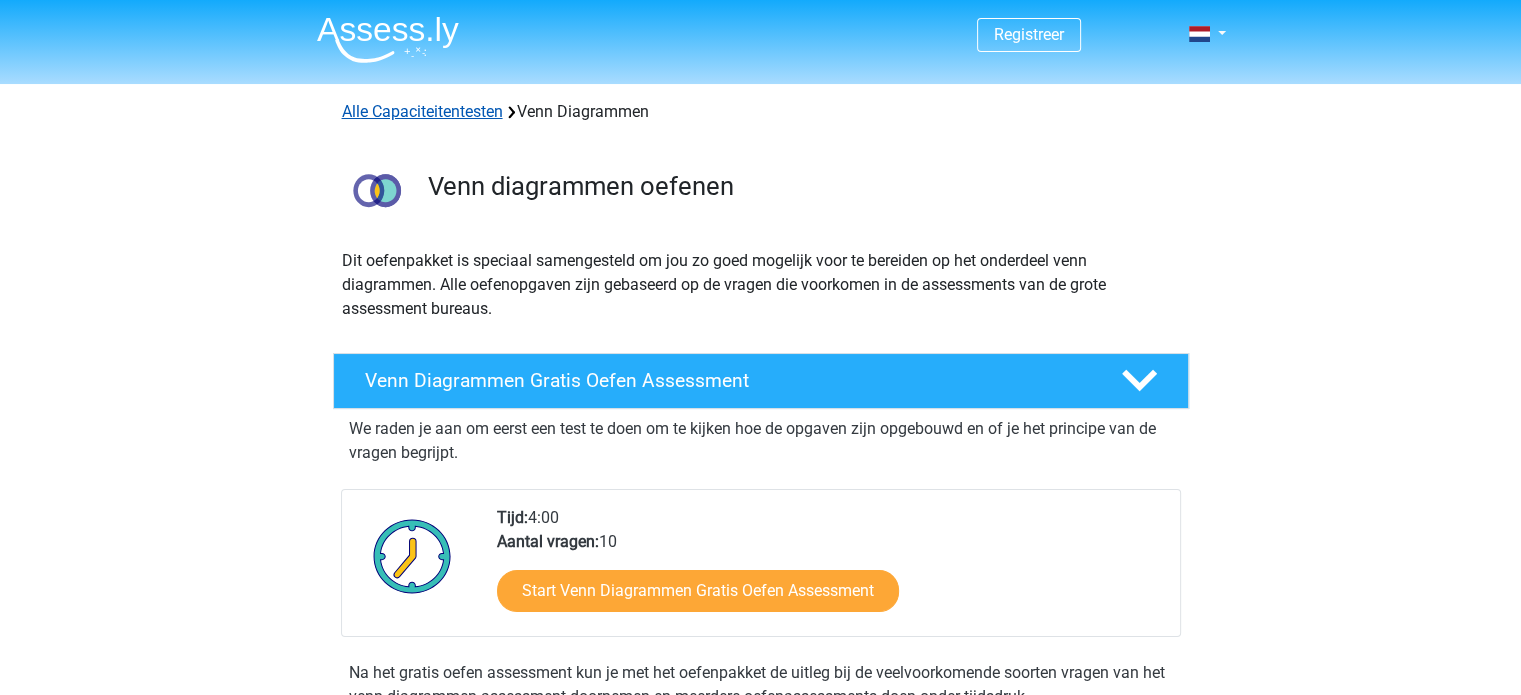 click on "Alle Capaciteitentesten" at bounding box center (422, 111) 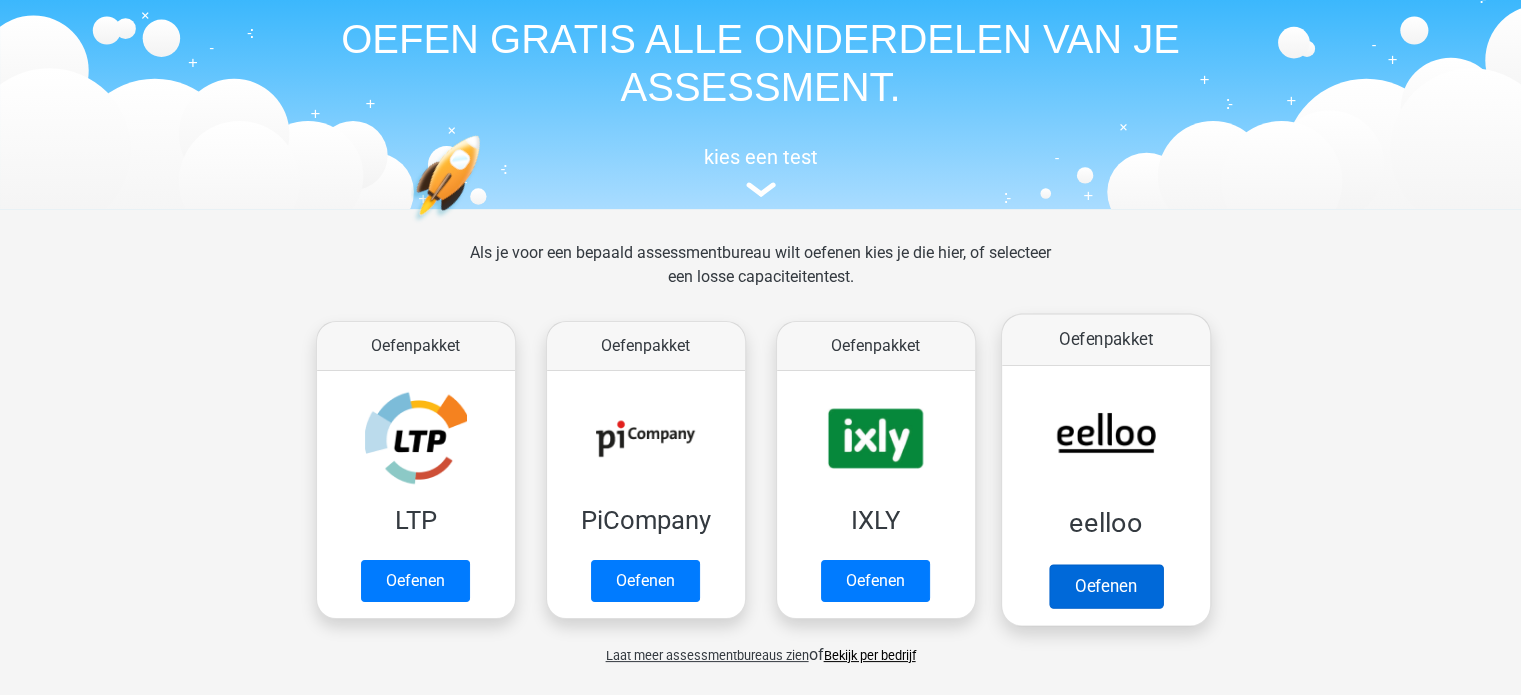 scroll, scrollTop: 200, scrollLeft: 0, axis: vertical 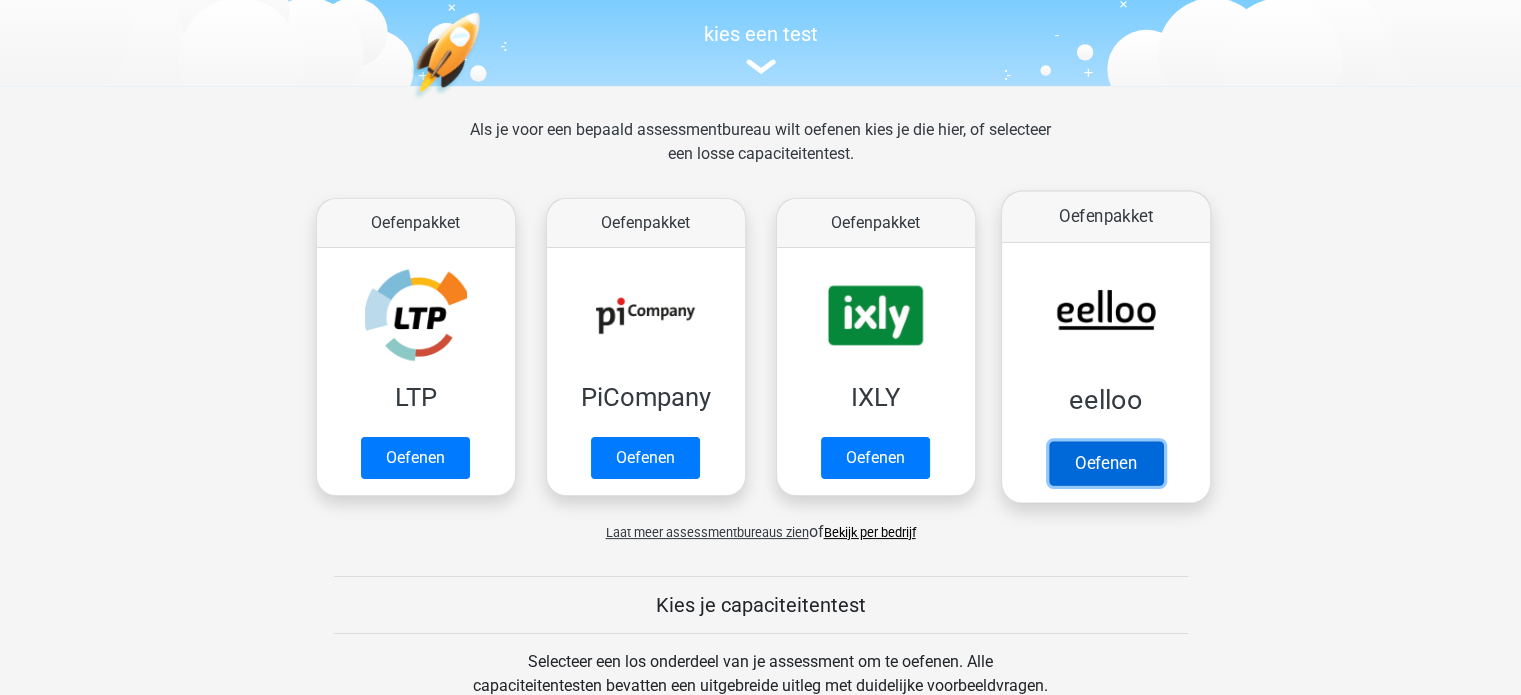 click on "Oefenen" at bounding box center [1105, 463] 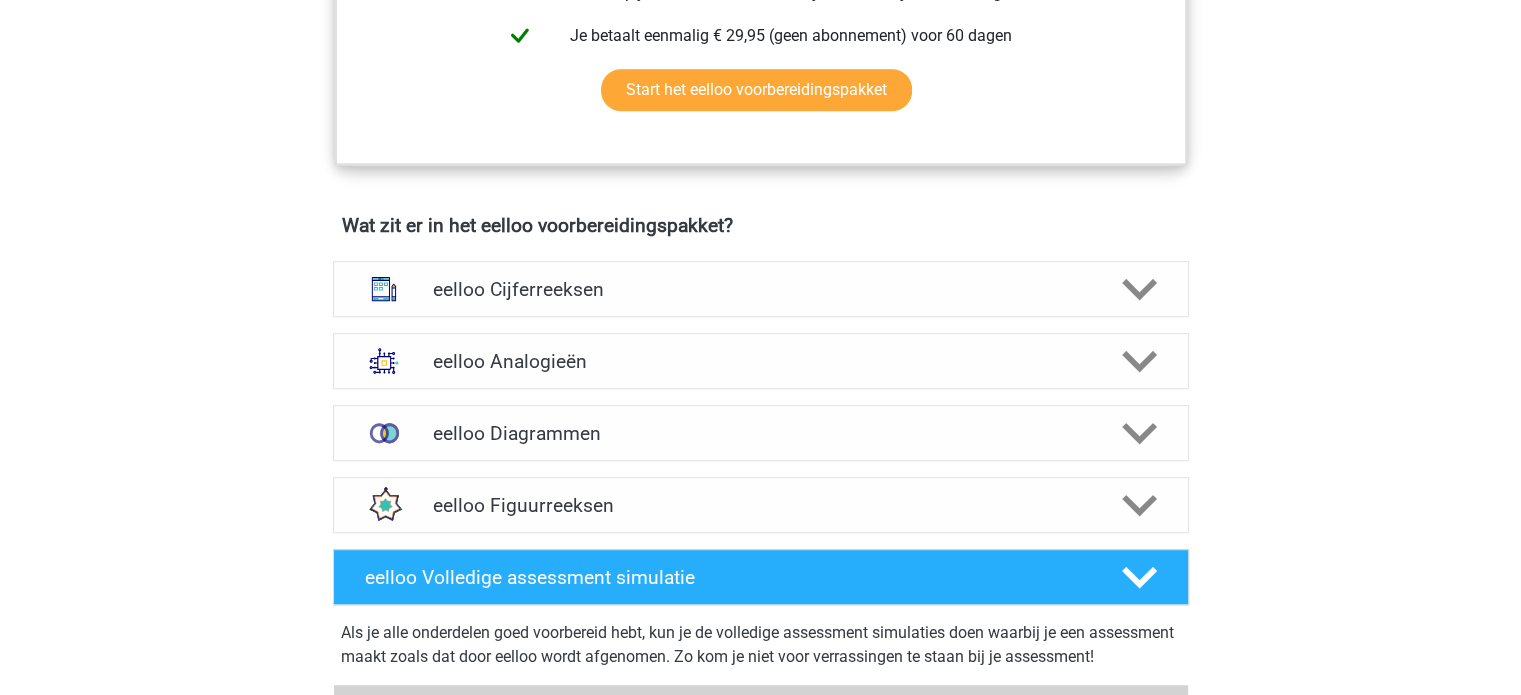 scroll, scrollTop: 1200, scrollLeft: 0, axis: vertical 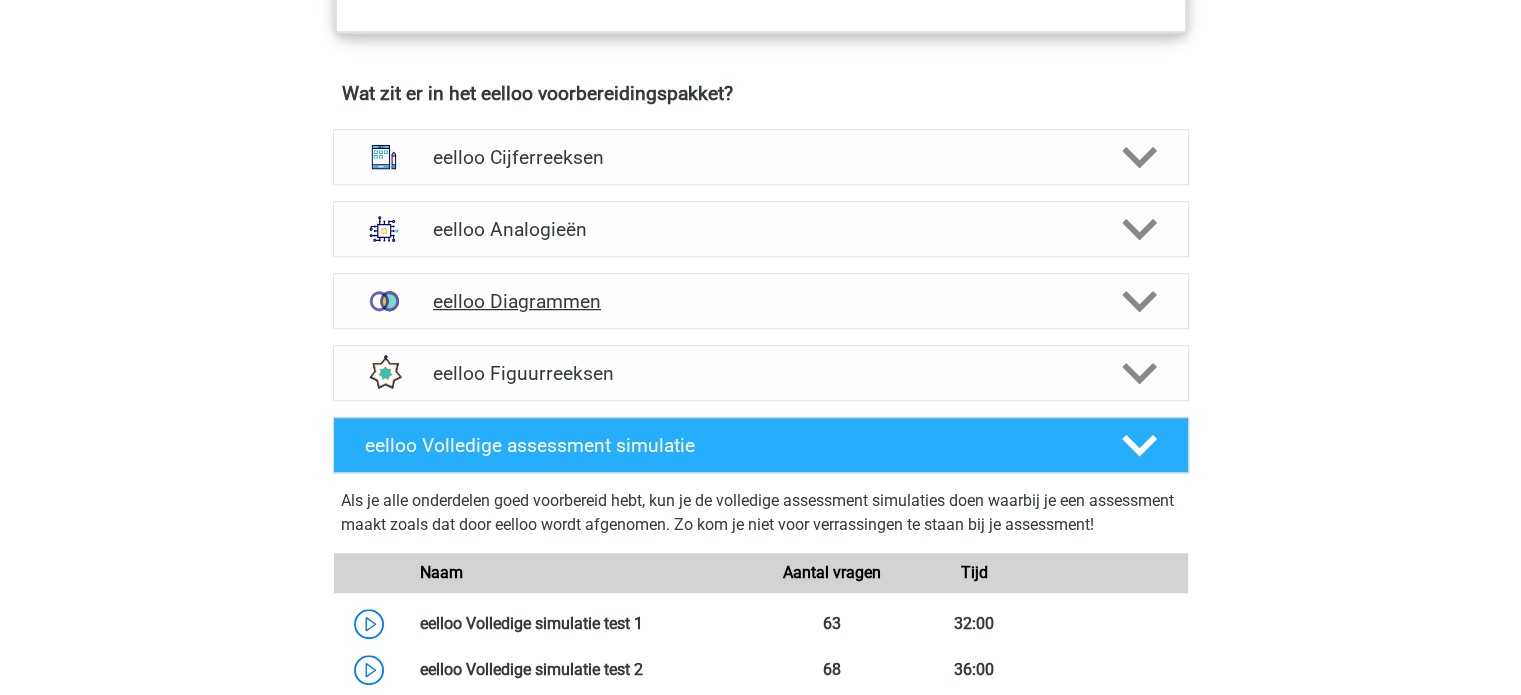 click 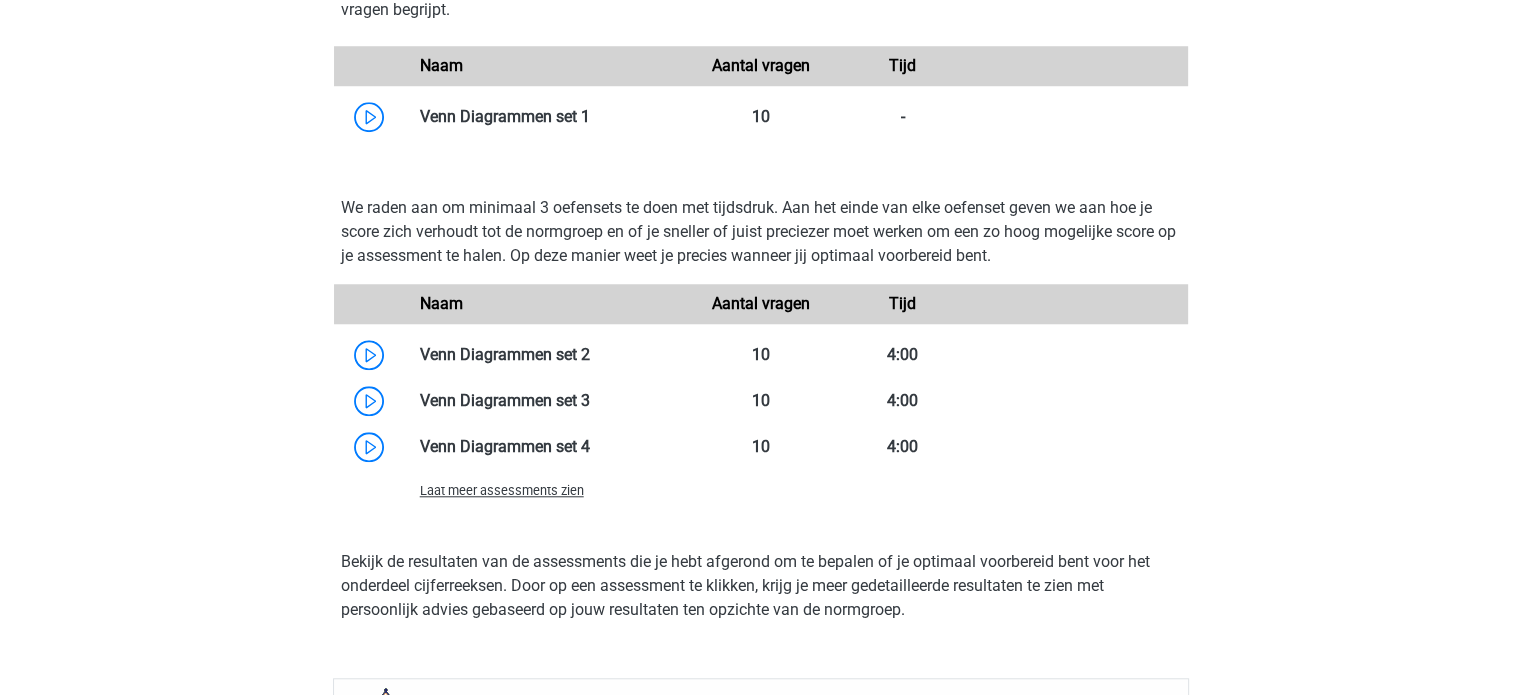 scroll, scrollTop: 1700, scrollLeft: 0, axis: vertical 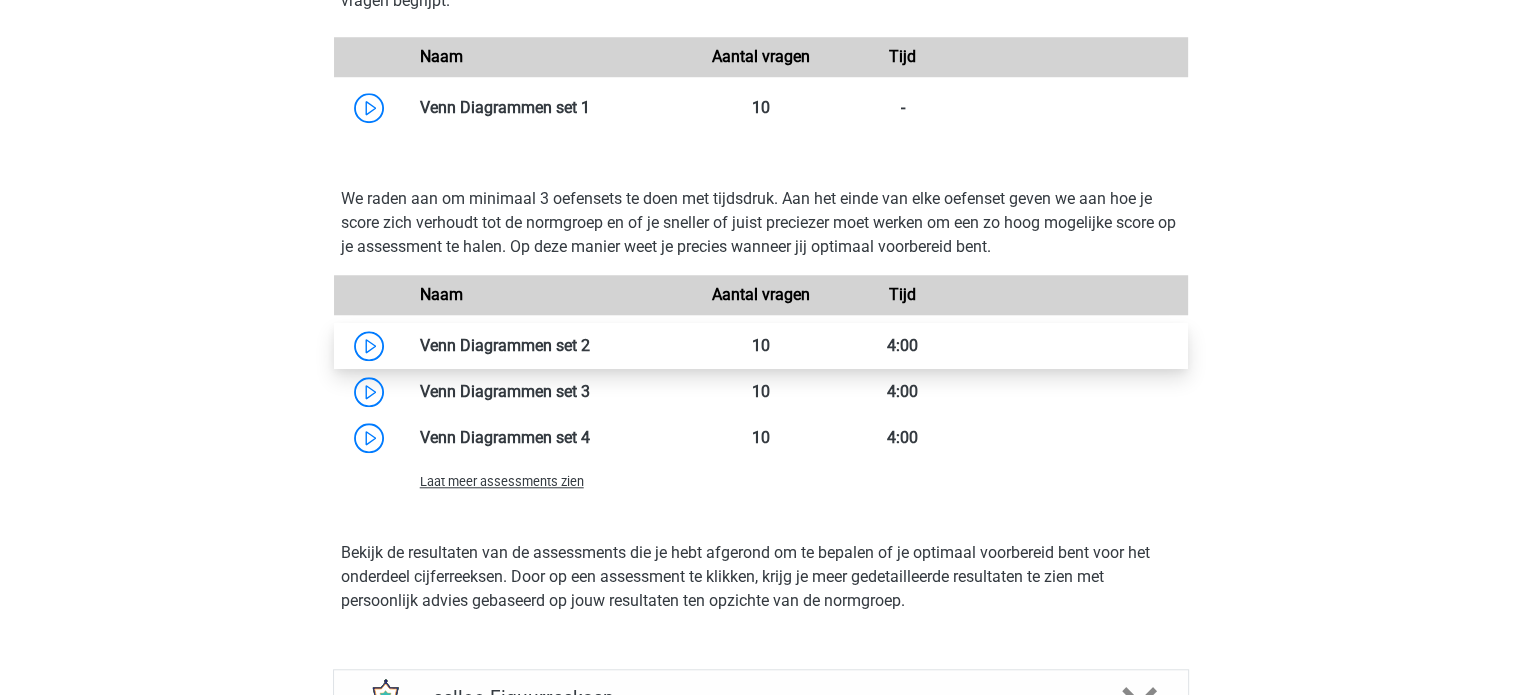 click at bounding box center (590, 345) 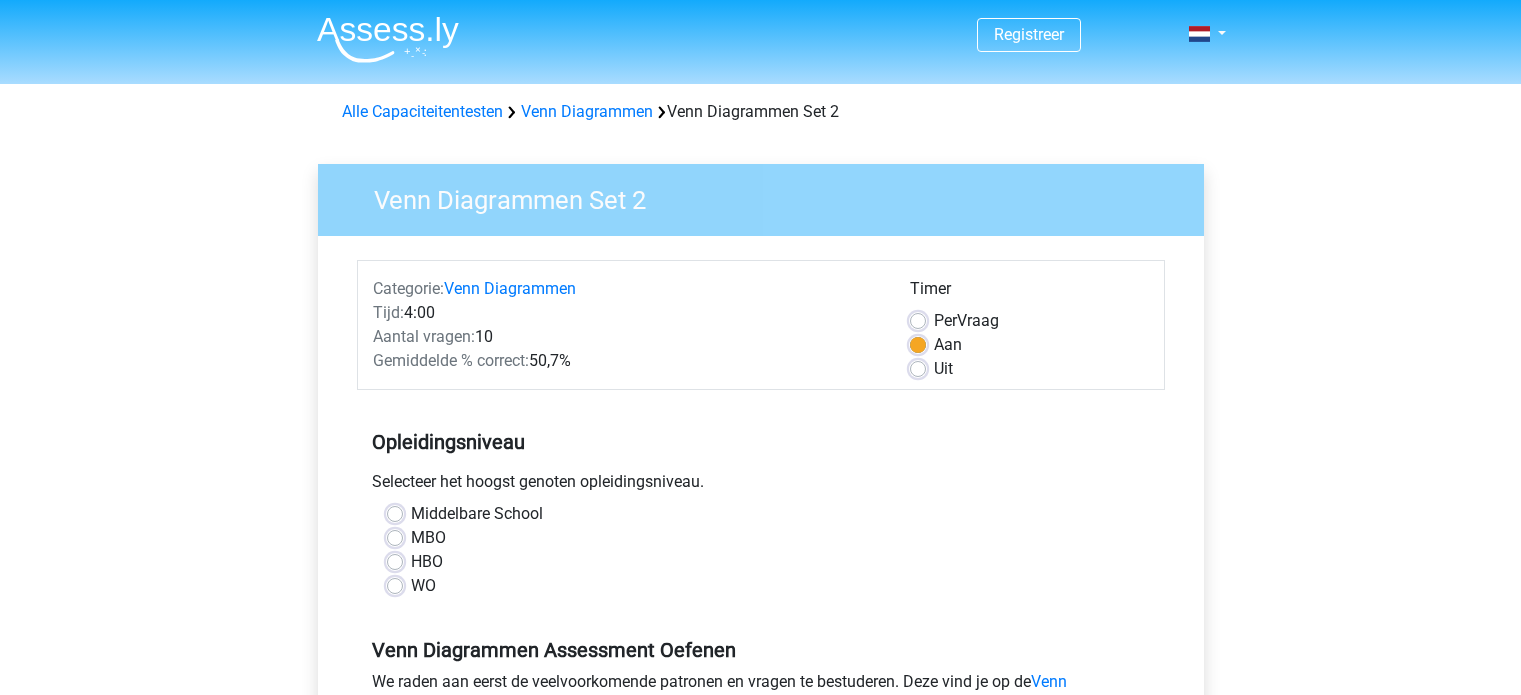 scroll, scrollTop: 0, scrollLeft: 0, axis: both 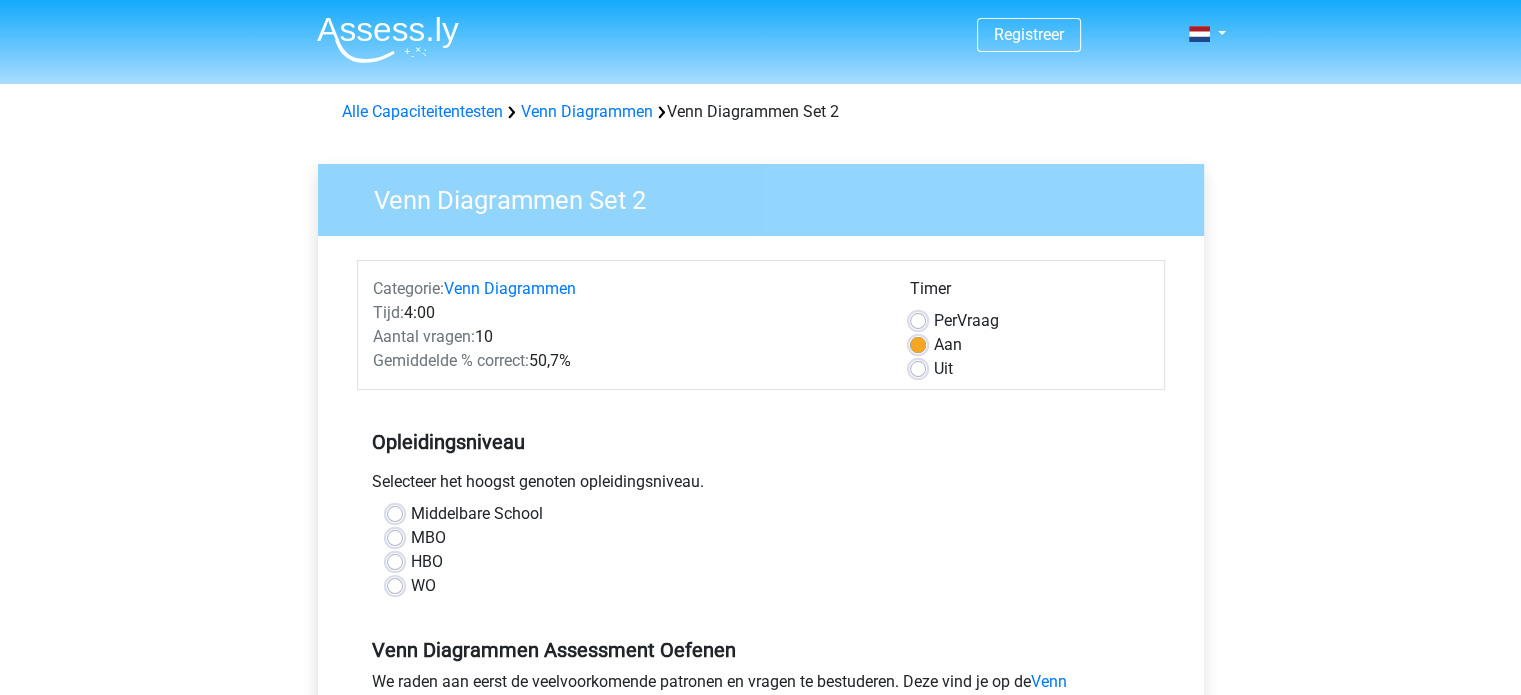 click on "HBO" at bounding box center (427, 562) 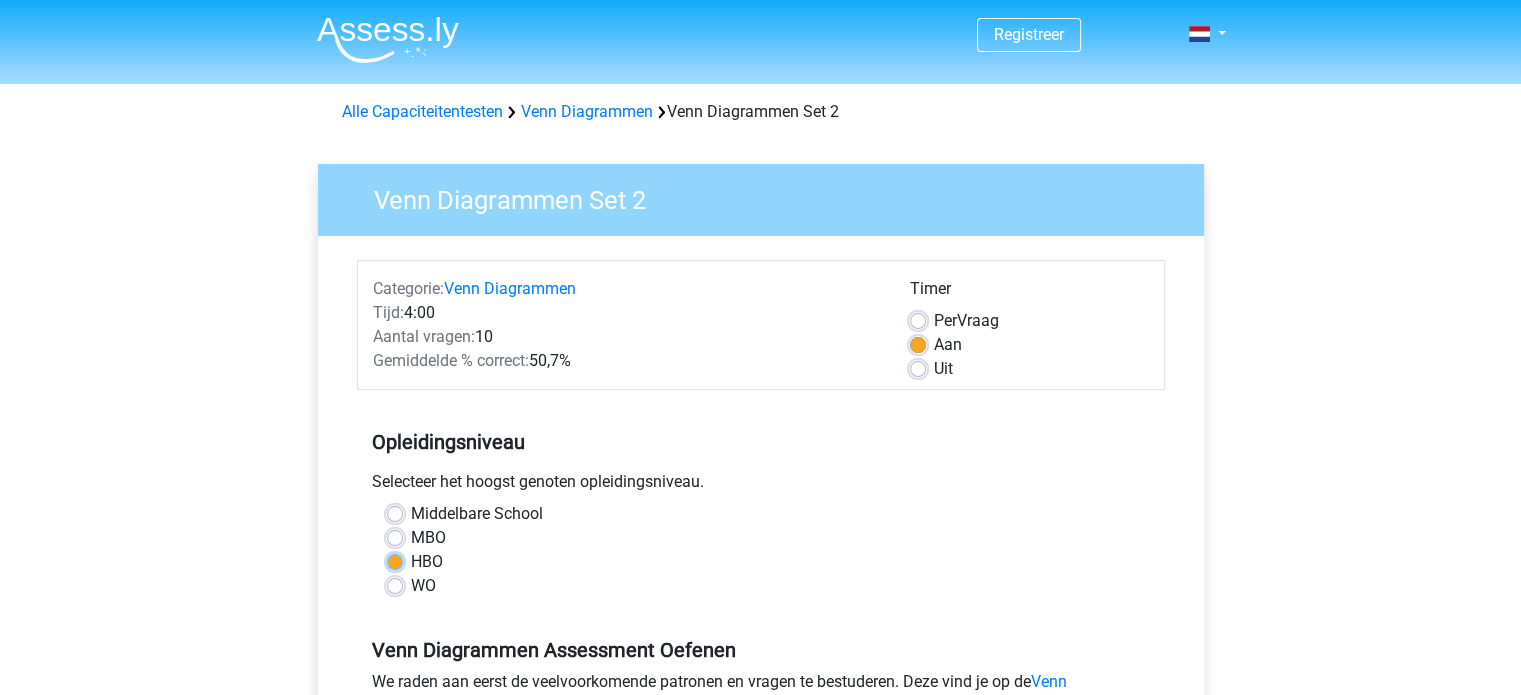 click on "HBO" at bounding box center (395, 560) 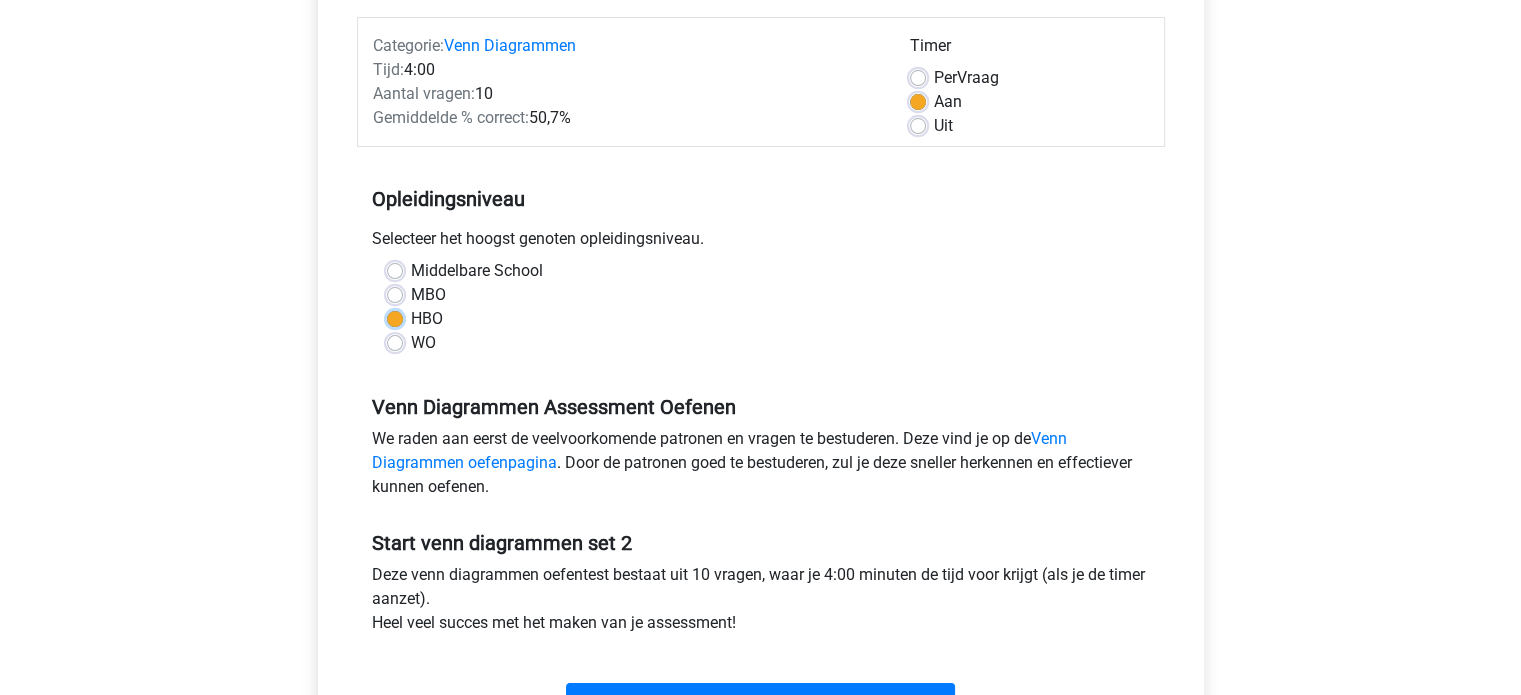 scroll, scrollTop: 500, scrollLeft: 0, axis: vertical 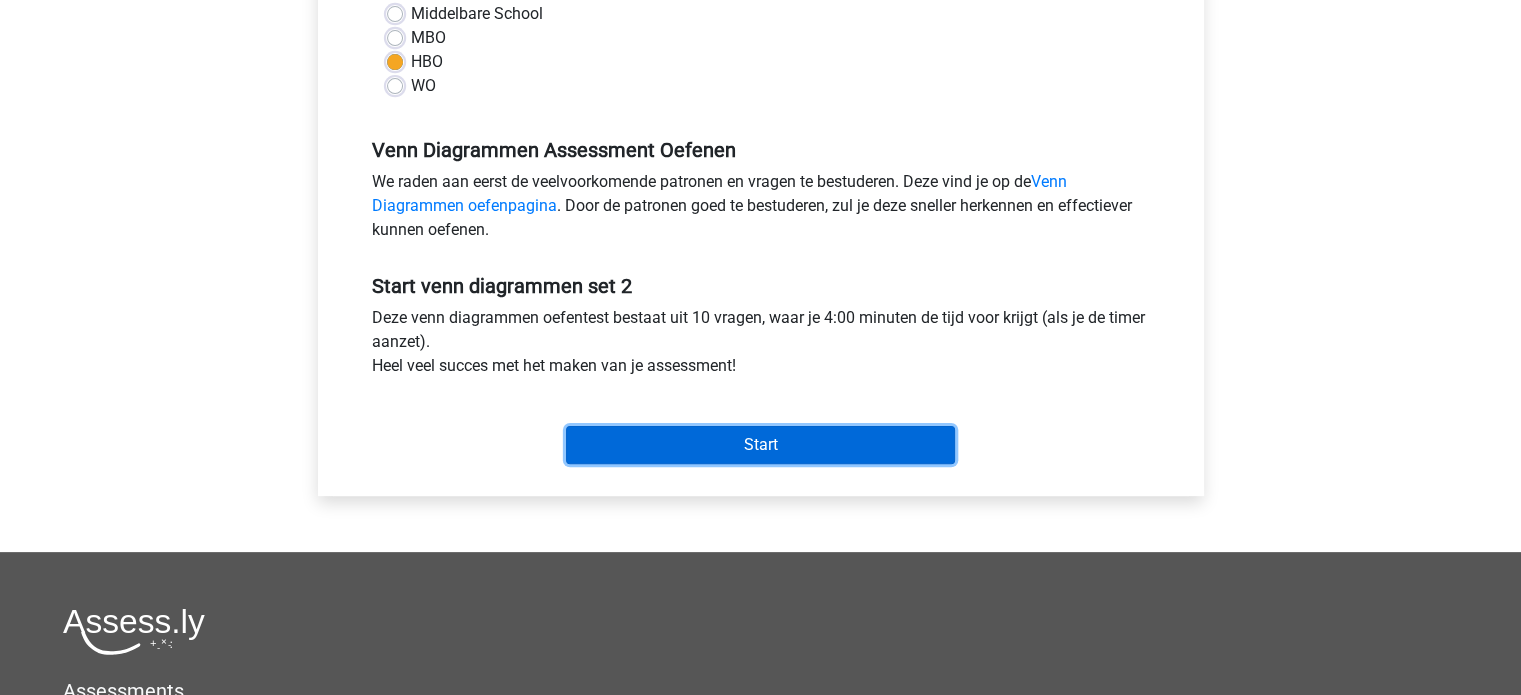 click on "Start" at bounding box center [760, 445] 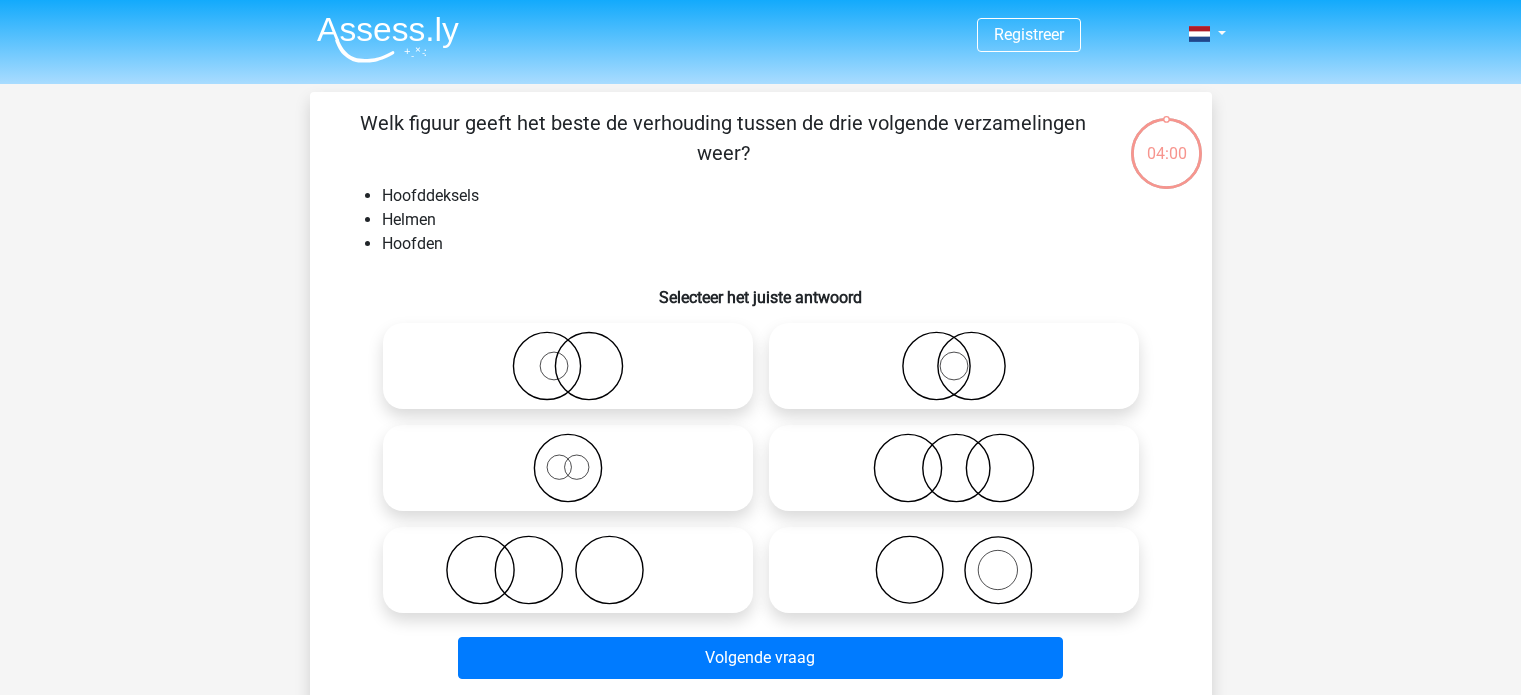 scroll, scrollTop: 0, scrollLeft: 0, axis: both 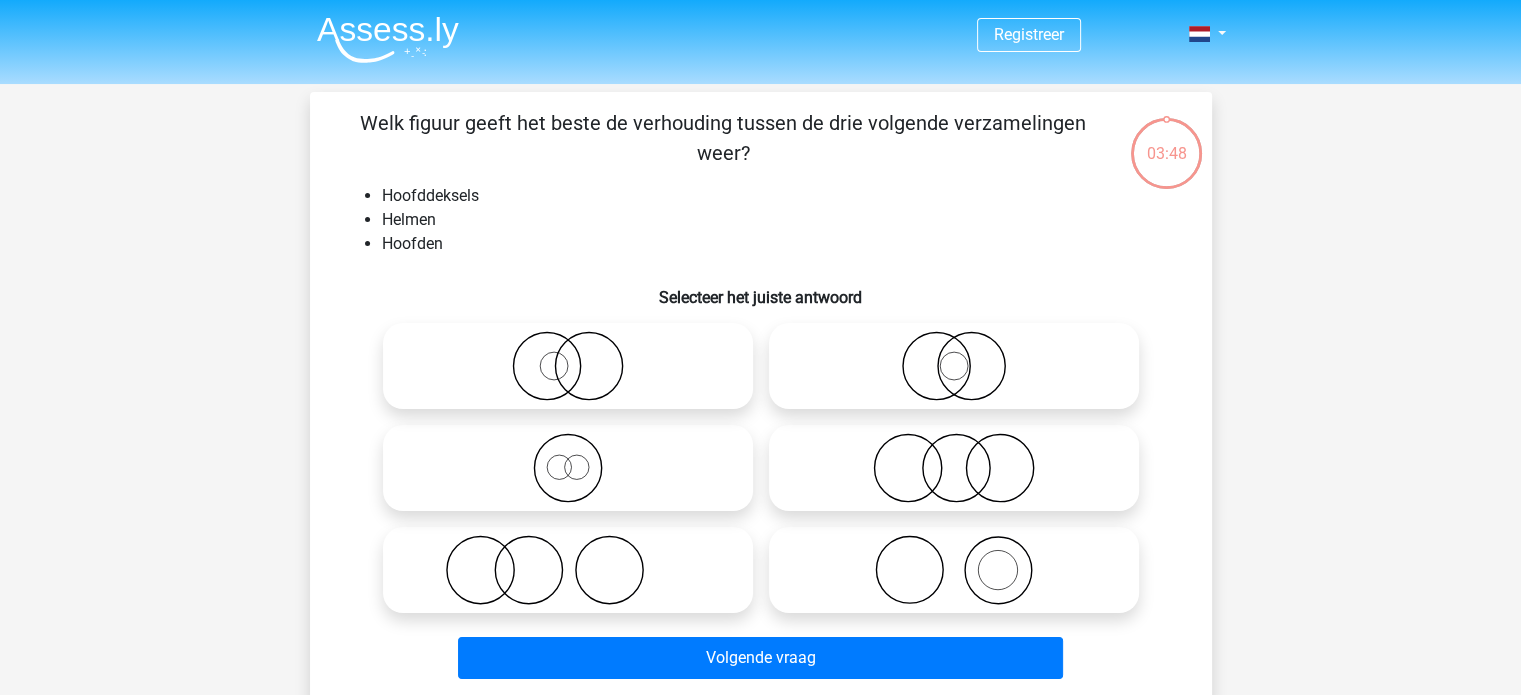click 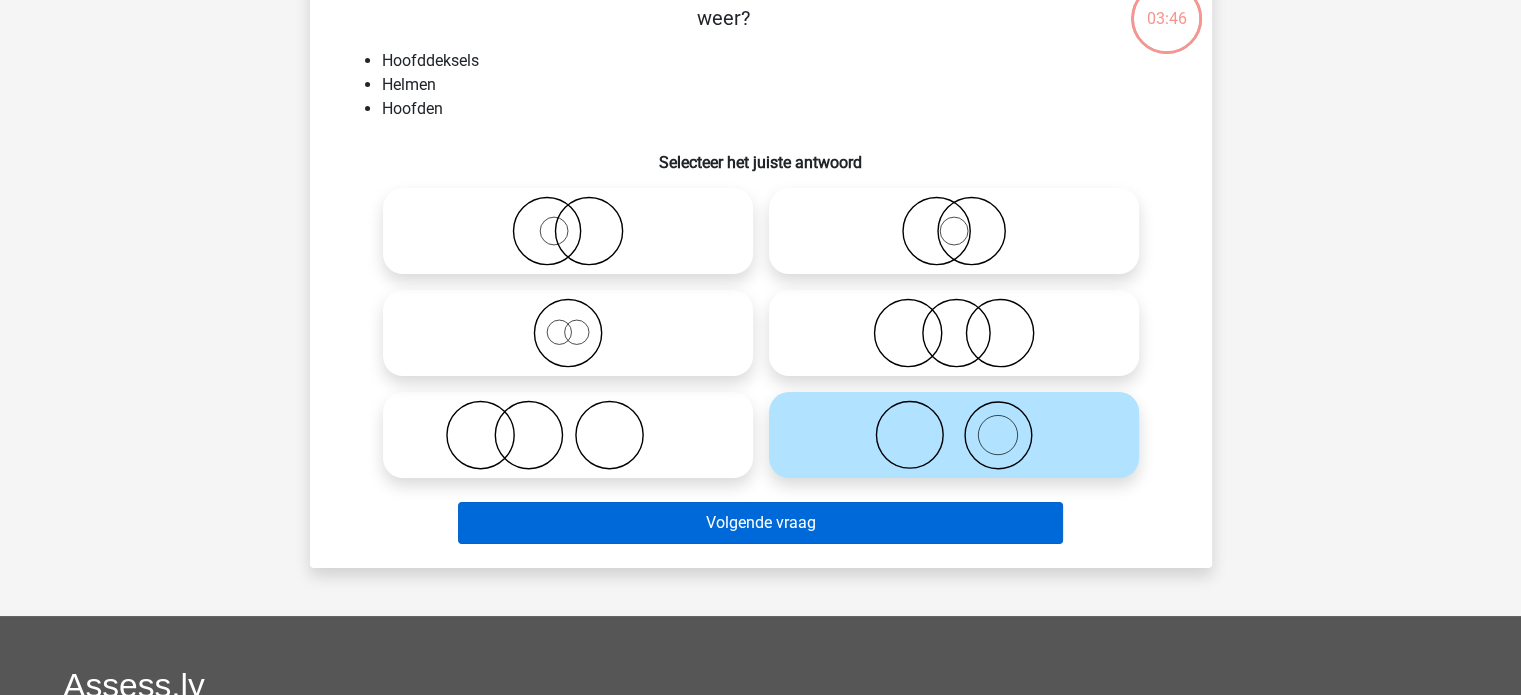 scroll, scrollTop: 100, scrollLeft: 0, axis: vertical 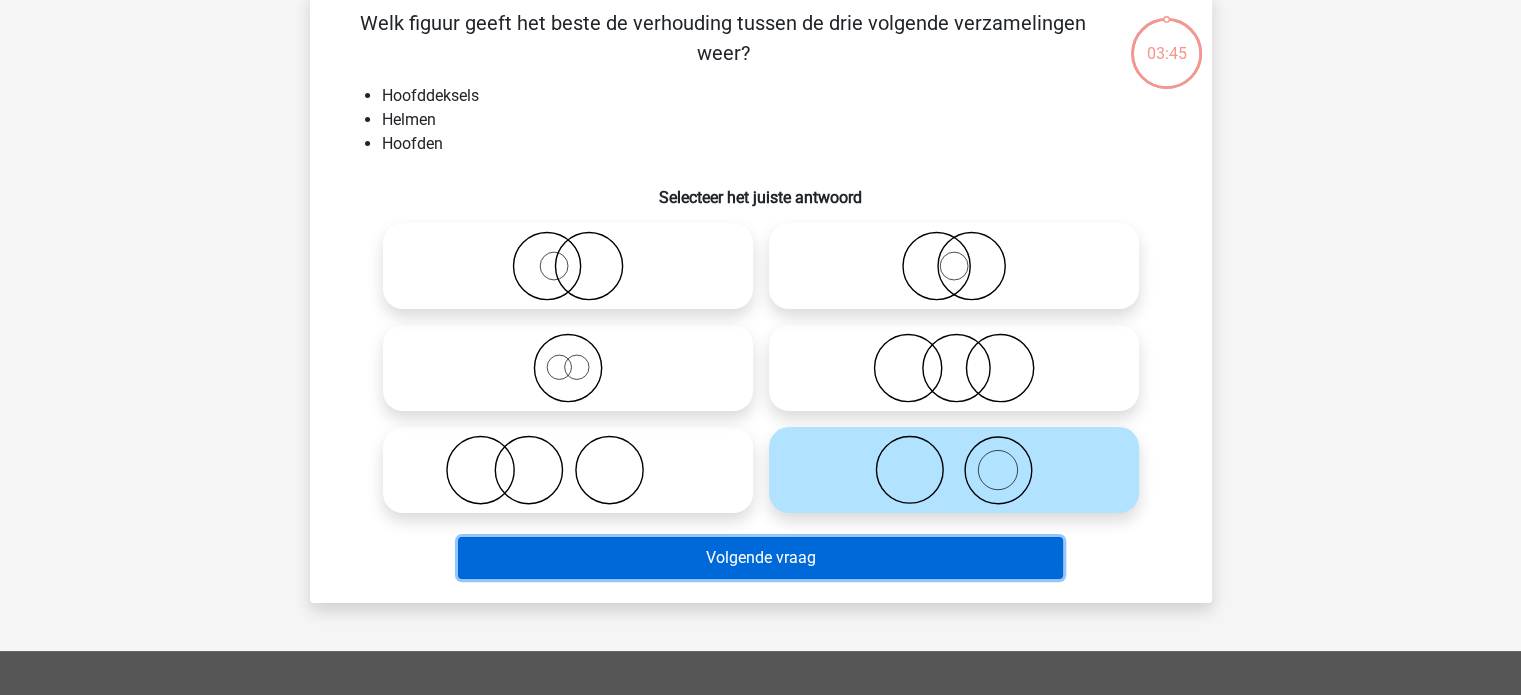 click on "Volgende vraag" at bounding box center (760, 558) 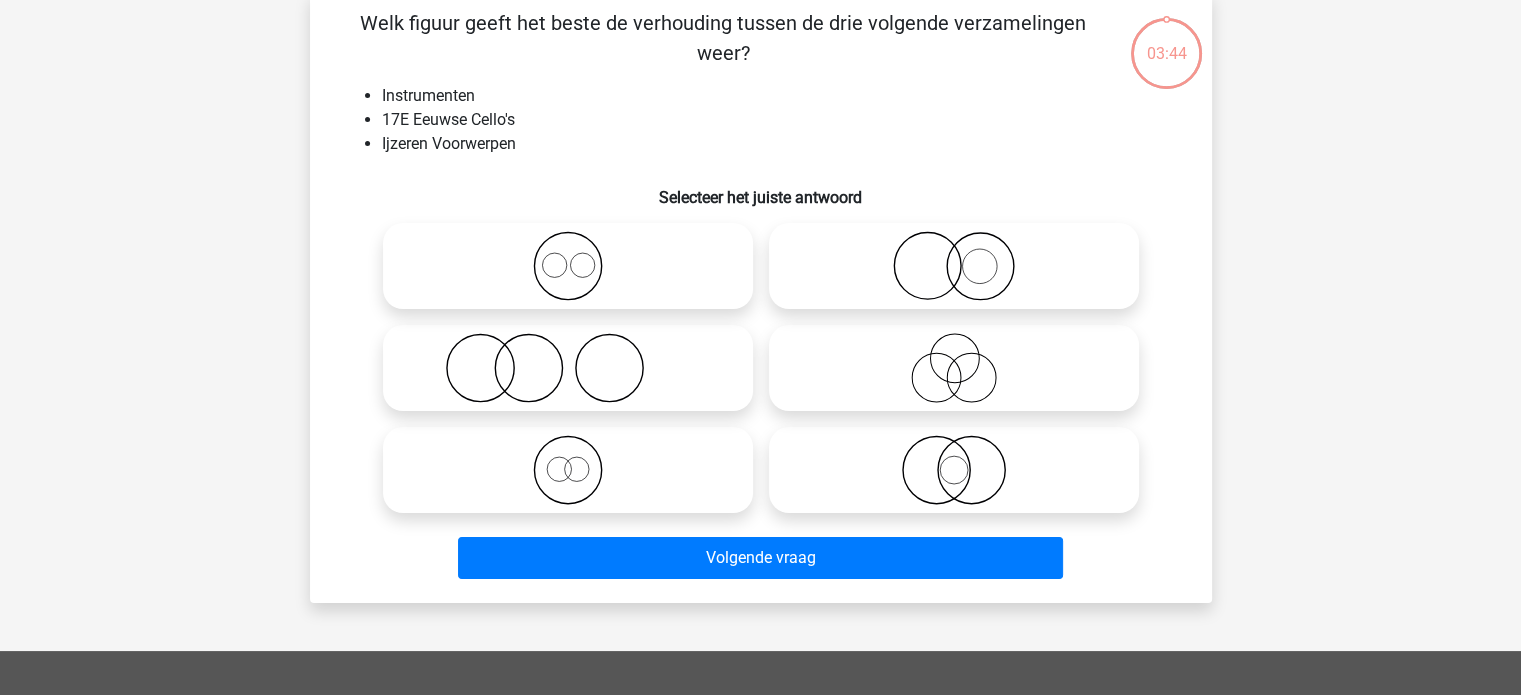 scroll, scrollTop: 92, scrollLeft: 0, axis: vertical 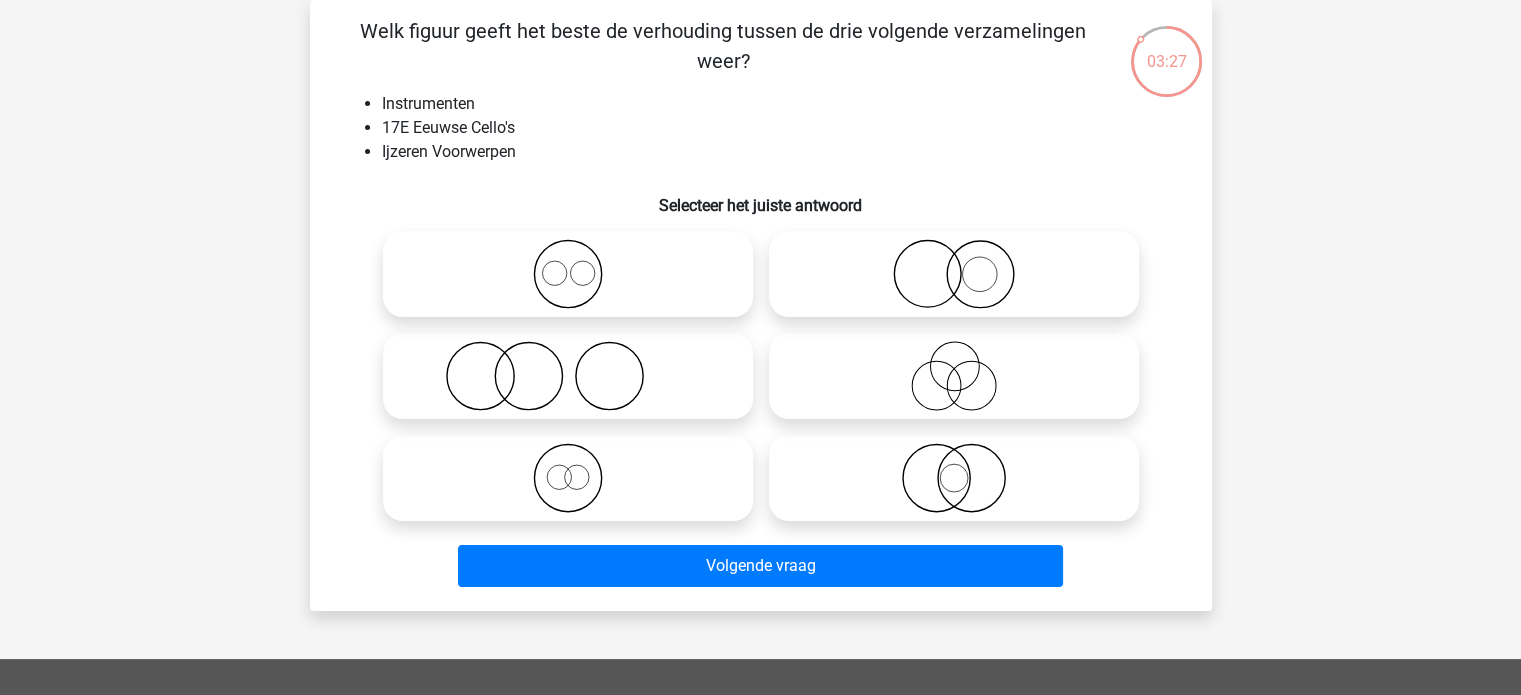 click 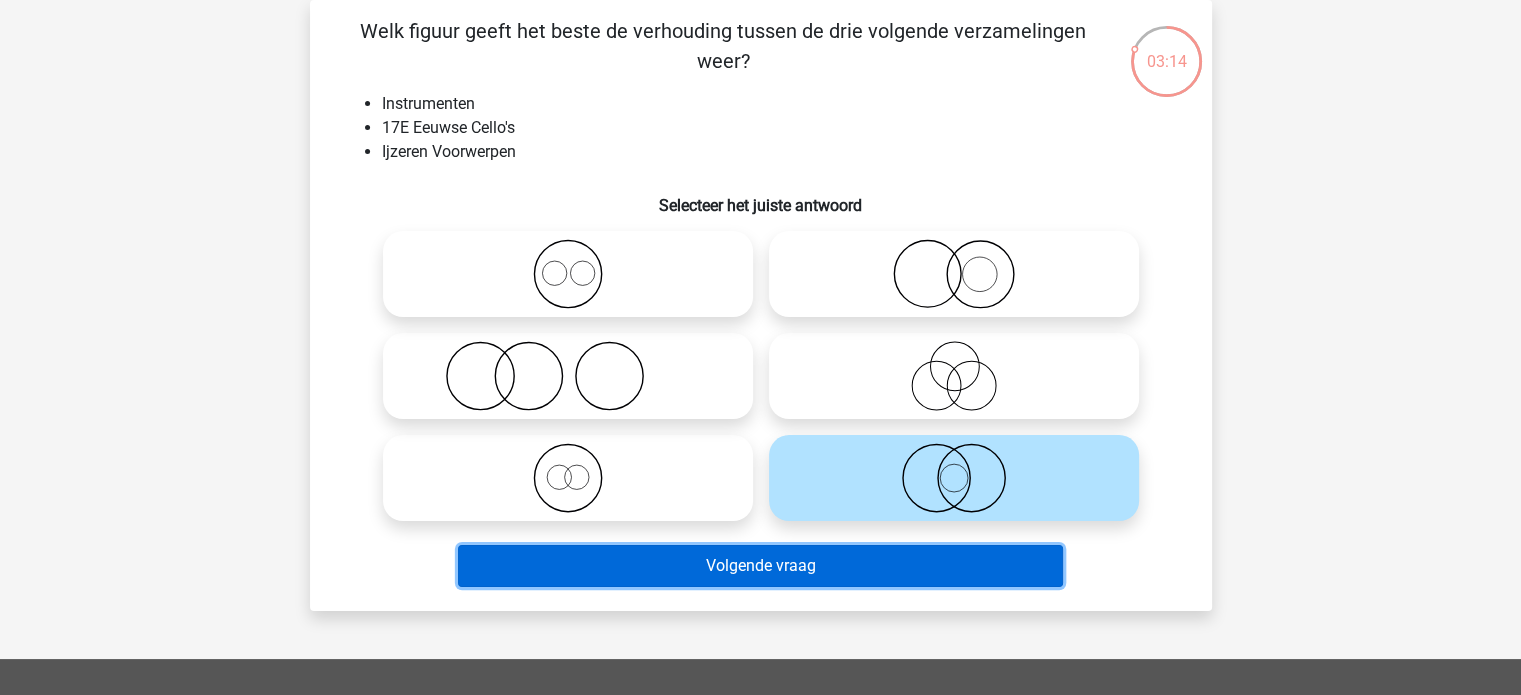 click on "Volgende vraag" at bounding box center (760, 566) 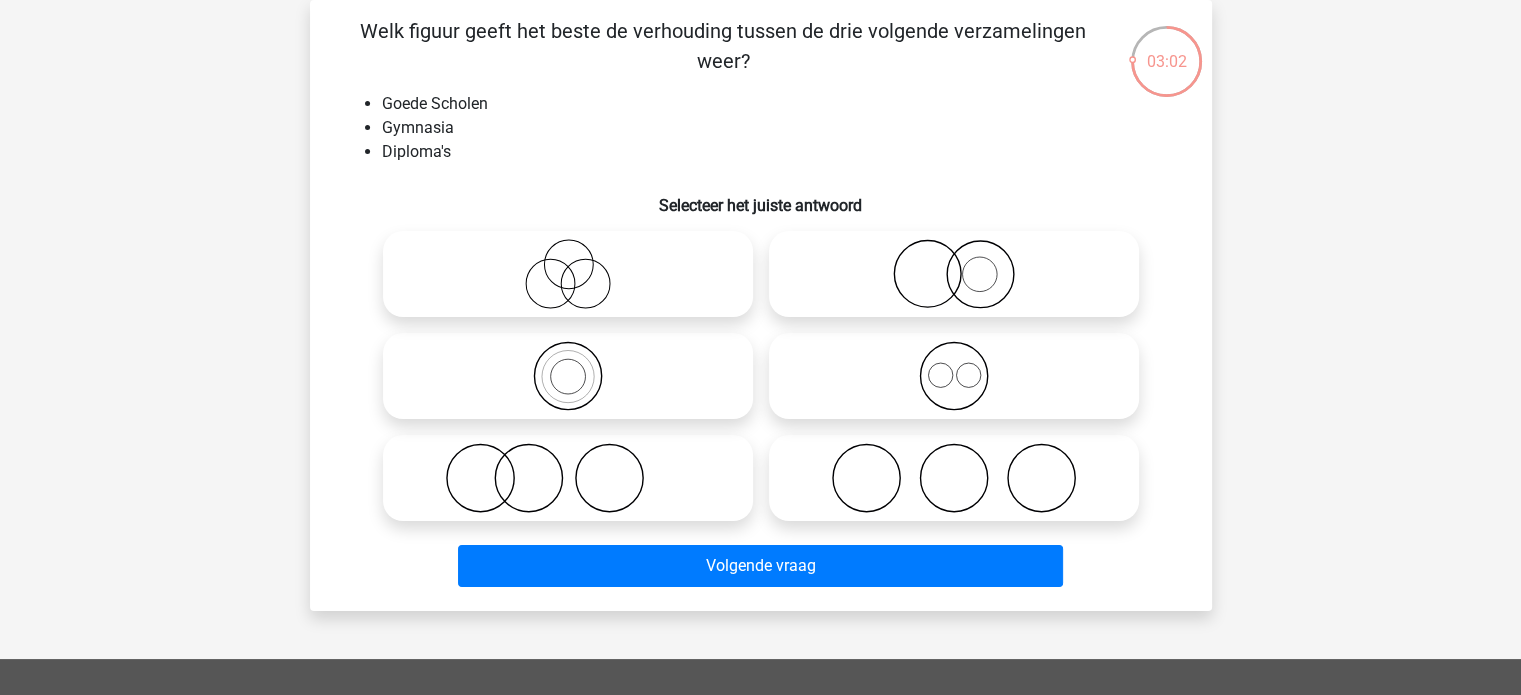 click 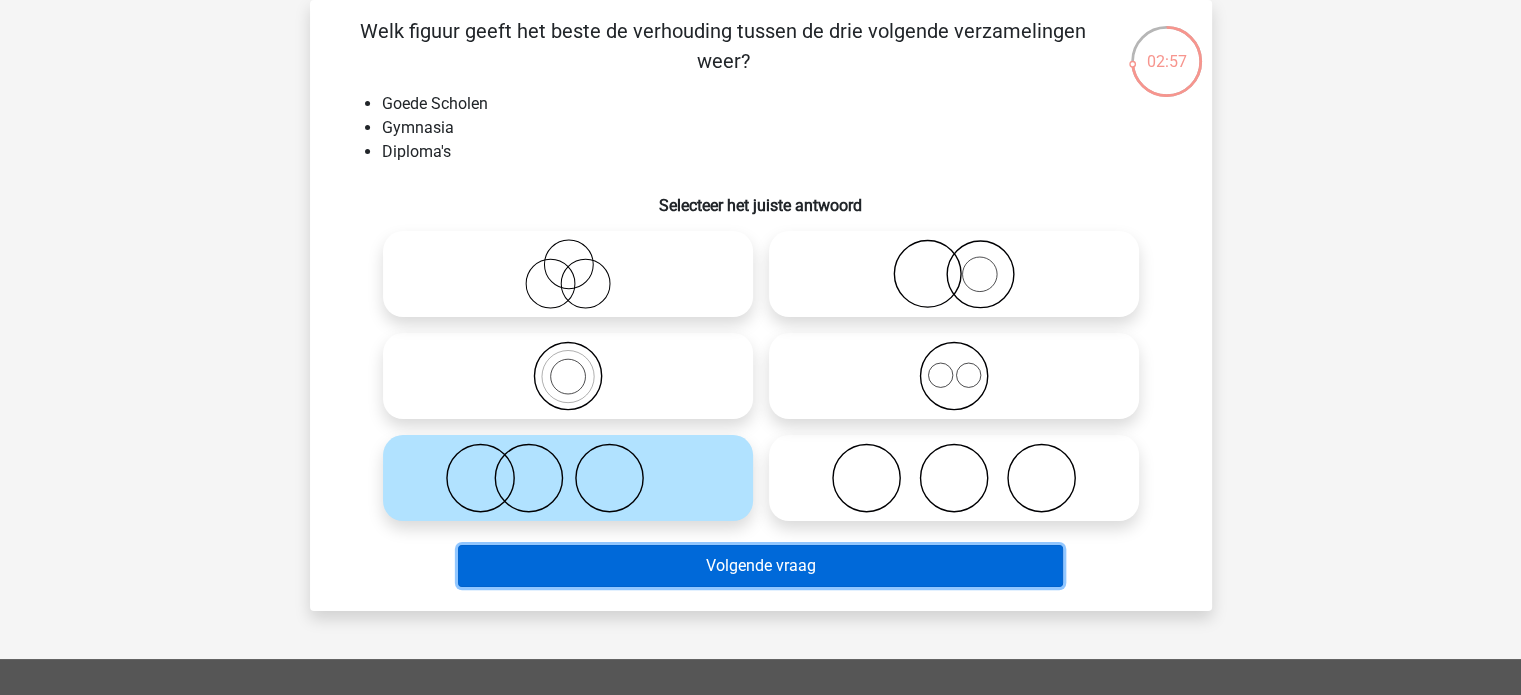 click on "Volgende vraag" at bounding box center (760, 566) 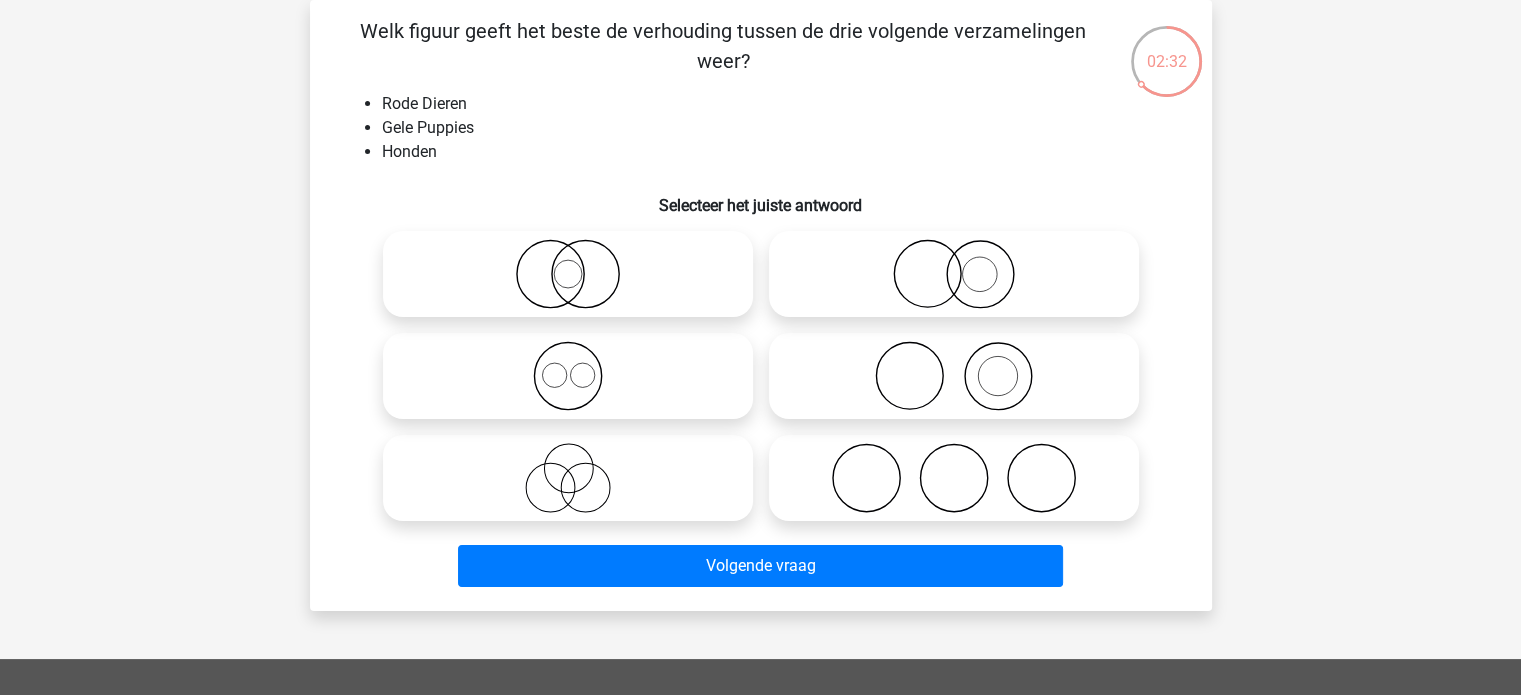 click 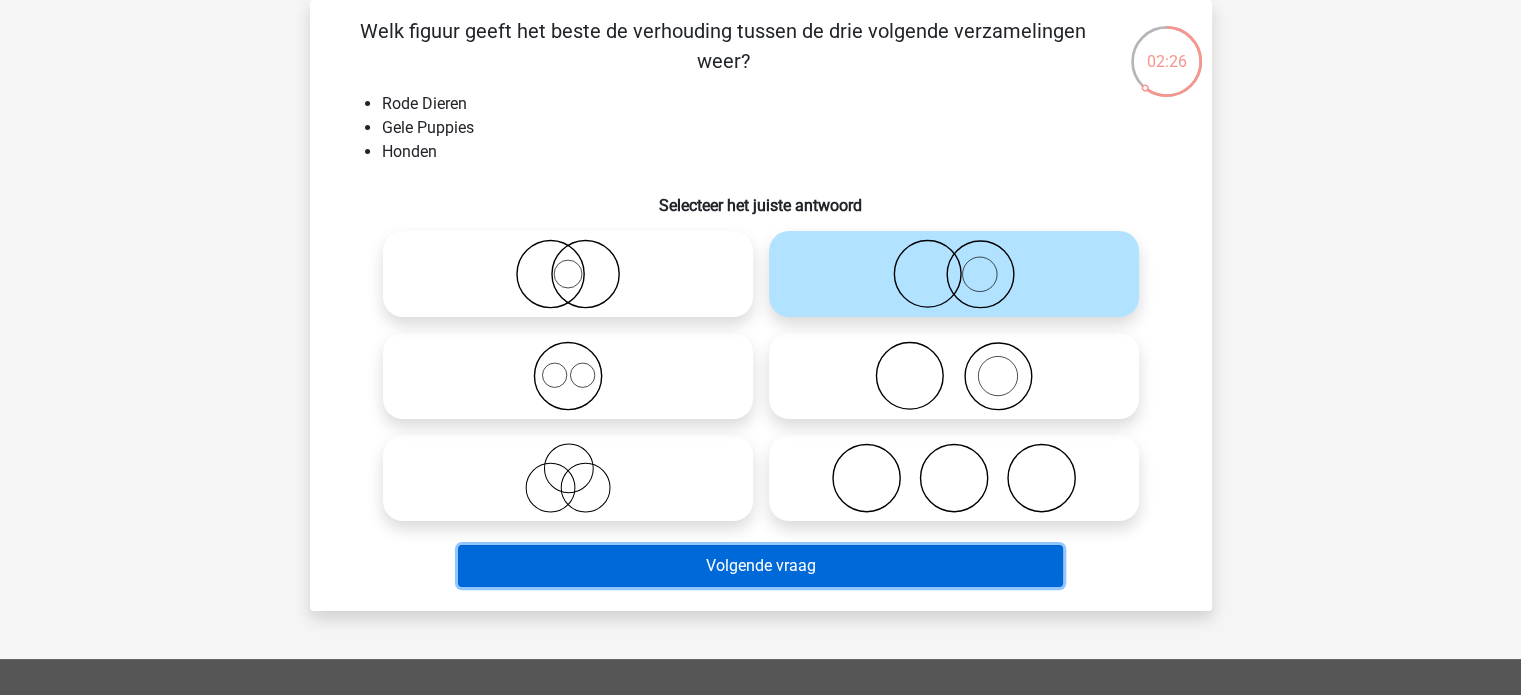 click on "Volgende vraag" at bounding box center [760, 566] 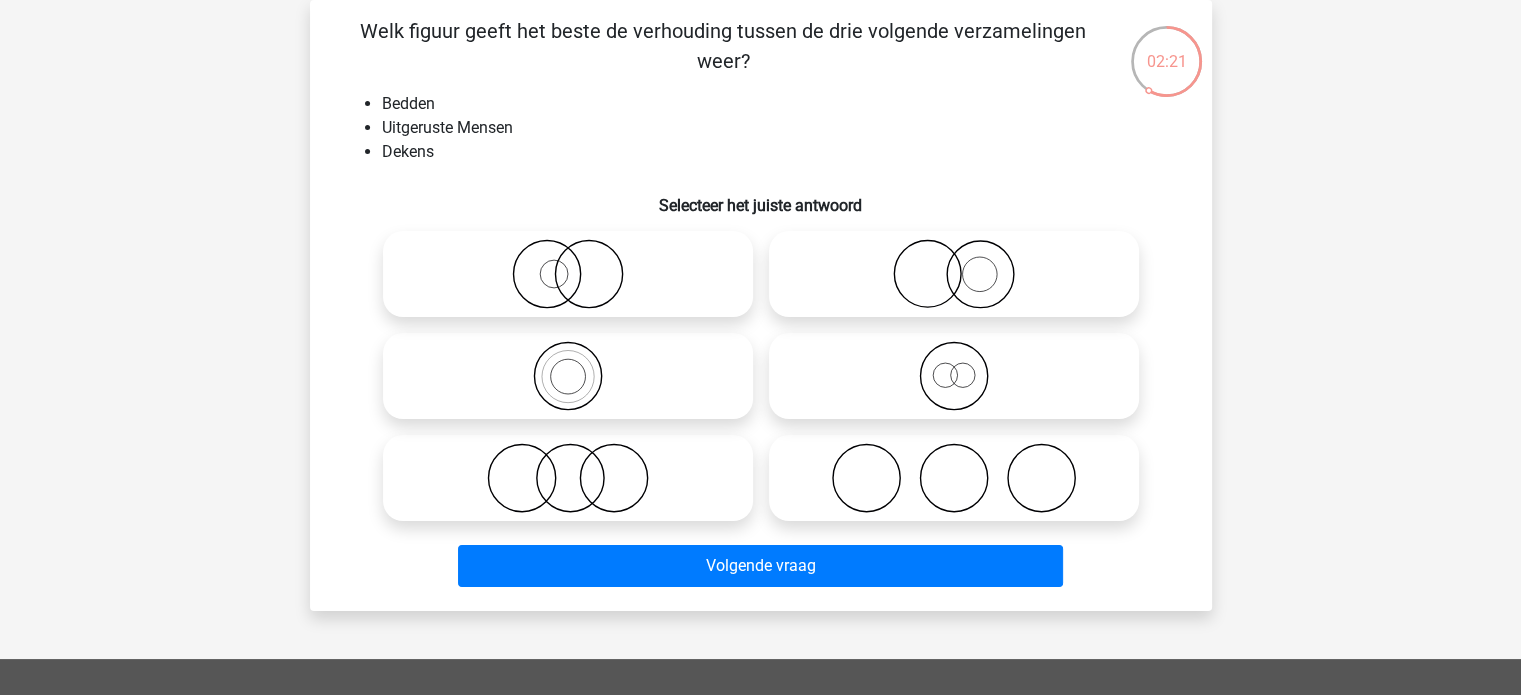 click 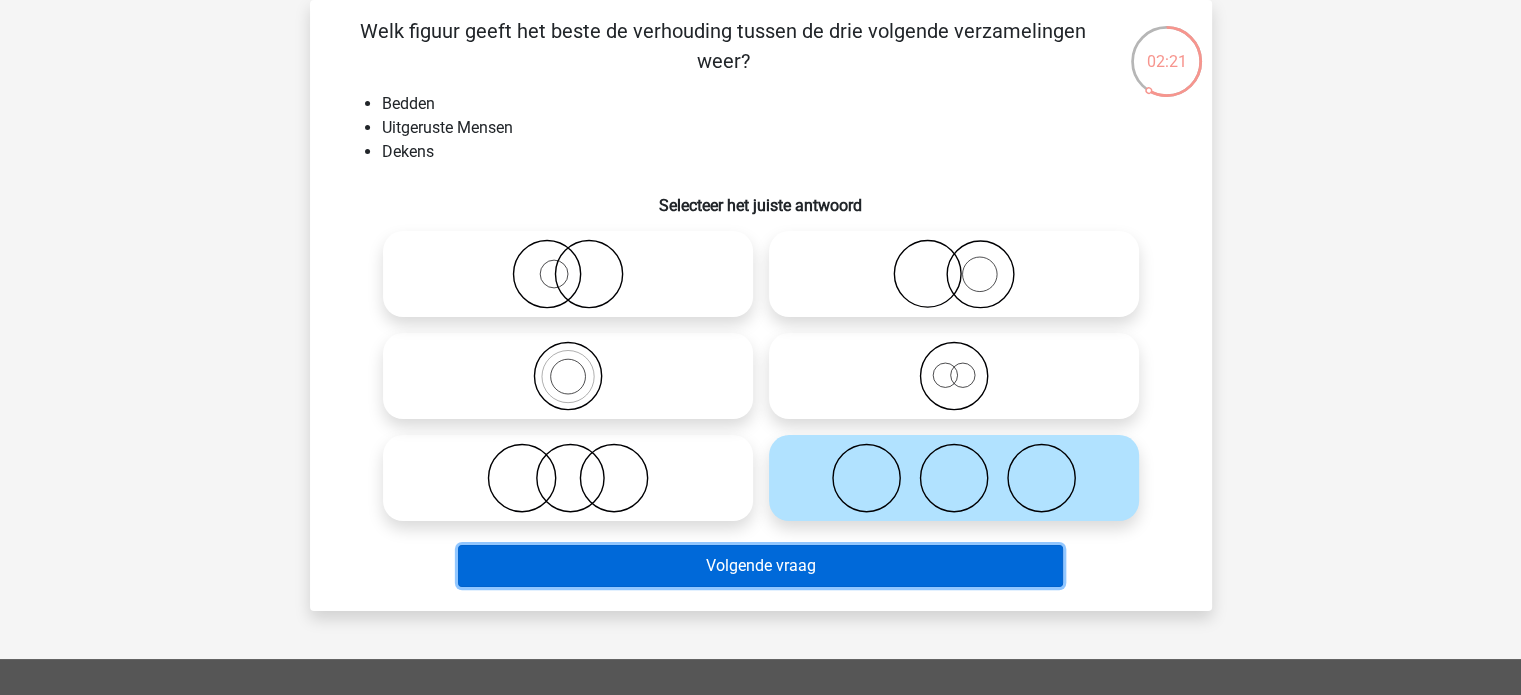 click on "Volgende vraag" at bounding box center (760, 566) 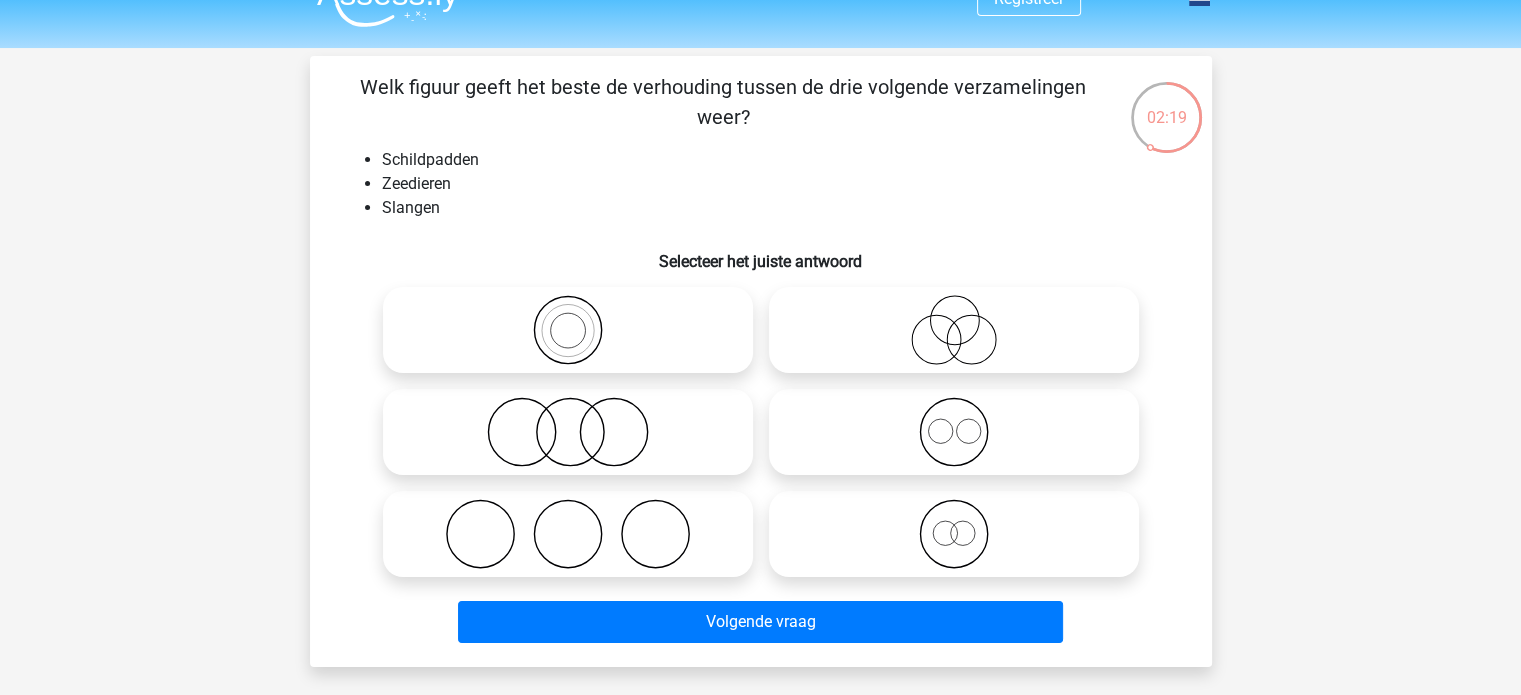 scroll, scrollTop: 100, scrollLeft: 0, axis: vertical 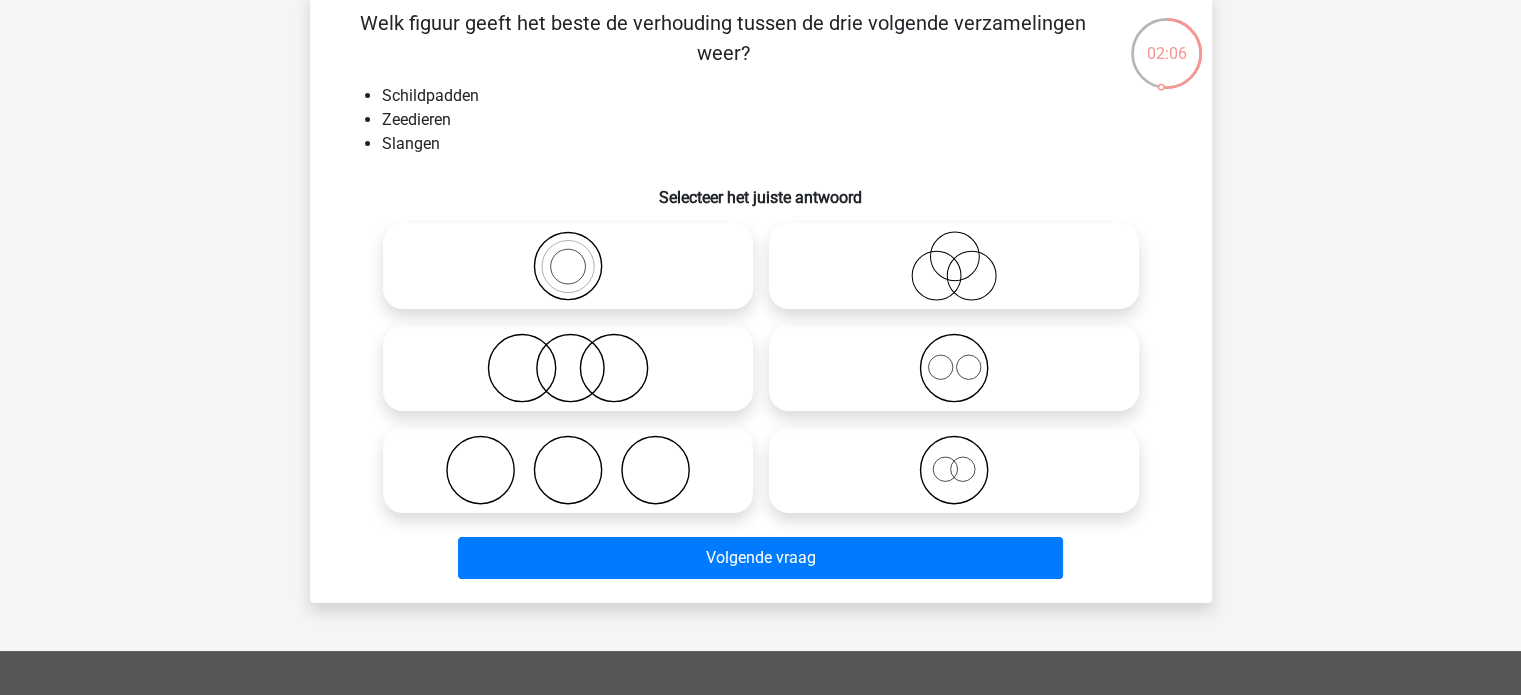 click 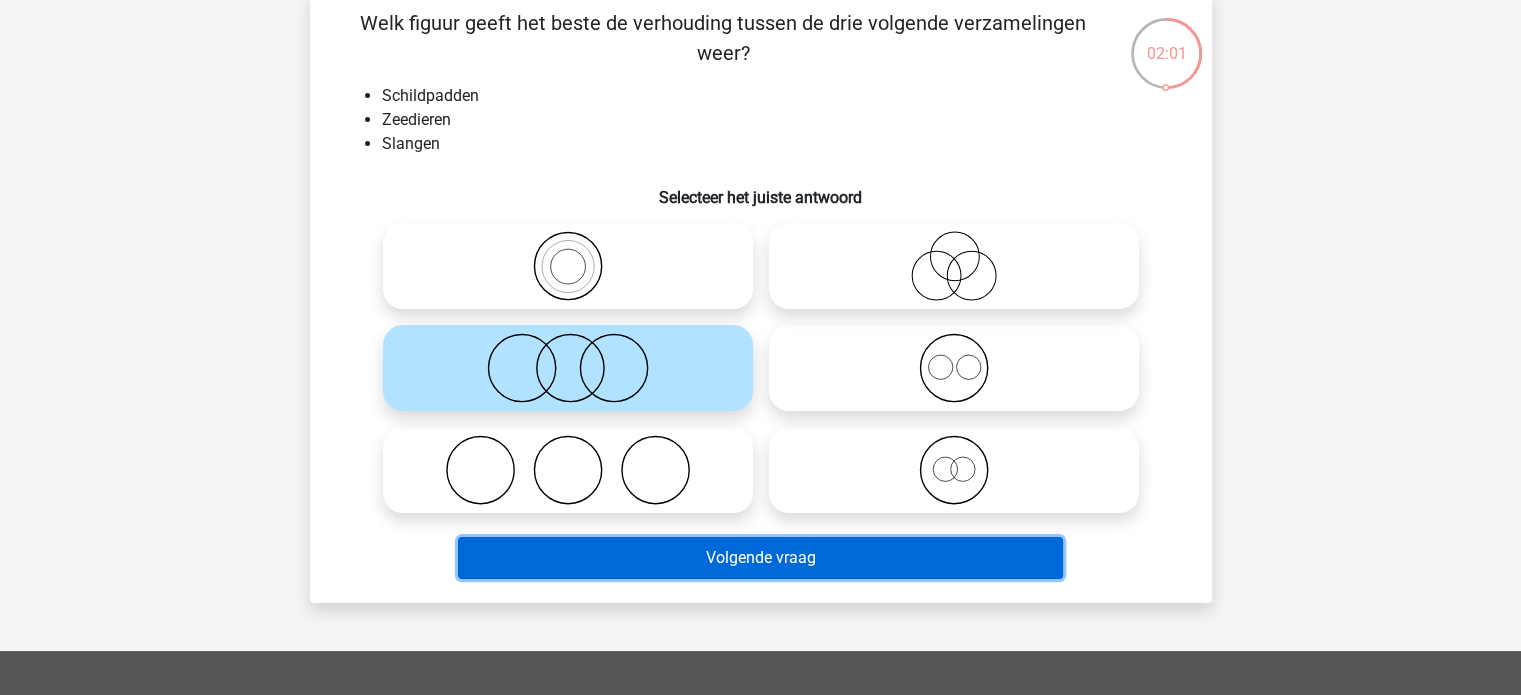 click on "Volgende vraag" at bounding box center (760, 558) 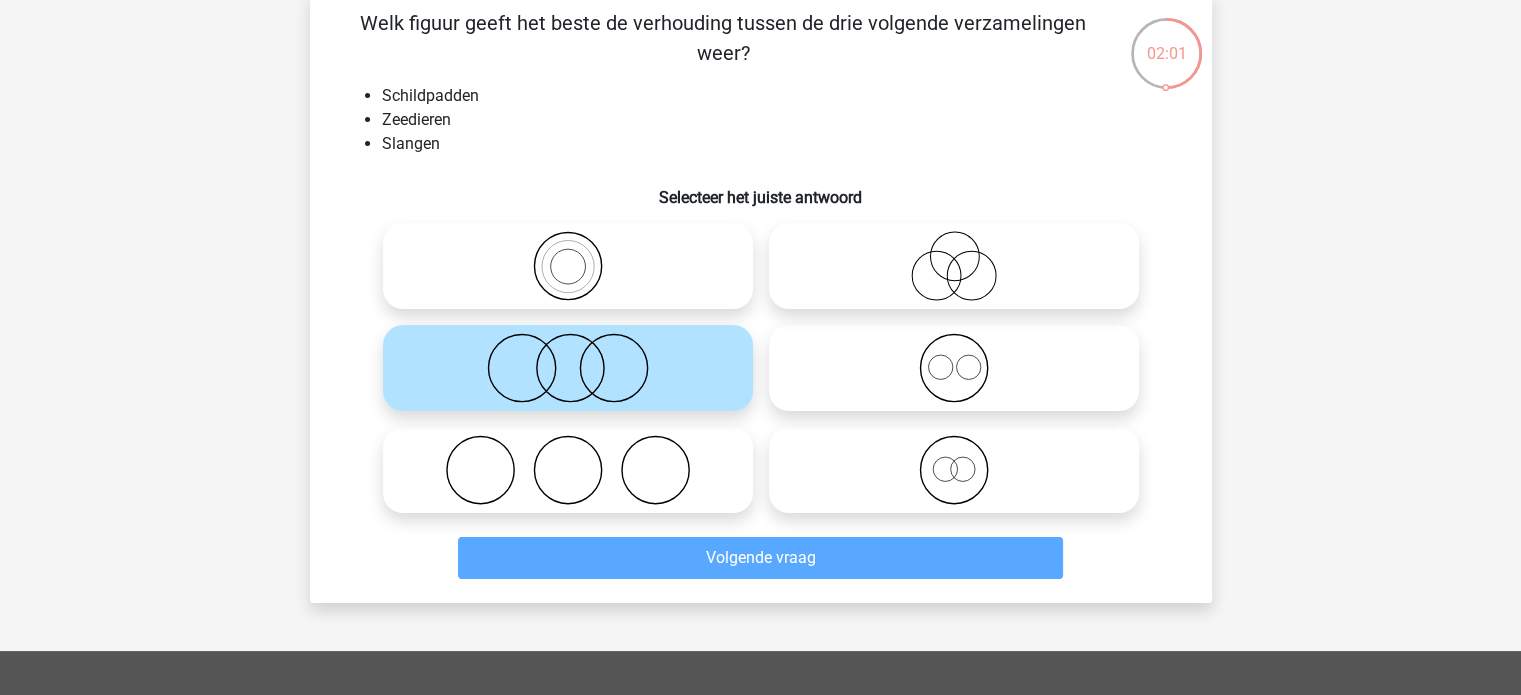 scroll, scrollTop: 92, scrollLeft: 0, axis: vertical 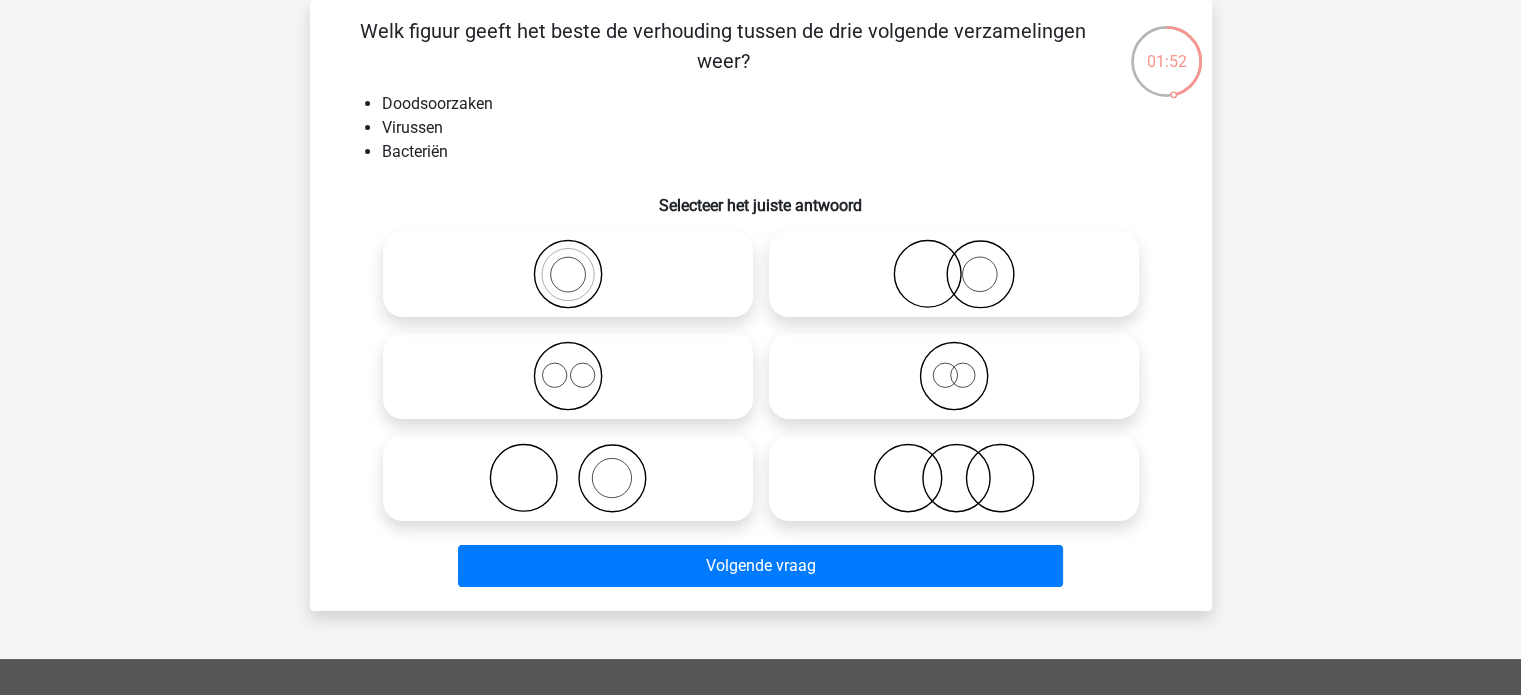click 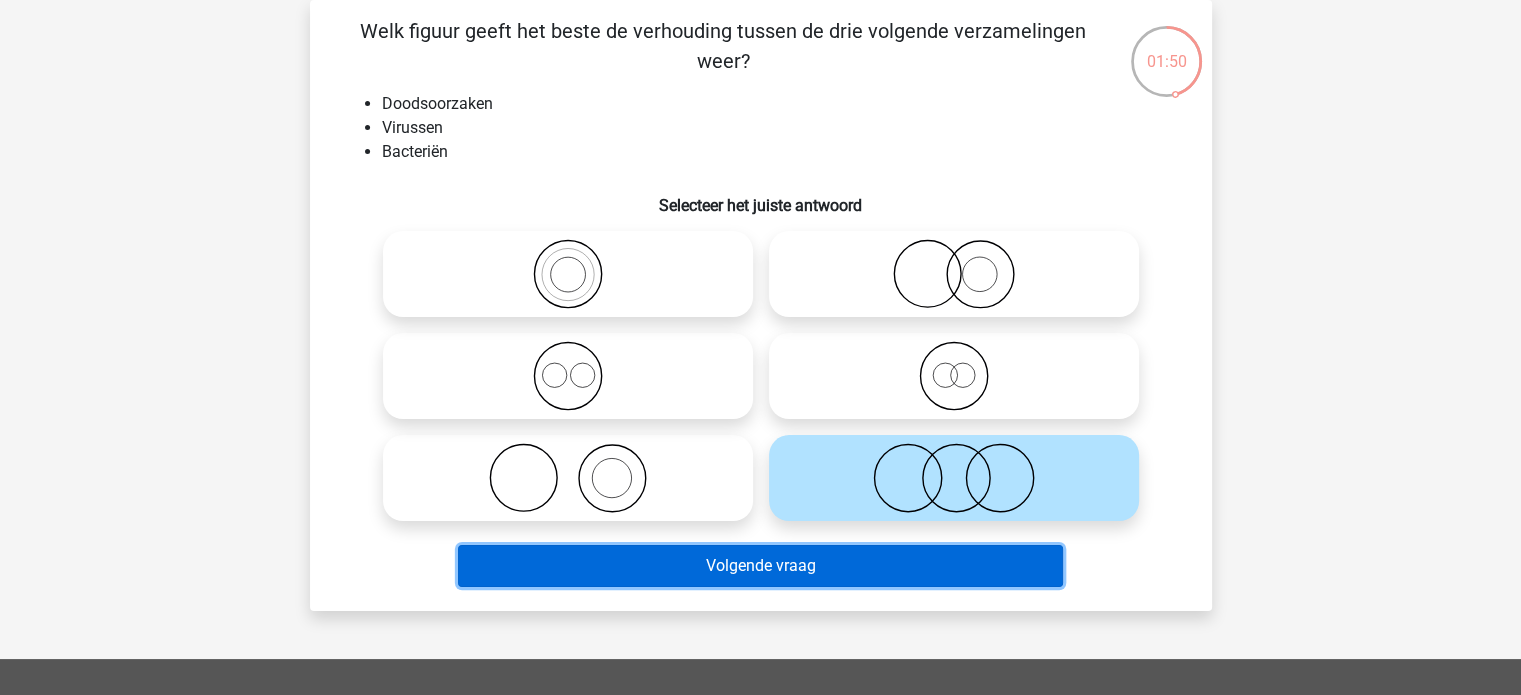 click on "Volgende vraag" at bounding box center [760, 566] 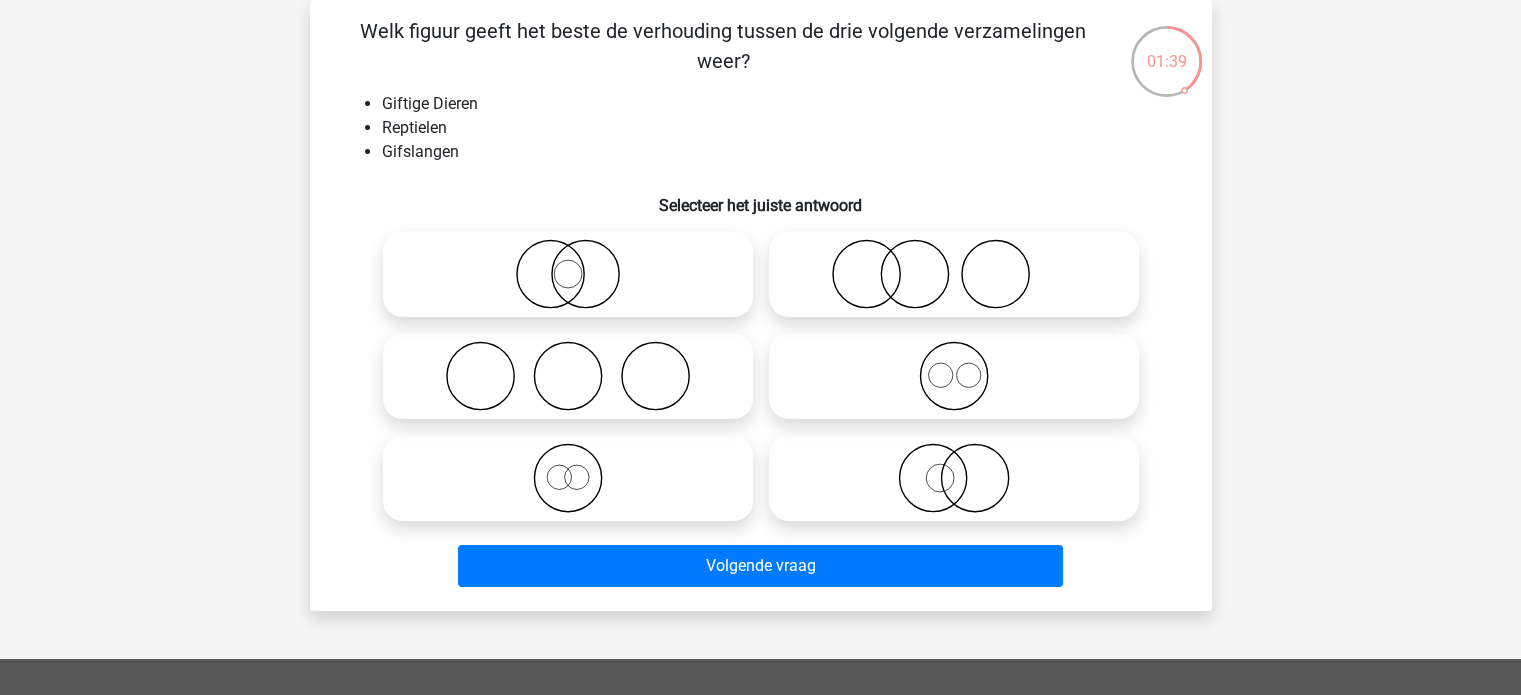 click 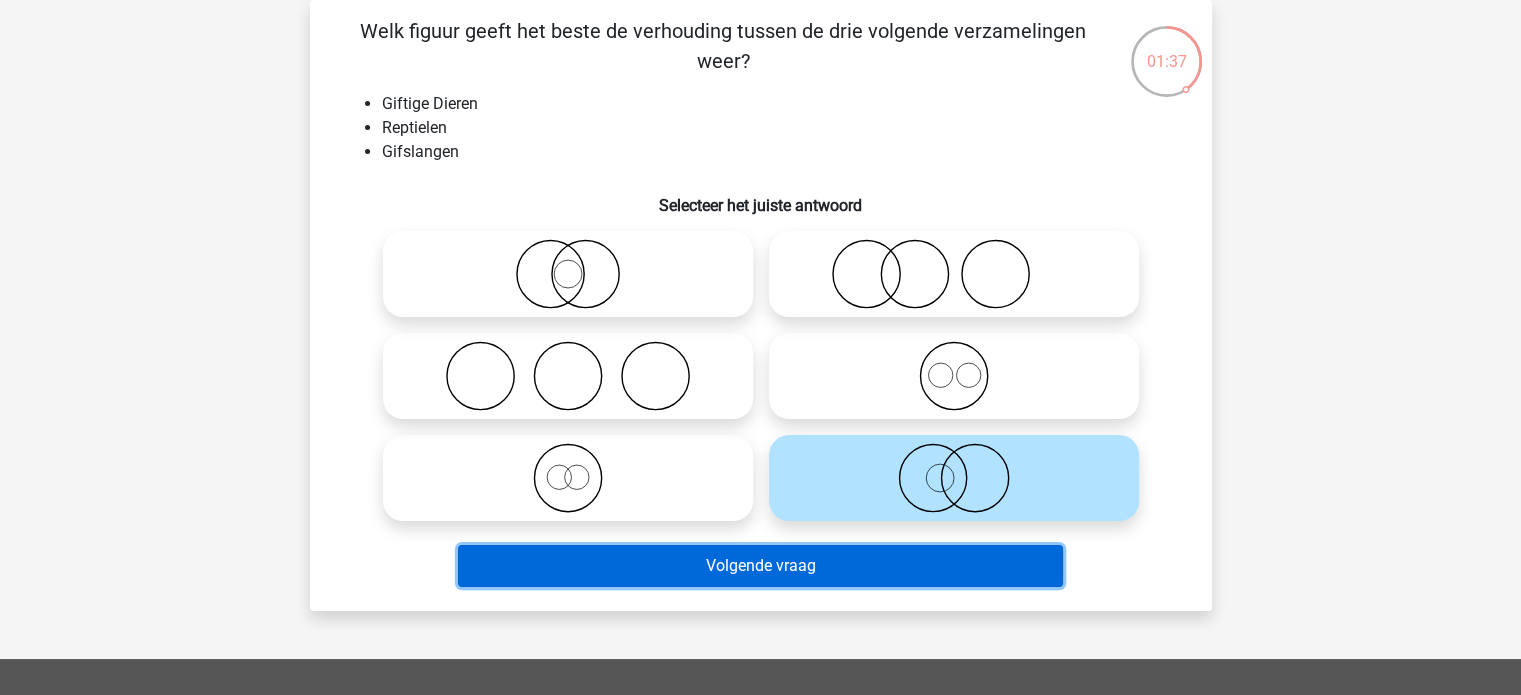 click on "Volgende vraag" at bounding box center (760, 566) 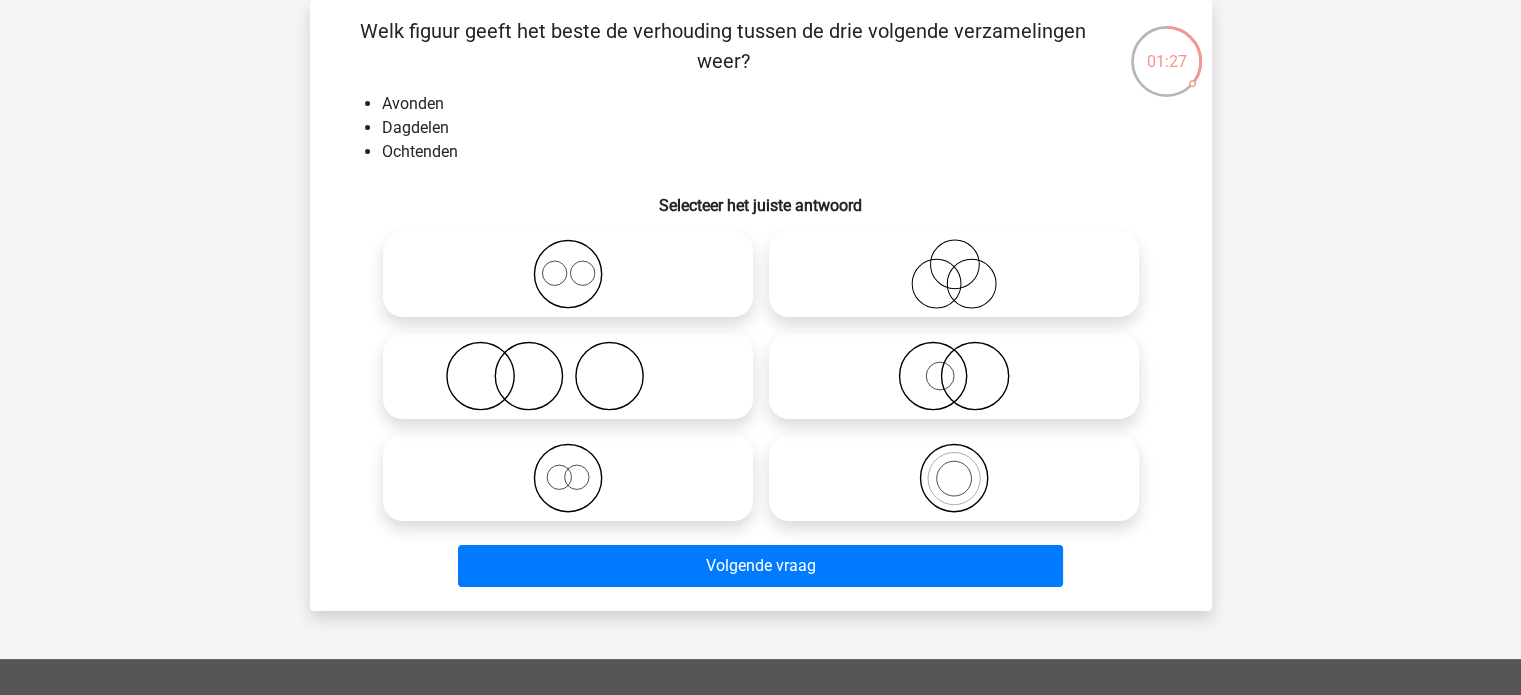 drag, startPoint x: 551, startPoint y: 281, endPoint x: 559, endPoint y: 306, distance: 26.24881 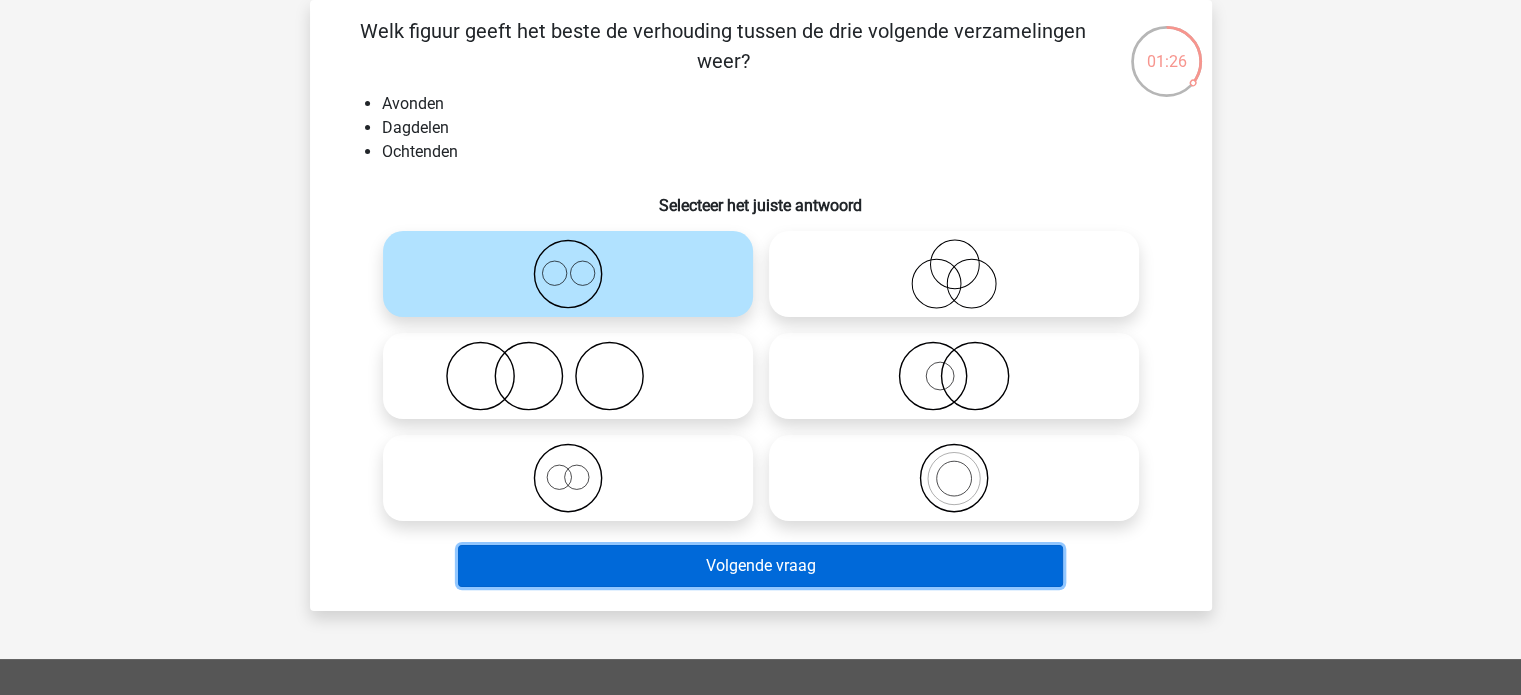 click on "Volgende vraag" at bounding box center (760, 566) 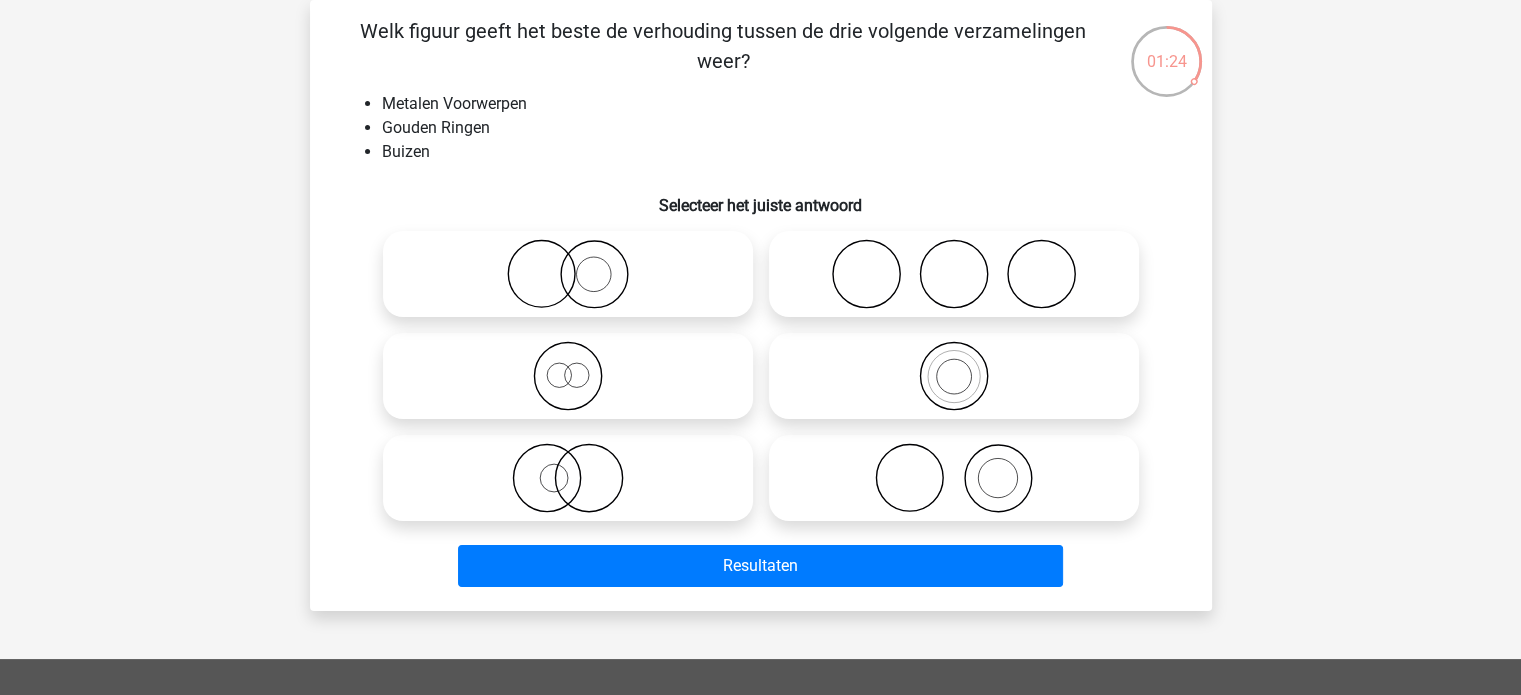 scroll, scrollTop: 0, scrollLeft: 0, axis: both 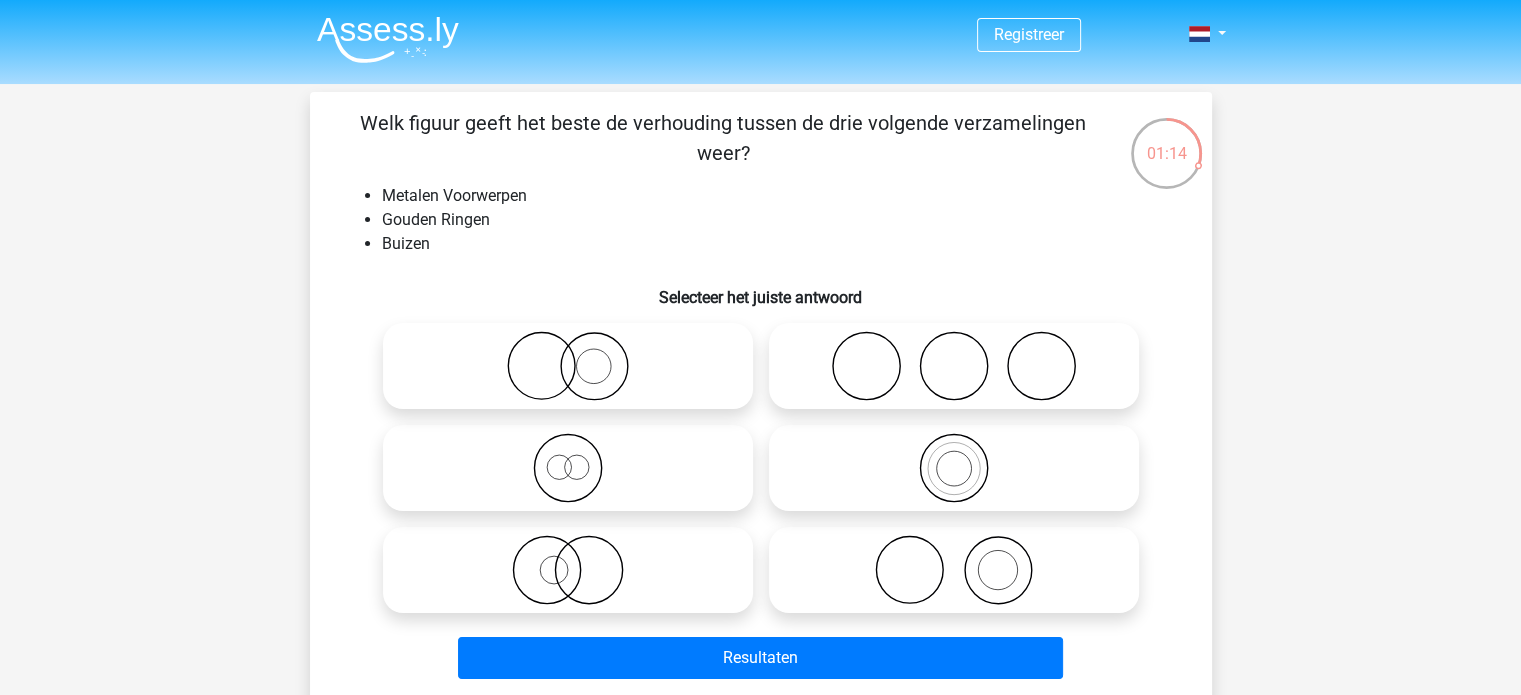 click at bounding box center [568, 366] 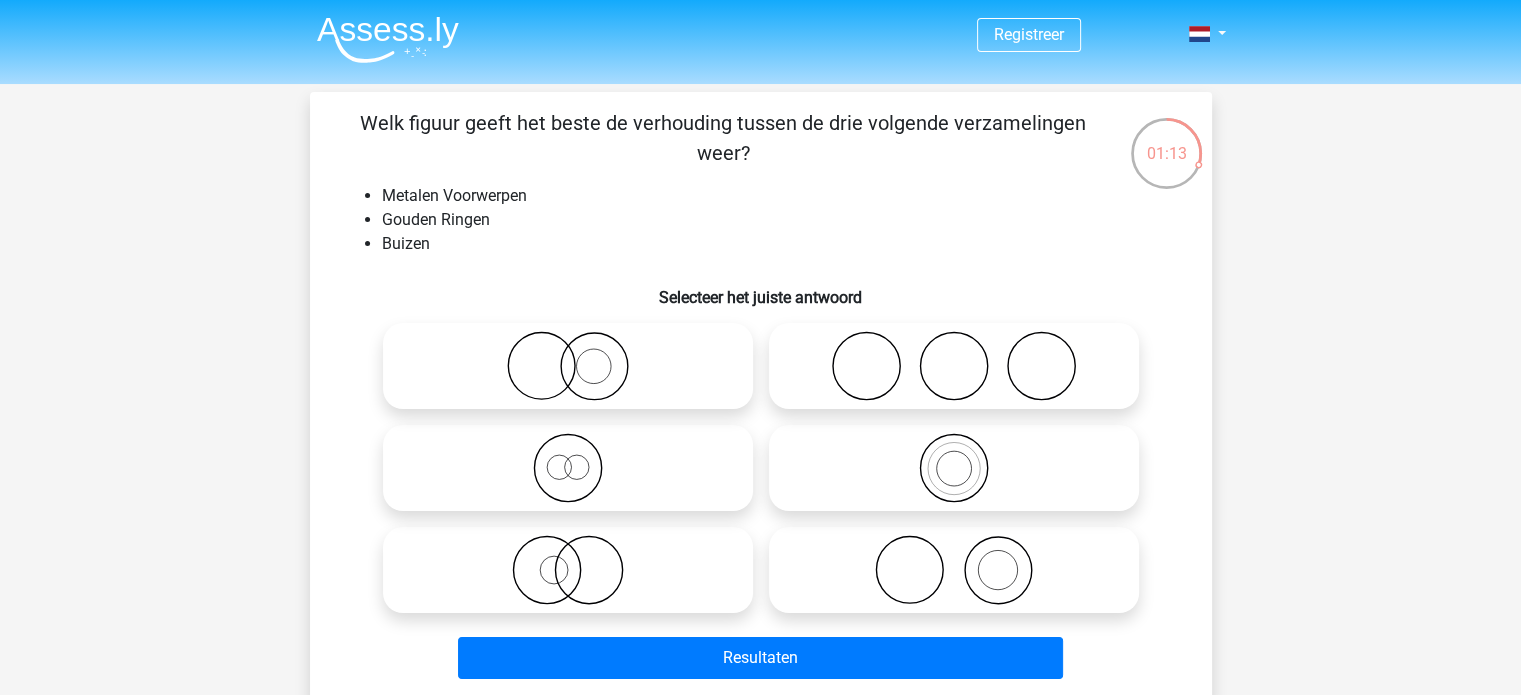 click 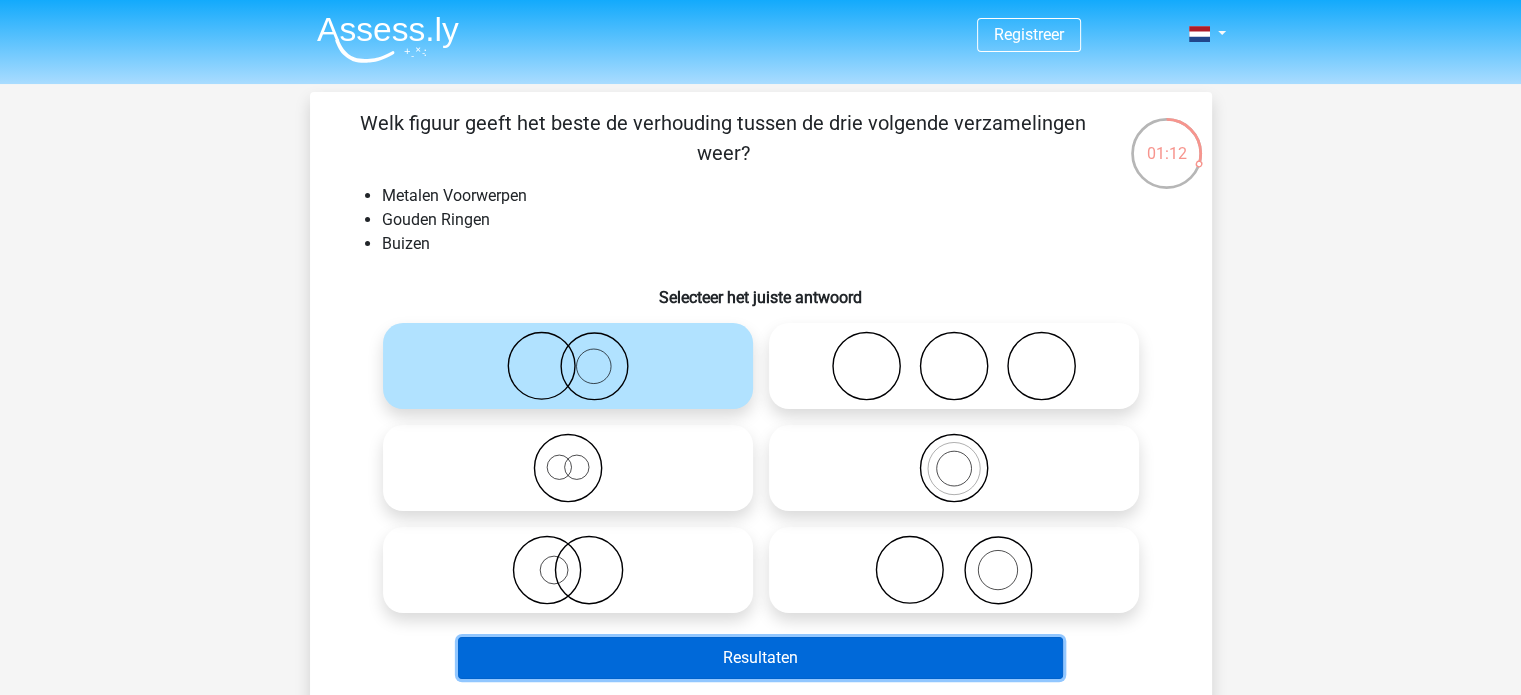 click on "Resultaten" at bounding box center (760, 658) 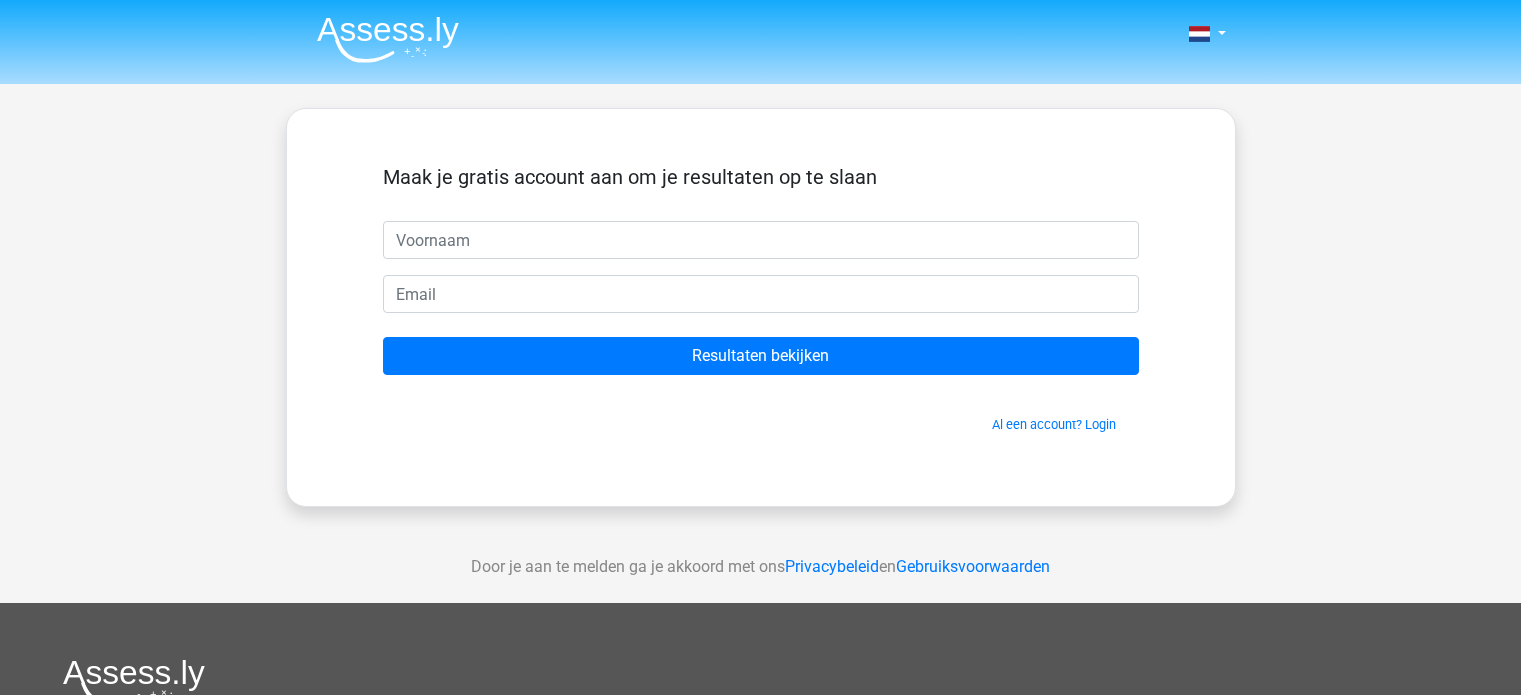 scroll, scrollTop: 0, scrollLeft: 0, axis: both 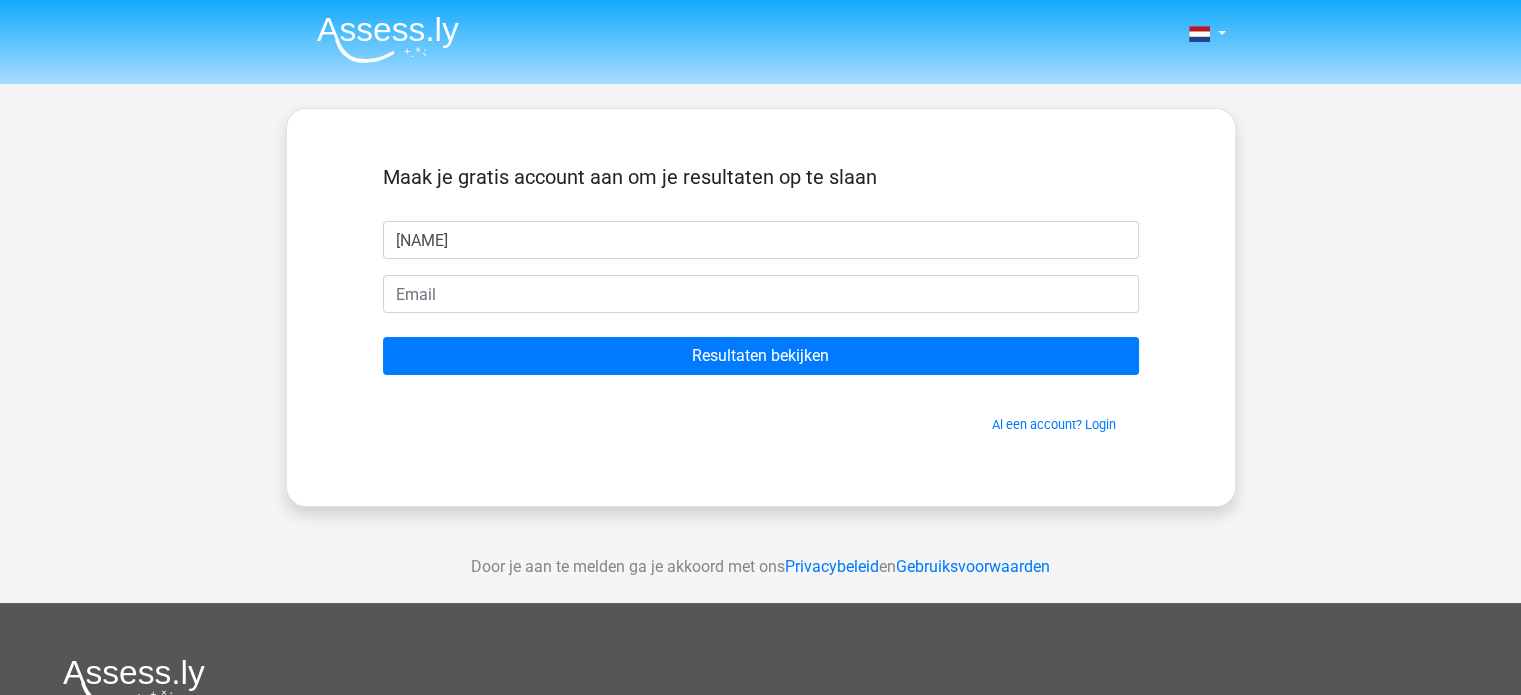 type on "[NAME]" 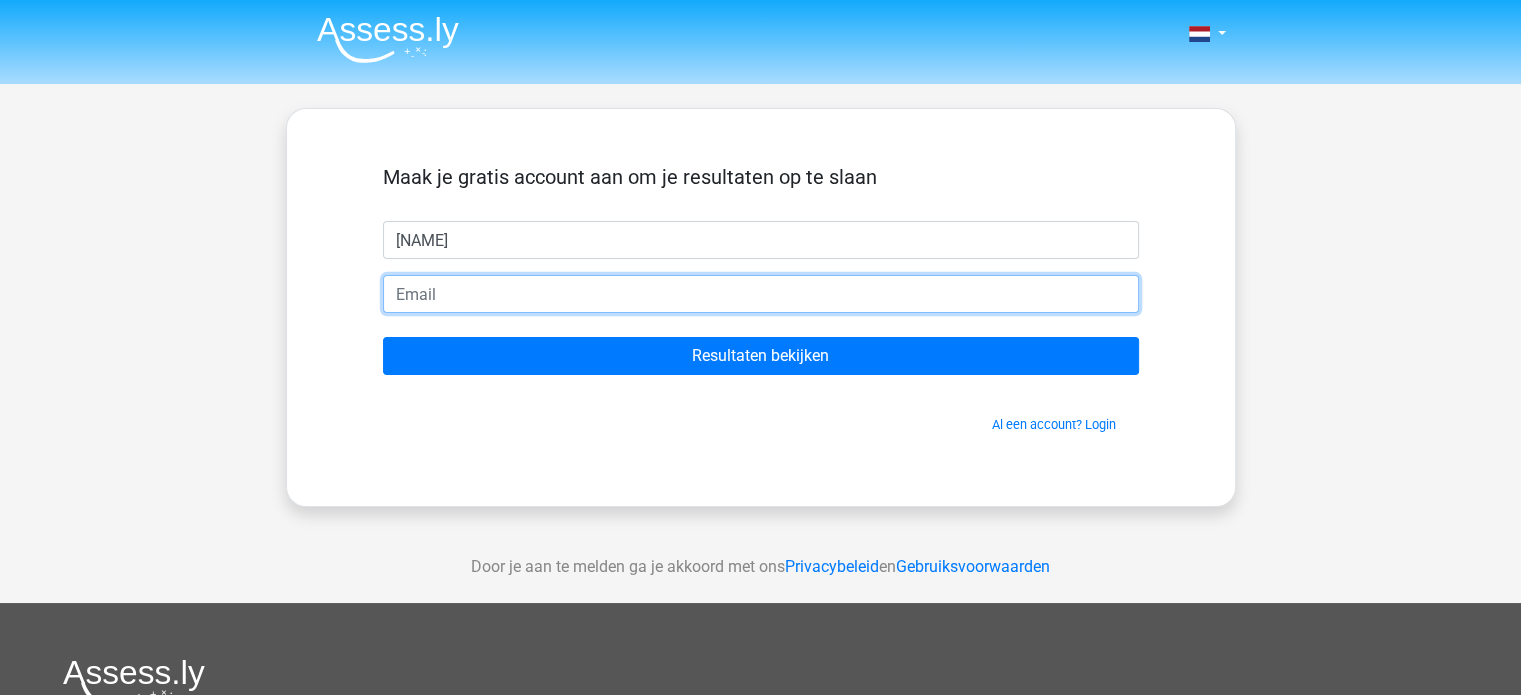 click at bounding box center (761, 294) 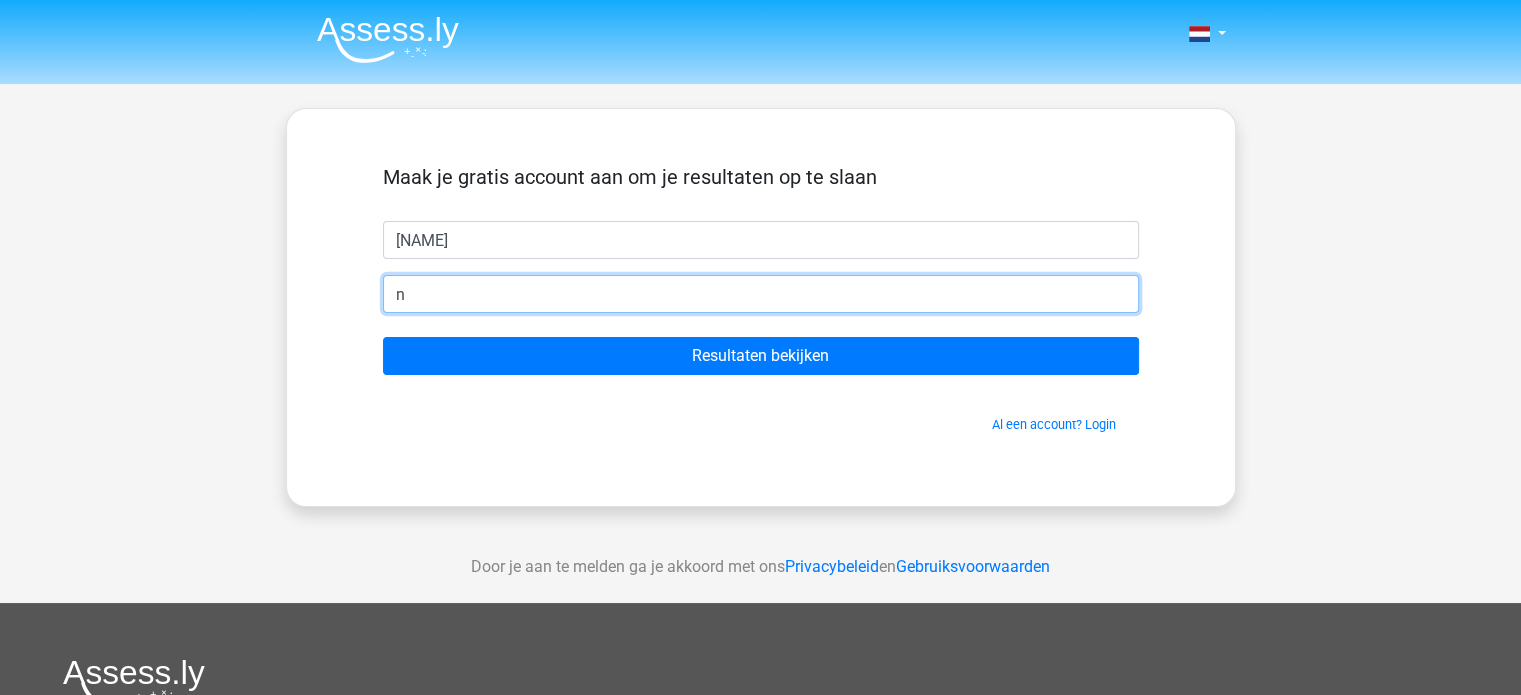 type on "niekschuuring@example.com" 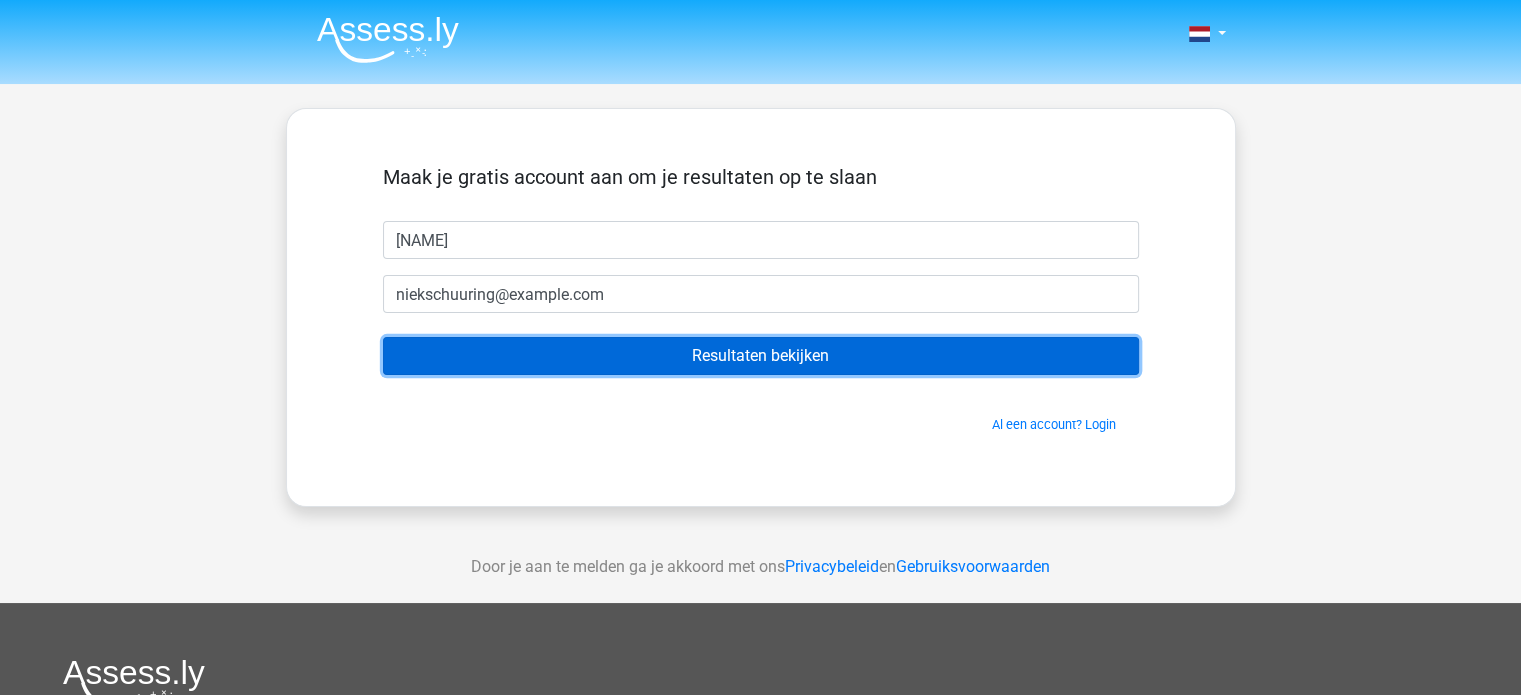 click on "Resultaten bekijken" at bounding box center (761, 356) 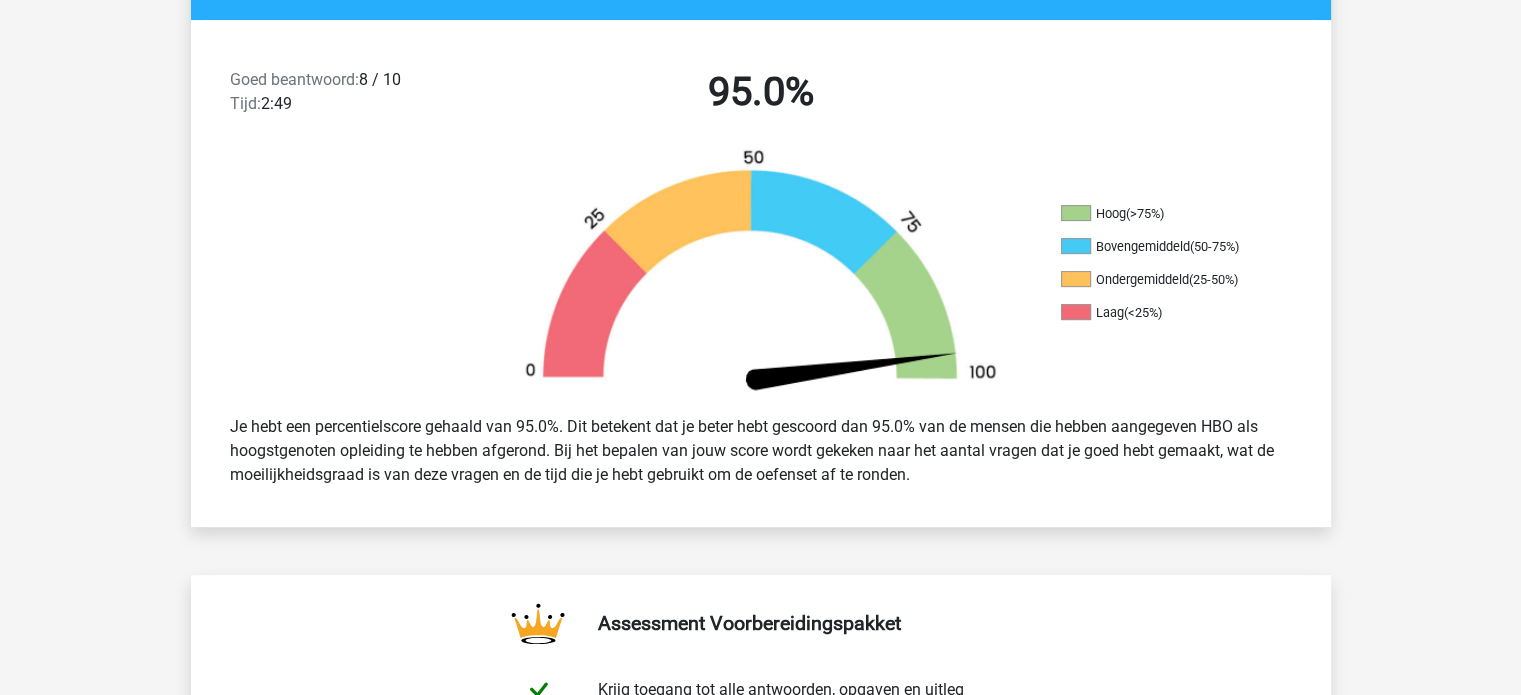 scroll, scrollTop: 300, scrollLeft: 0, axis: vertical 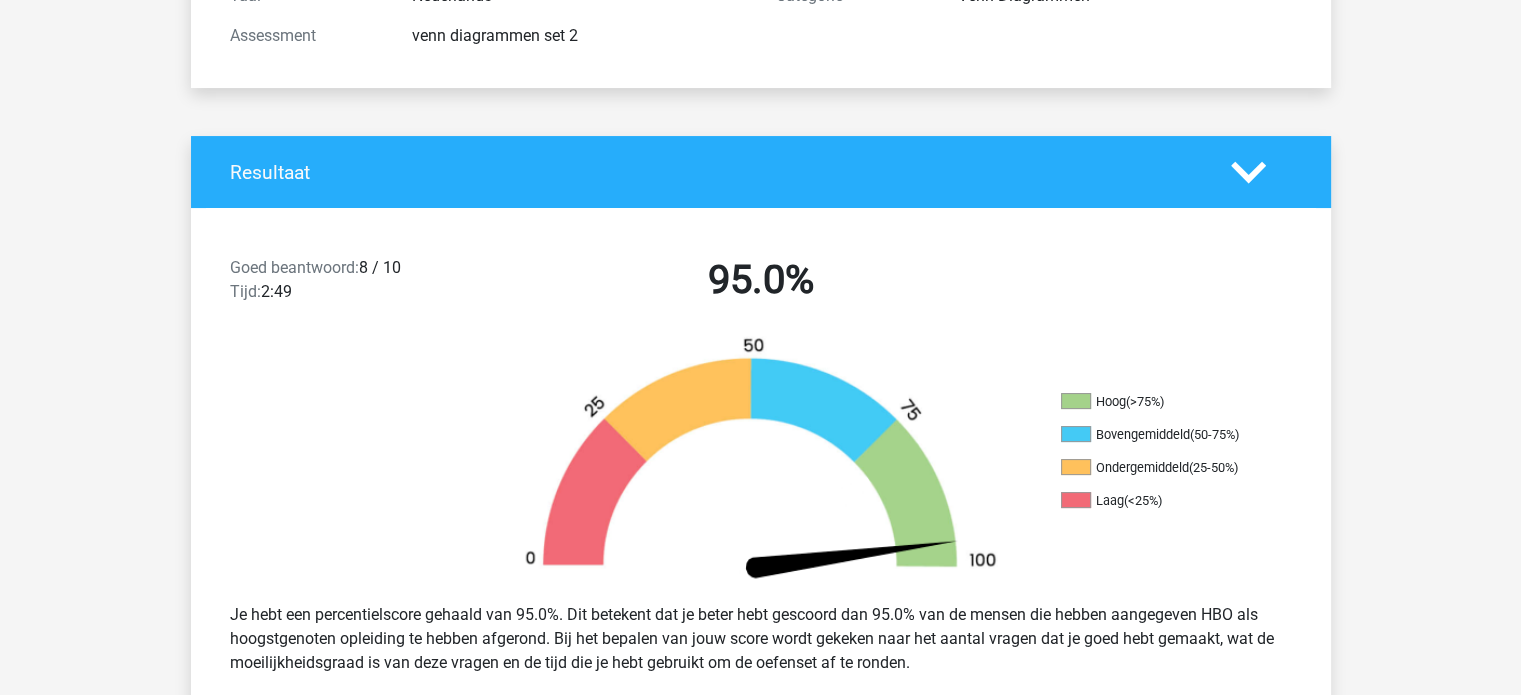 click at bounding box center [1261, 172] 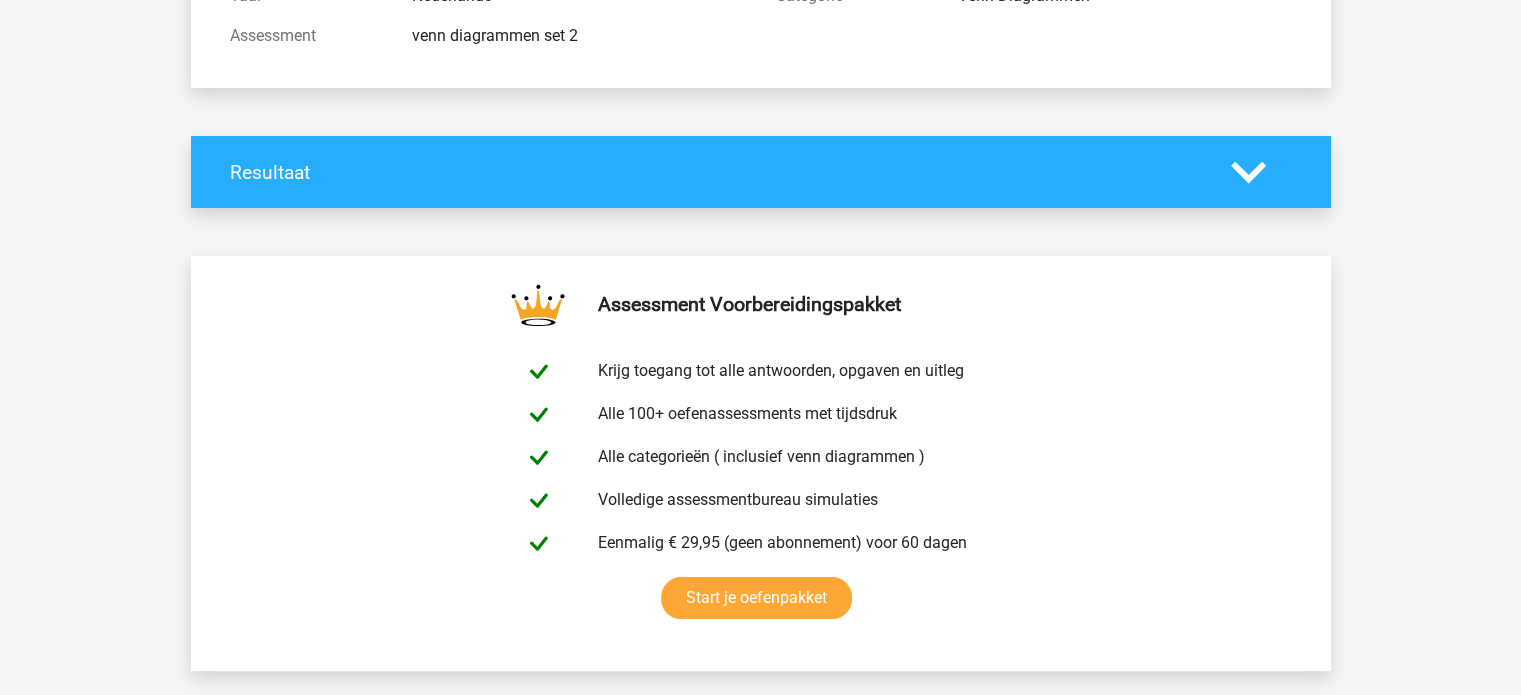 click 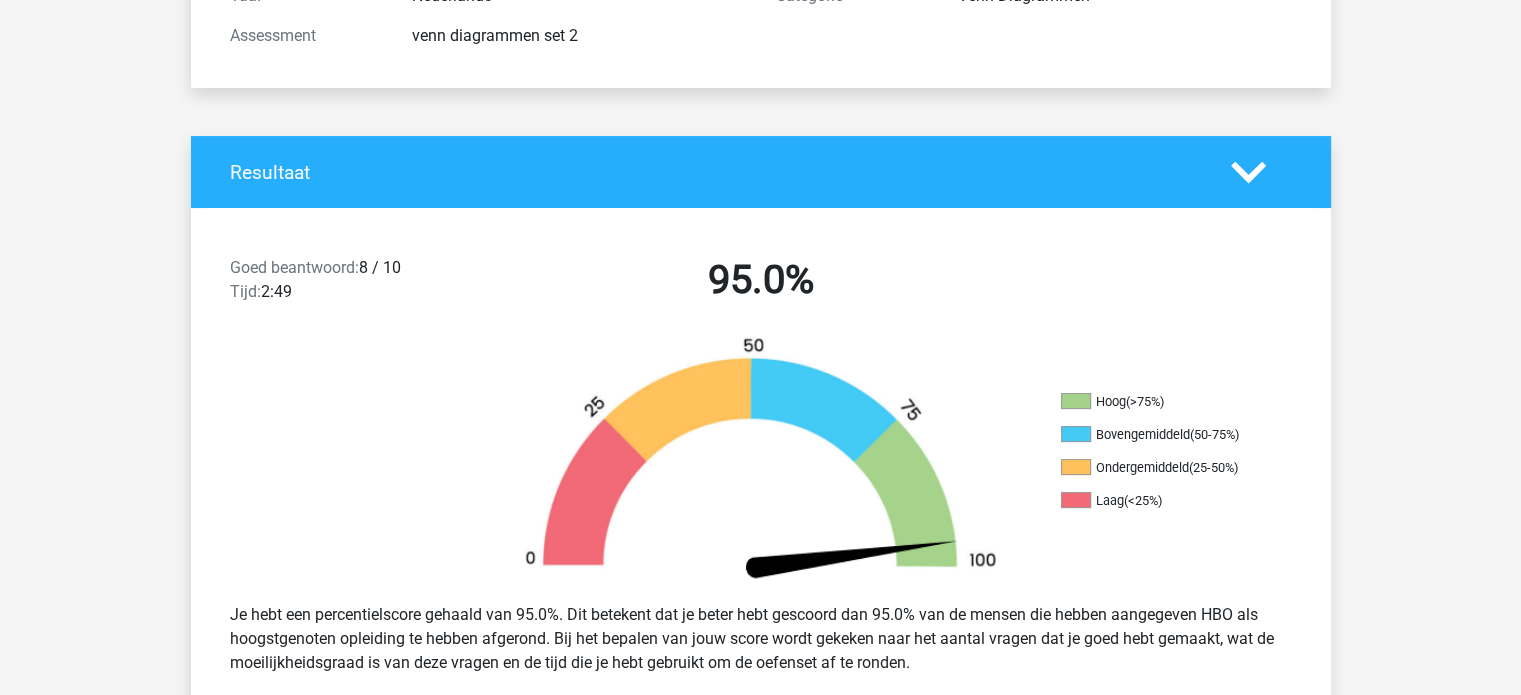 scroll, scrollTop: 0, scrollLeft: 0, axis: both 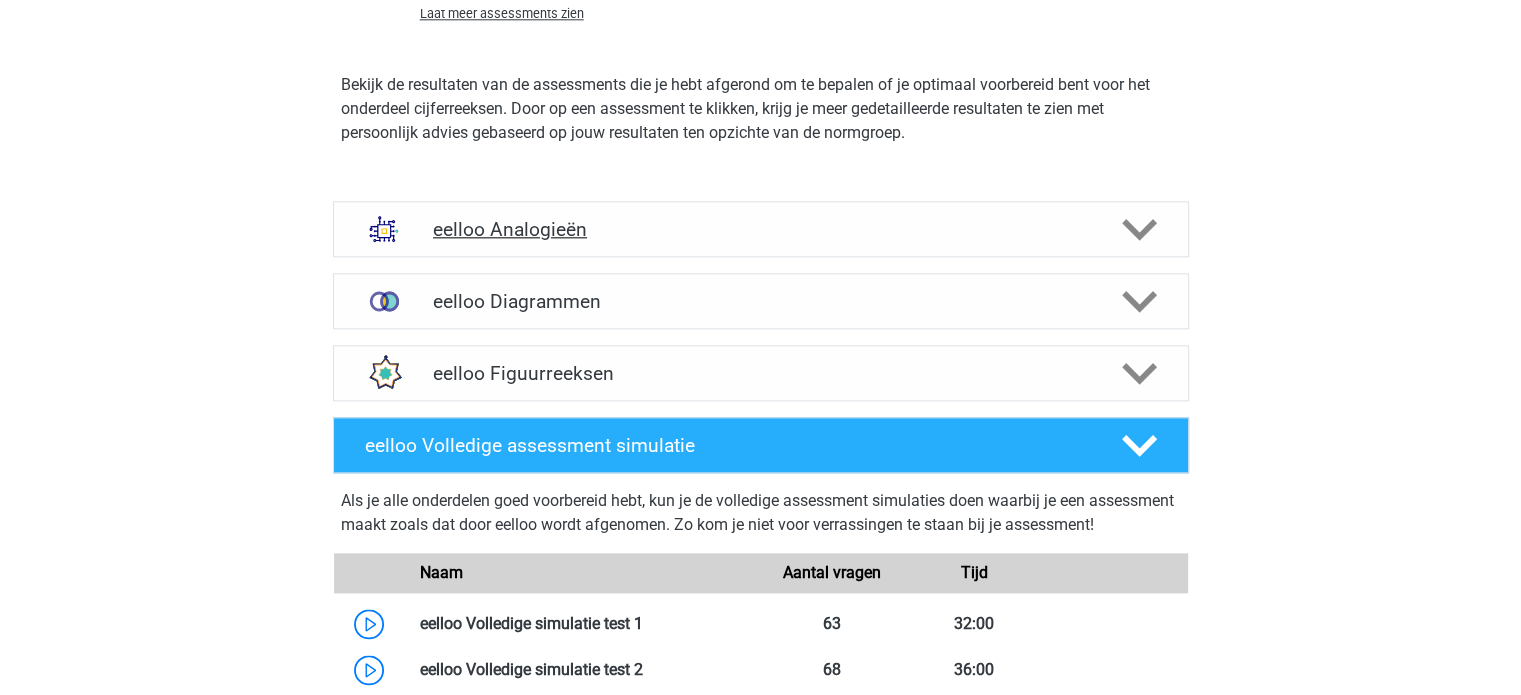 click 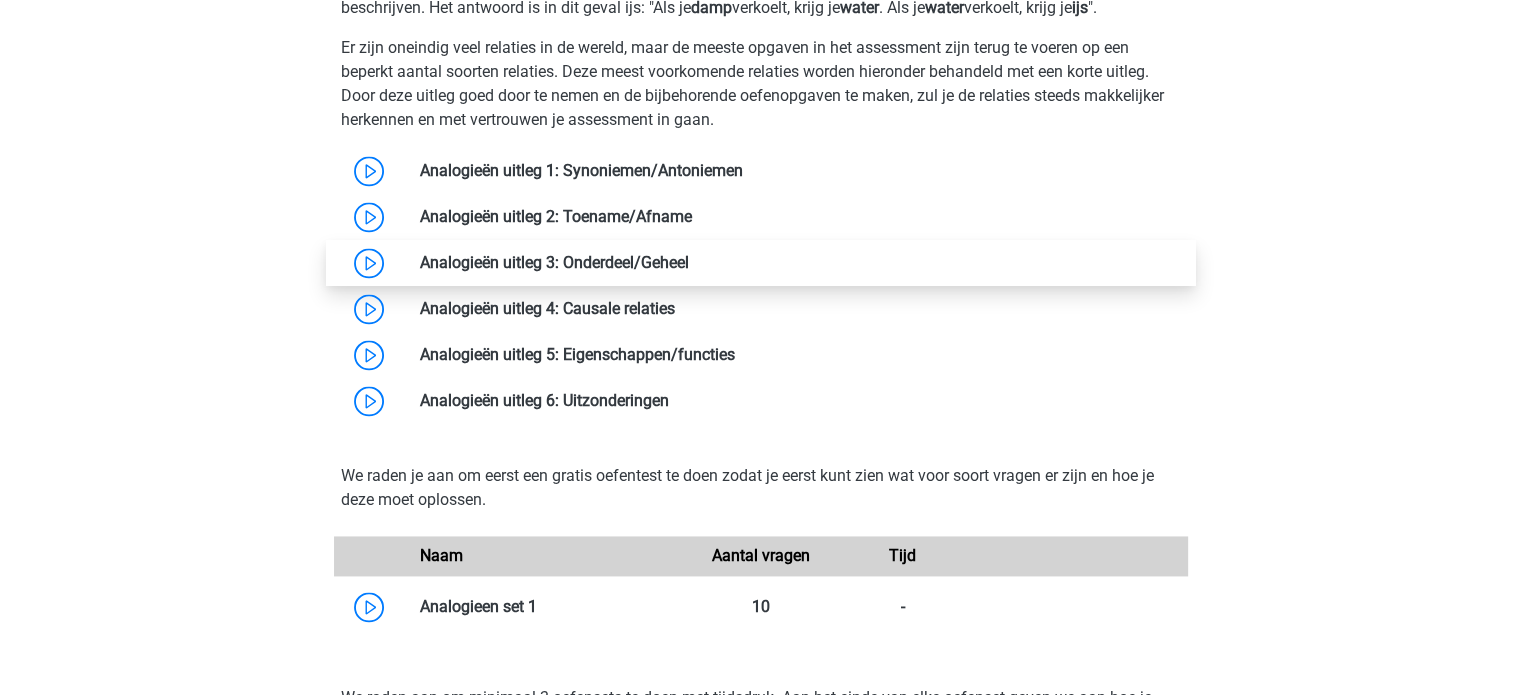 scroll, scrollTop: 2732, scrollLeft: 0, axis: vertical 